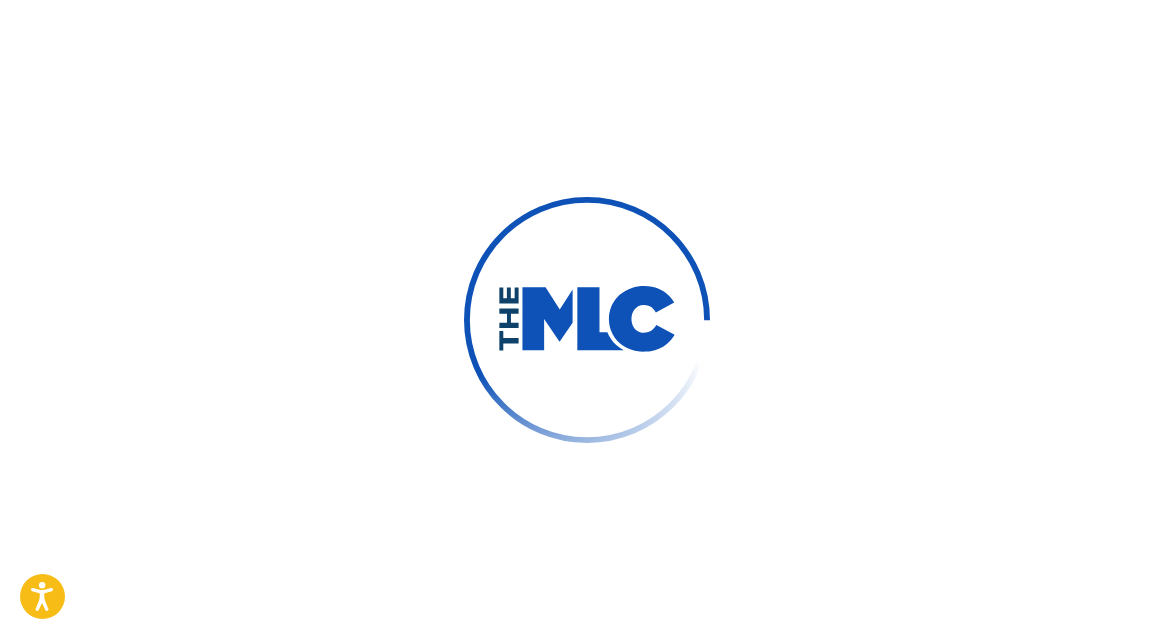 scroll, scrollTop: 0, scrollLeft: 0, axis: both 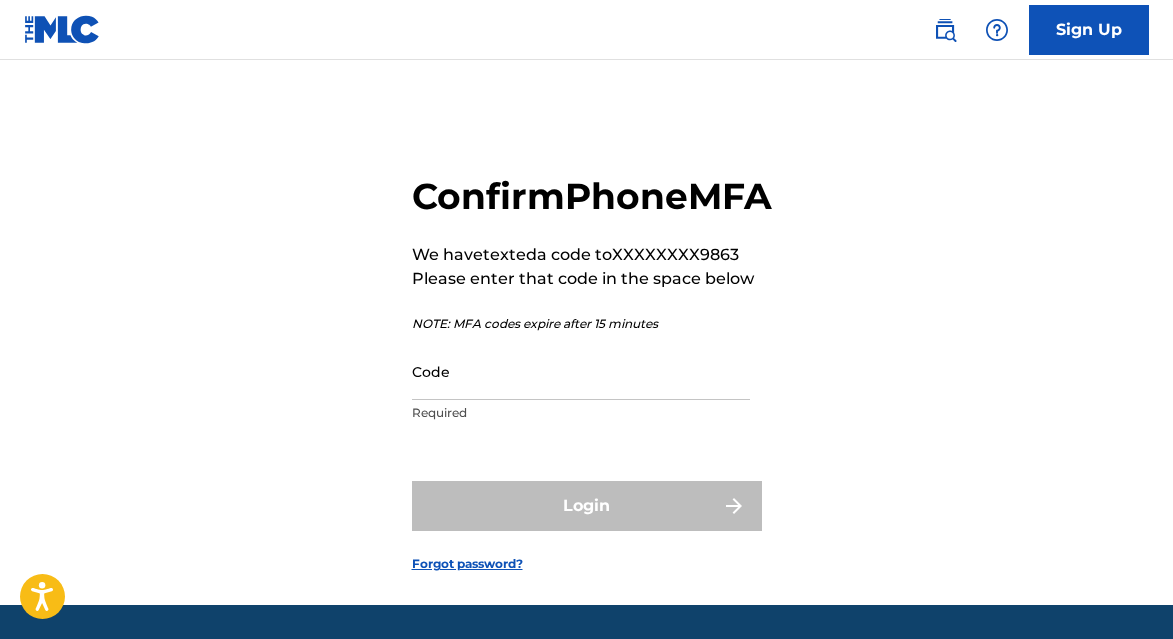 click on "Code" at bounding box center [581, 371] 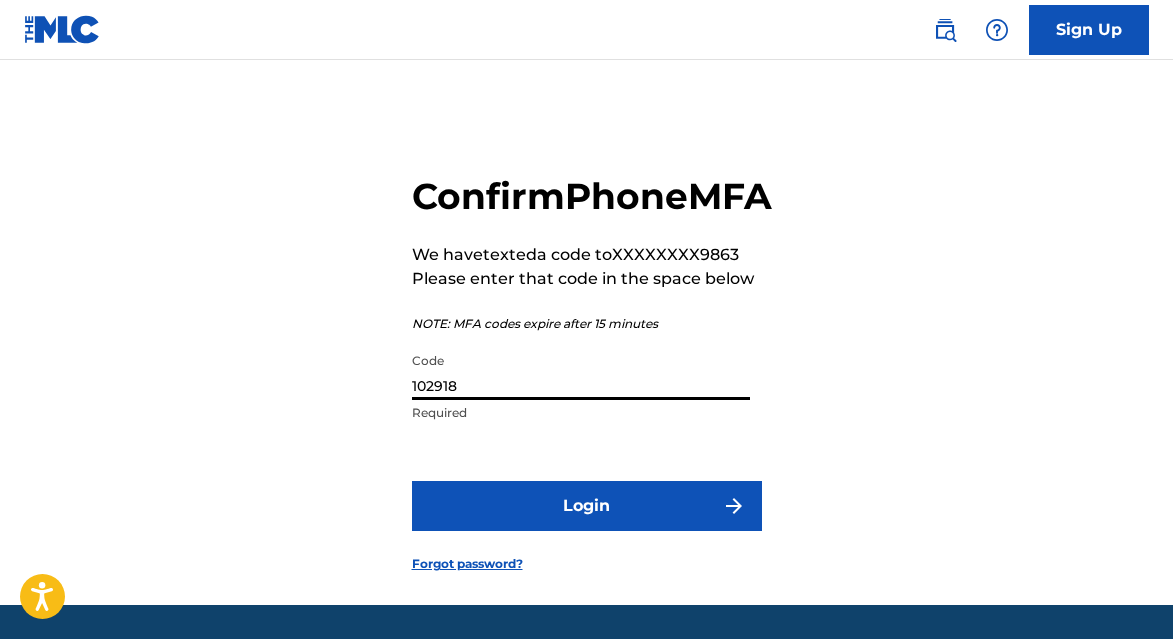 type on "102918" 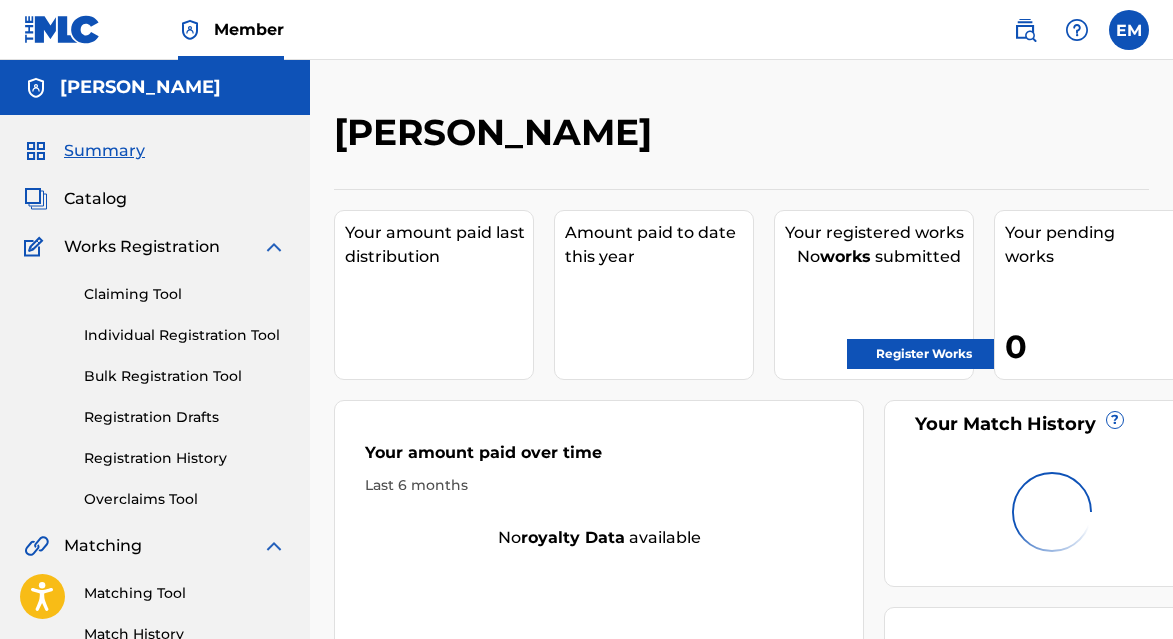 scroll, scrollTop: 0, scrollLeft: 0, axis: both 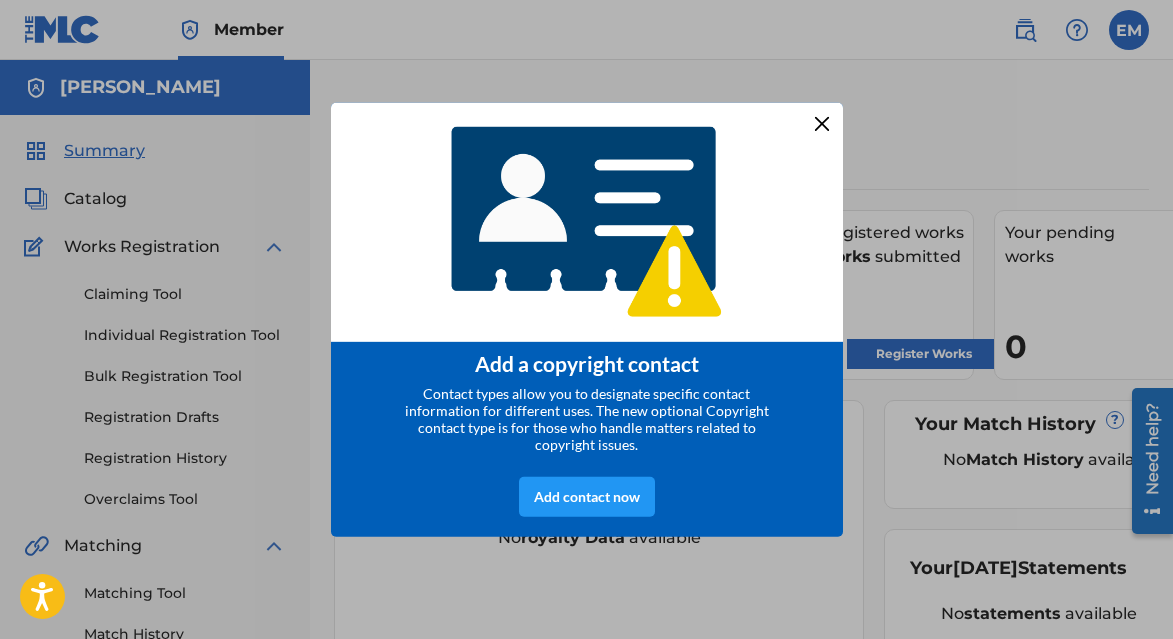 click at bounding box center [821, 123] 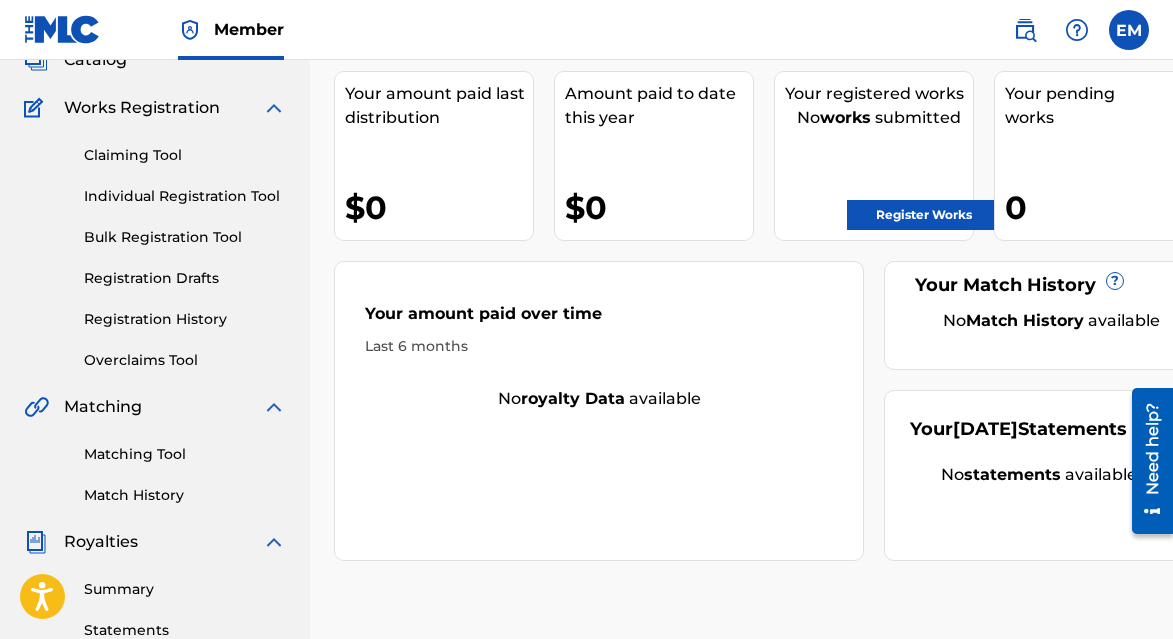 scroll, scrollTop: 142, scrollLeft: 0, axis: vertical 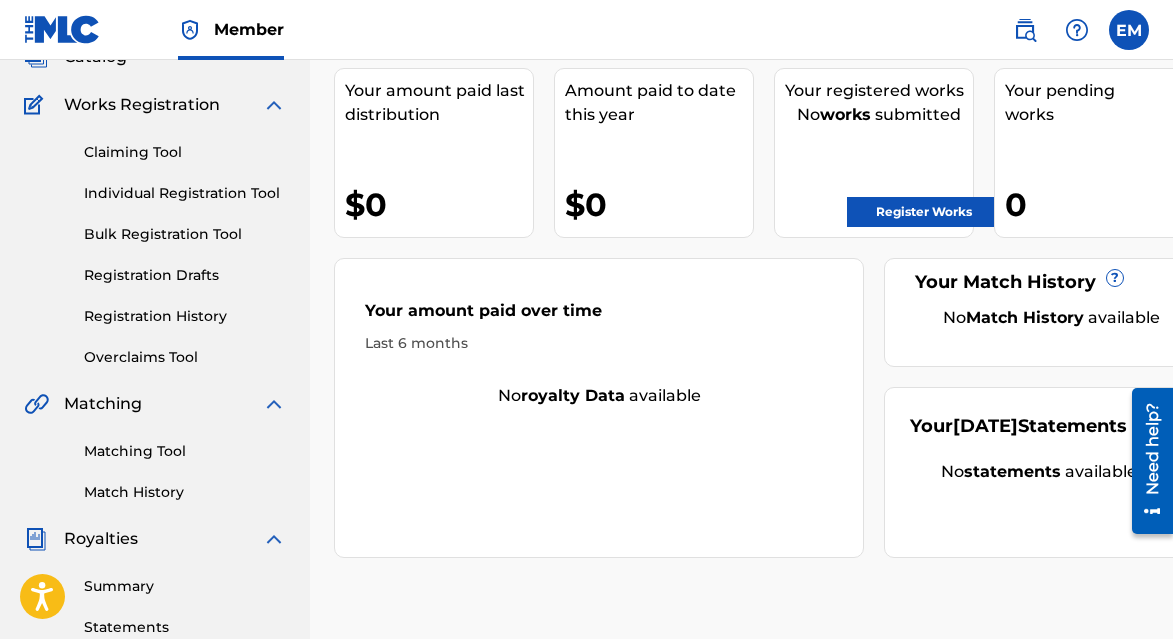 click on "Register Works" at bounding box center [924, 212] 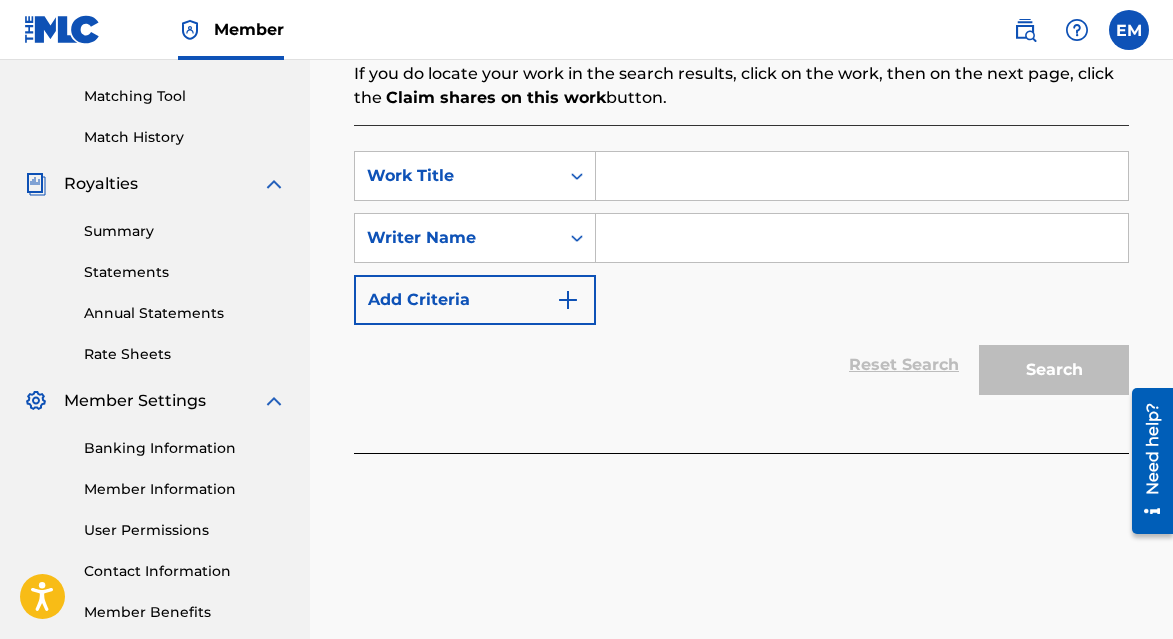 scroll, scrollTop: 500, scrollLeft: 0, axis: vertical 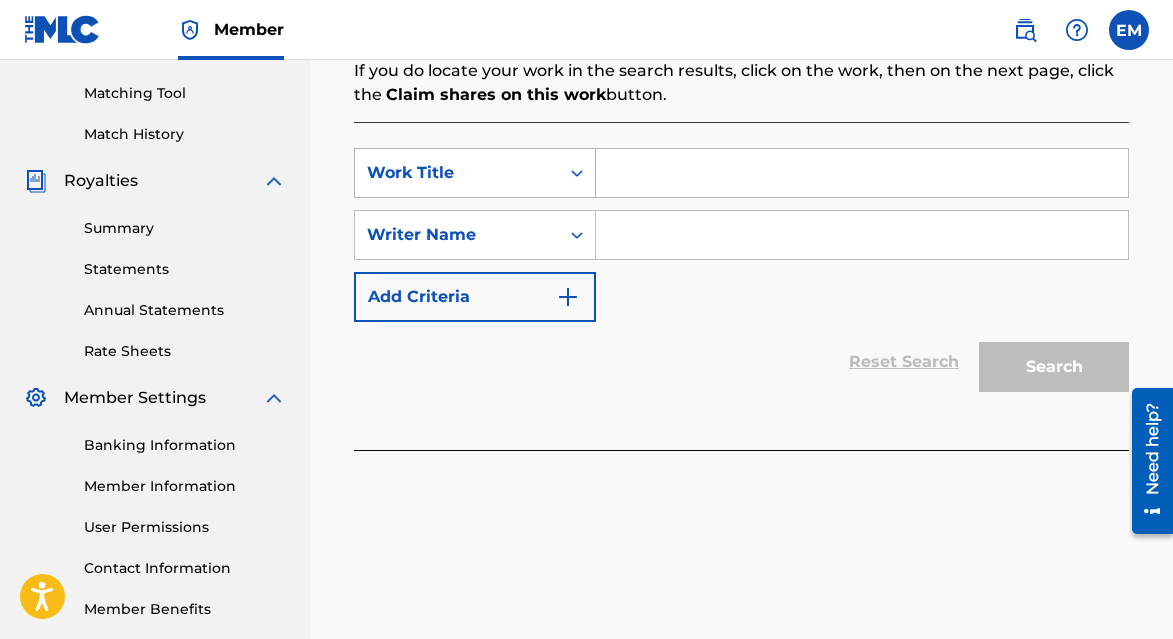 click 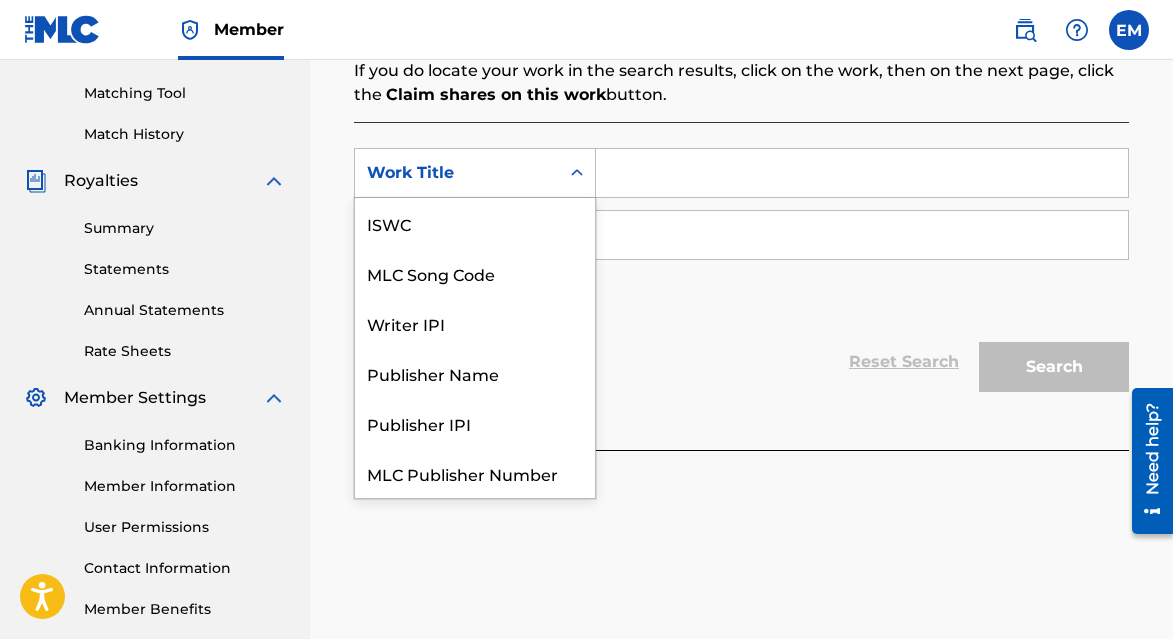 scroll, scrollTop: 50, scrollLeft: 0, axis: vertical 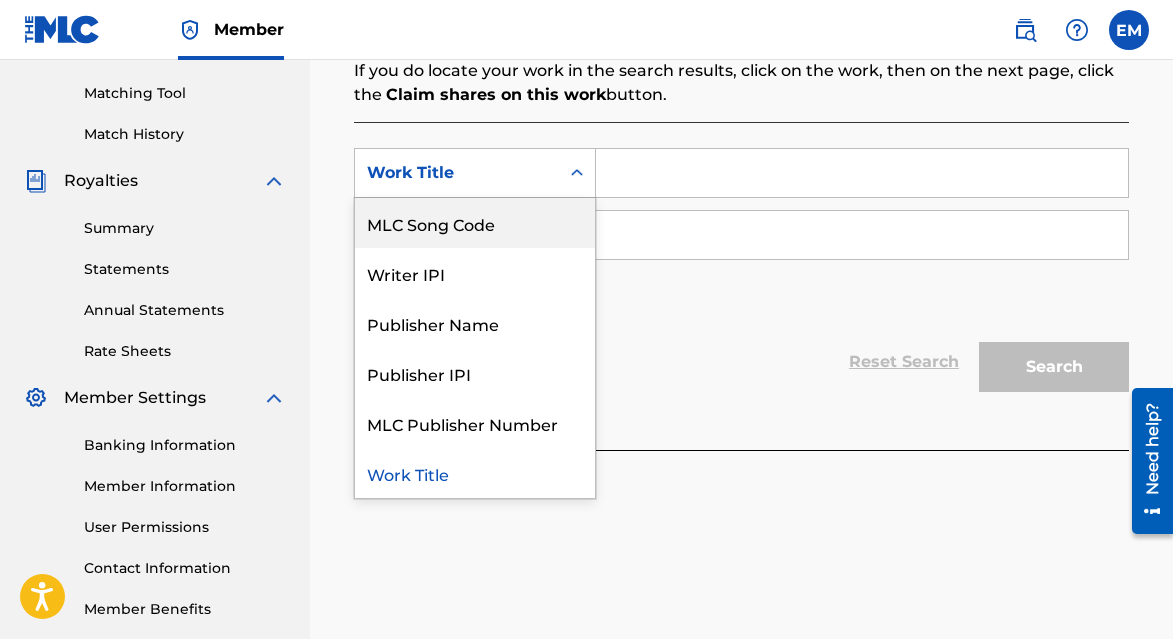 click 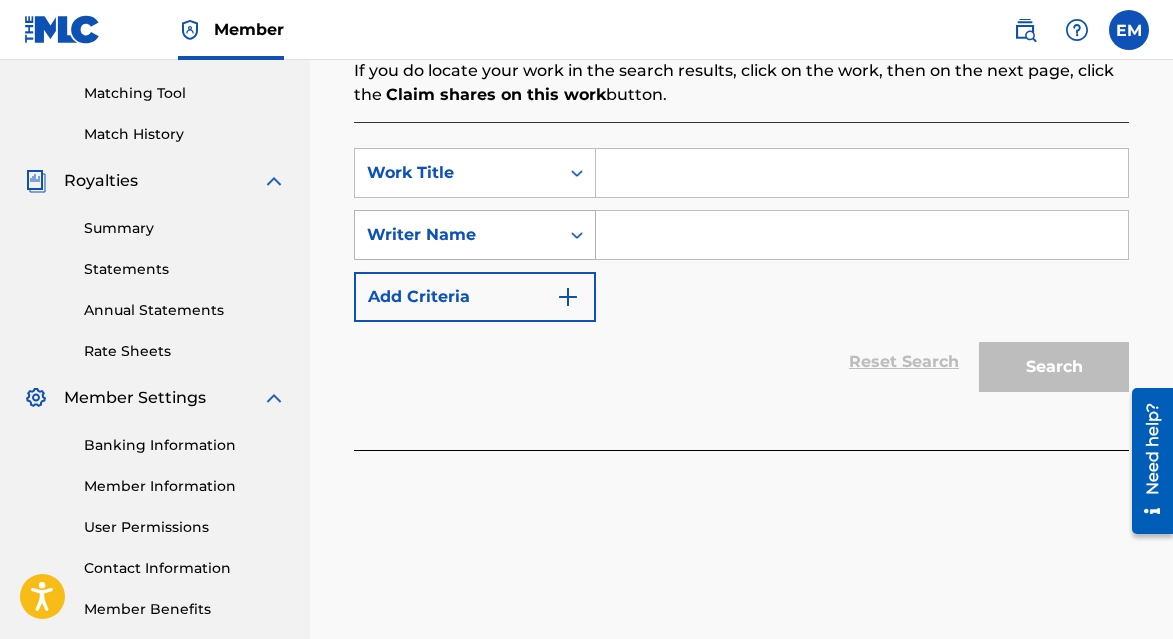 click 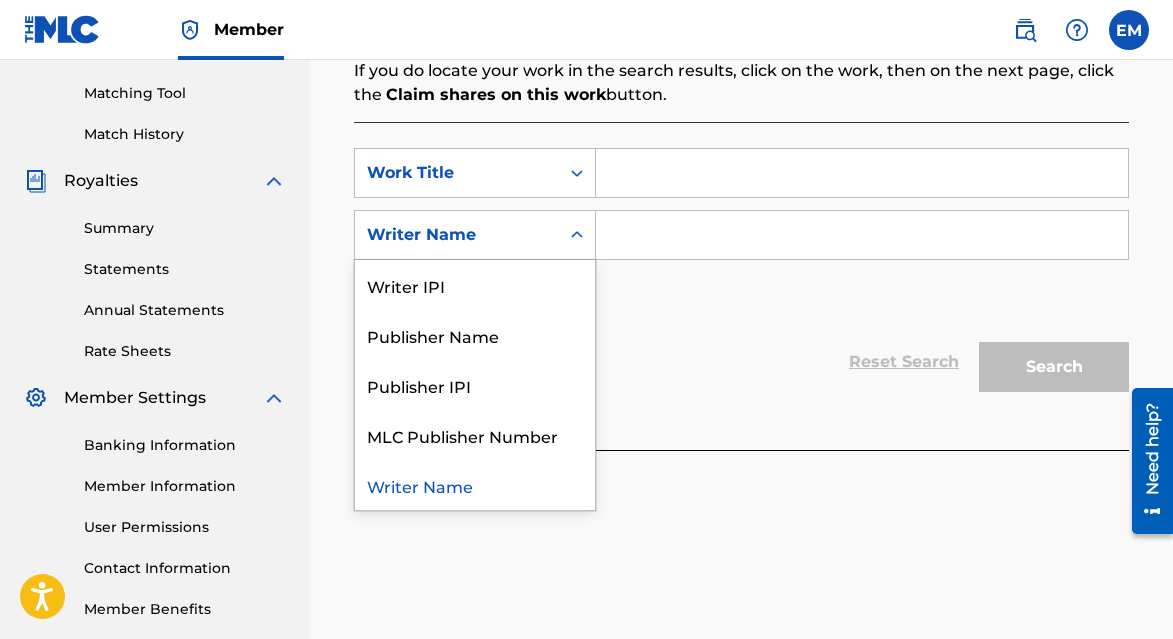 click at bounding box center (862, 235) 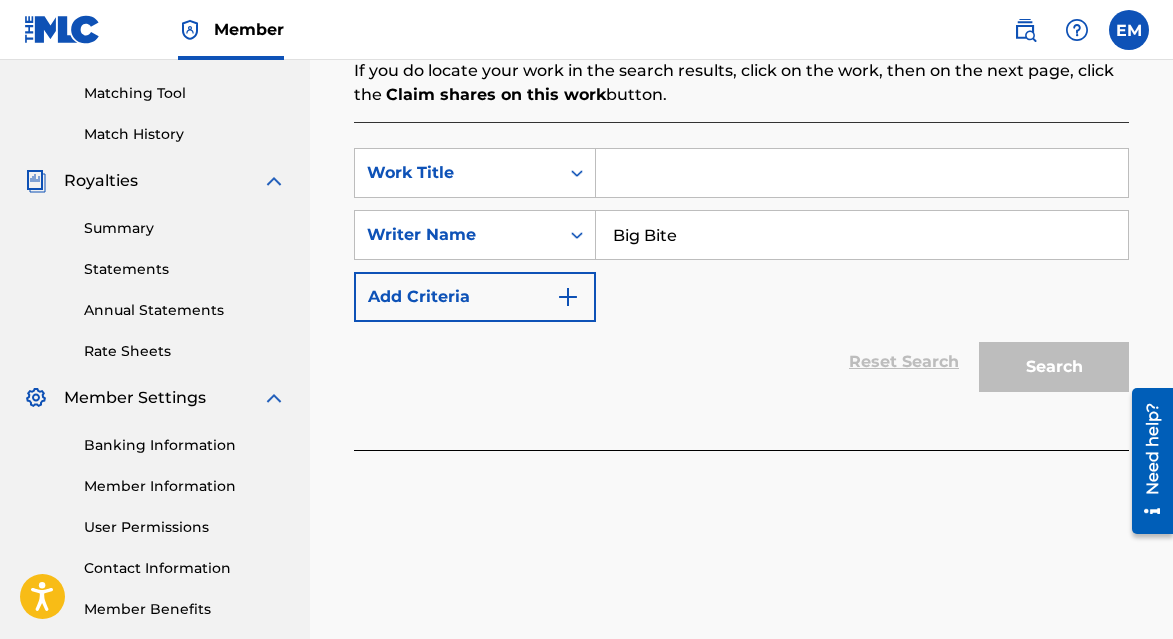 type on "Big Bite" 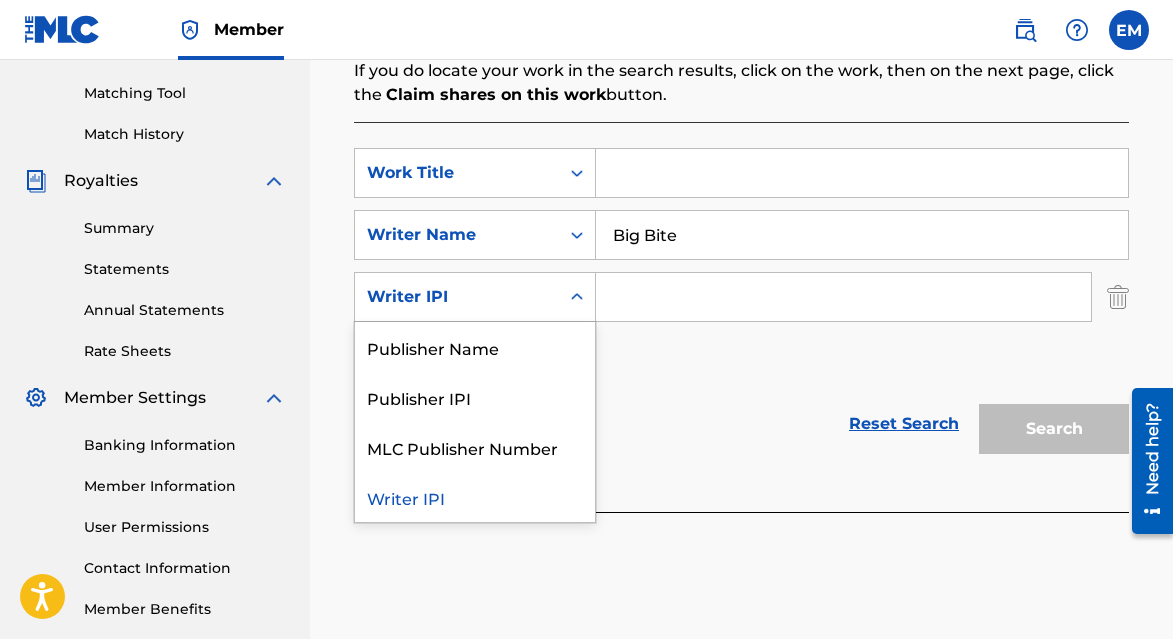 click on "Writer IPI" at bounding box center (457, 297) 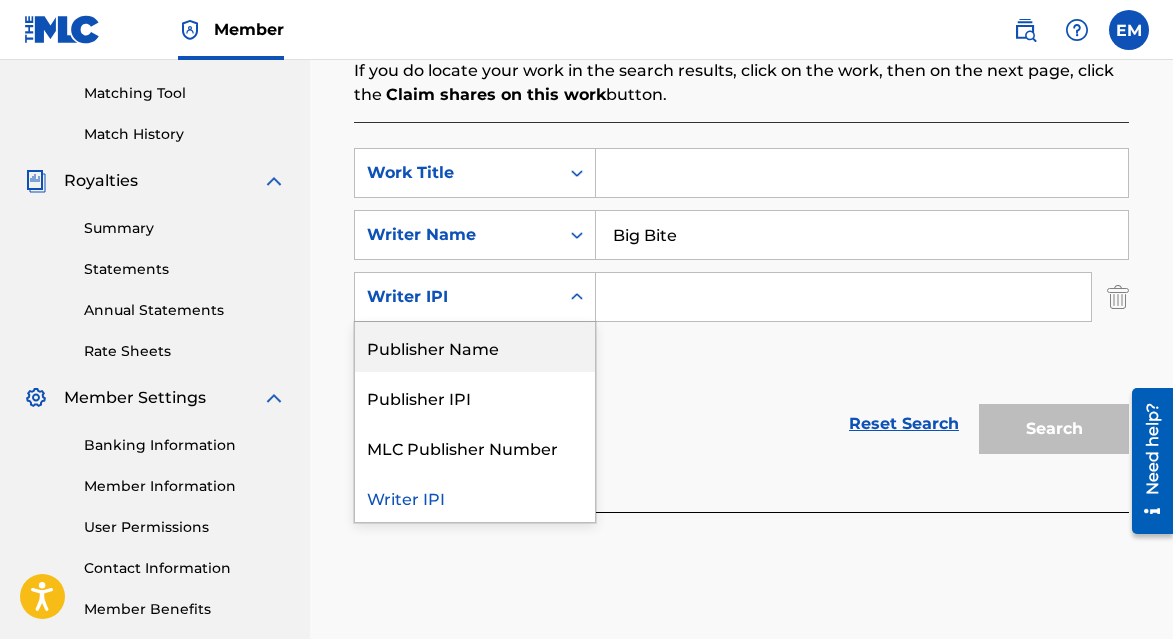 click 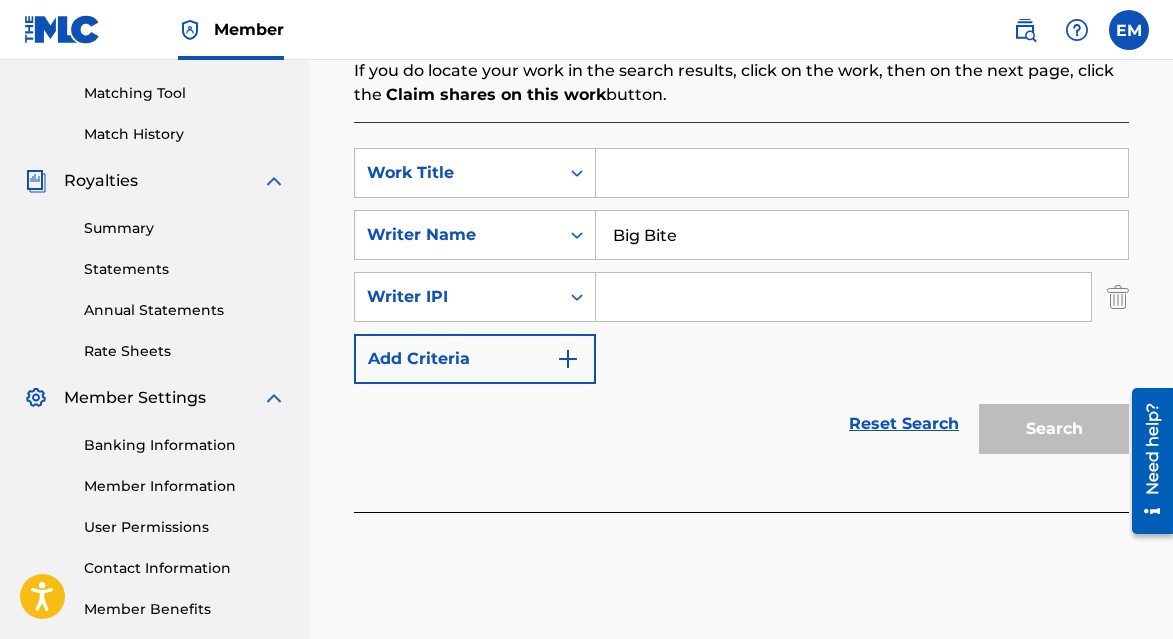 click at bounding box center (1118, 297) 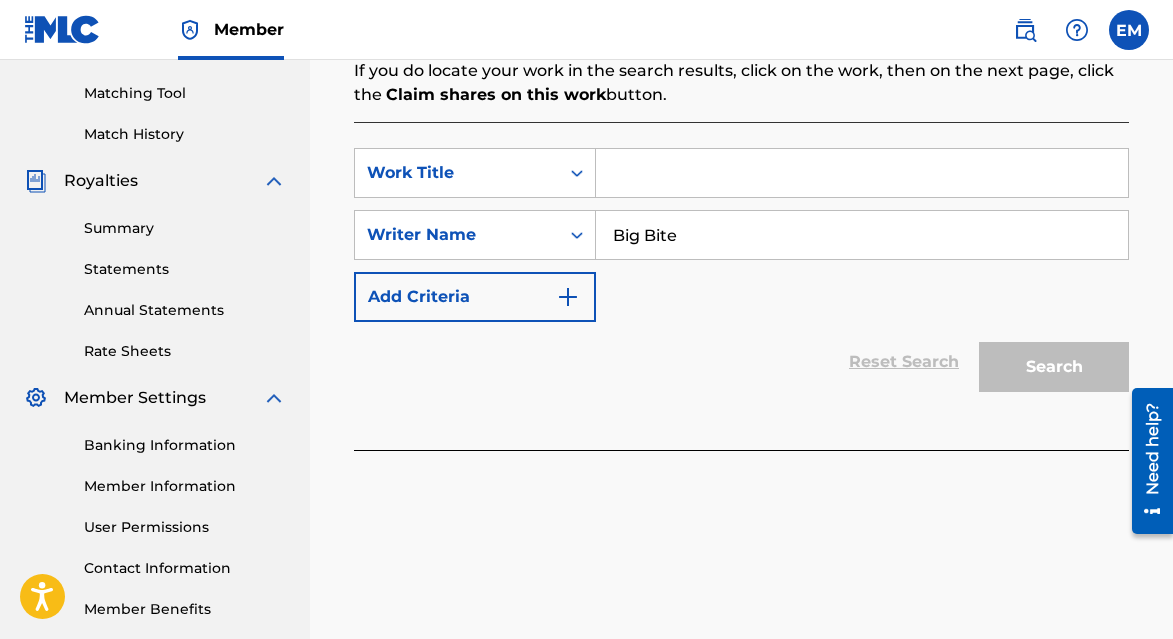 click at bounding box center [862, 173] 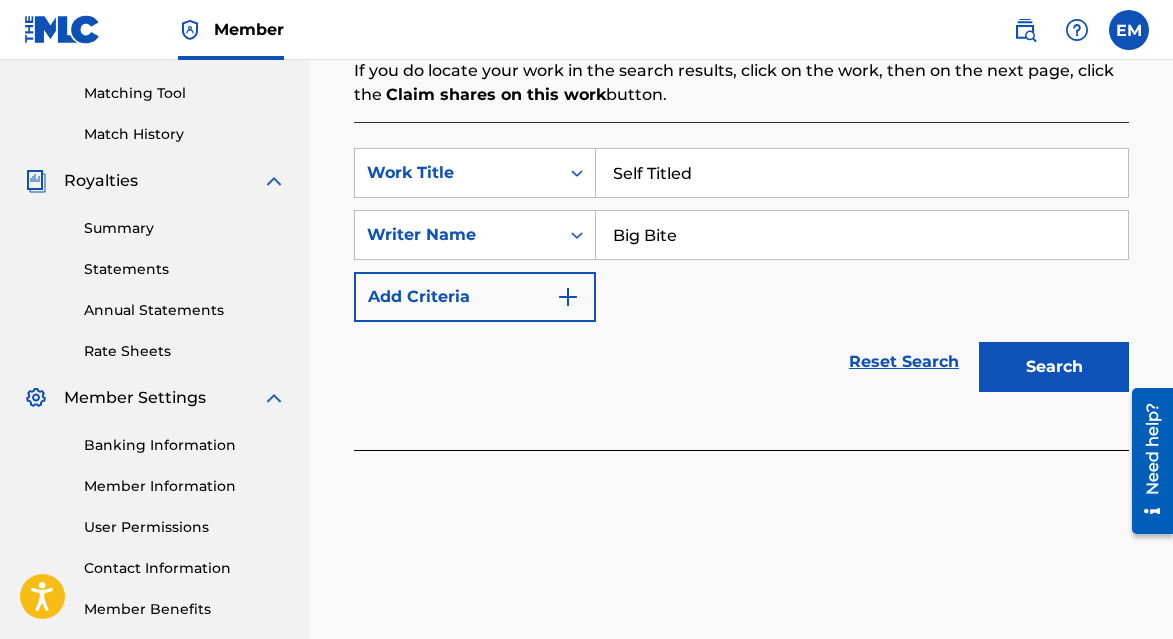 type on "Self Titled" 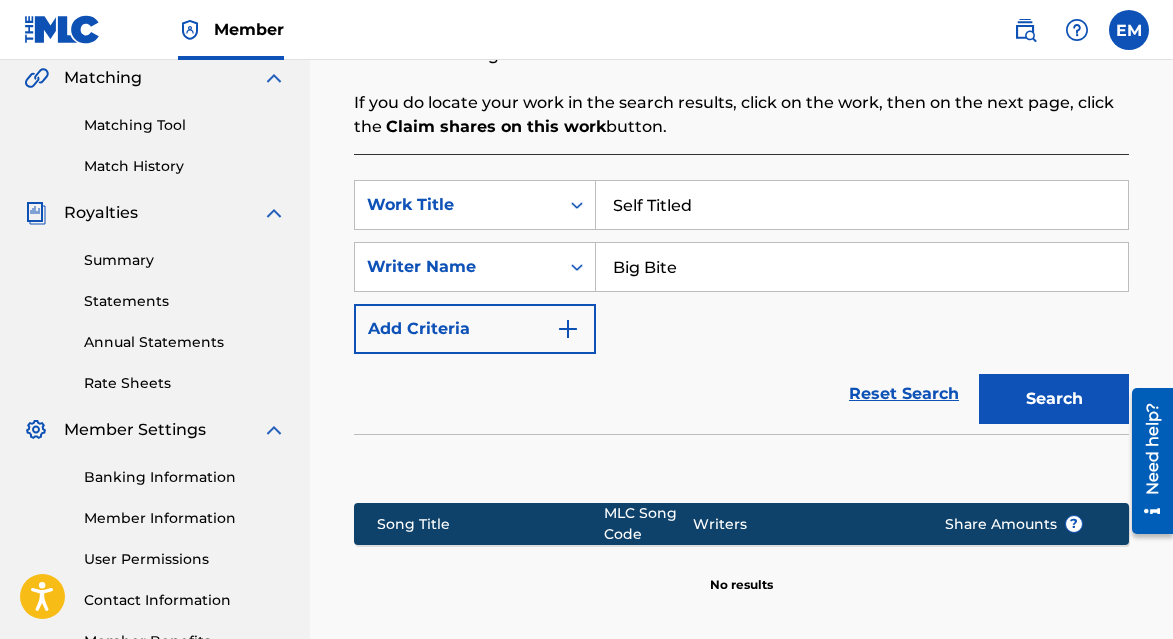 scroll, scrollTop: 441, scrollLeft: 0, axis: vertical 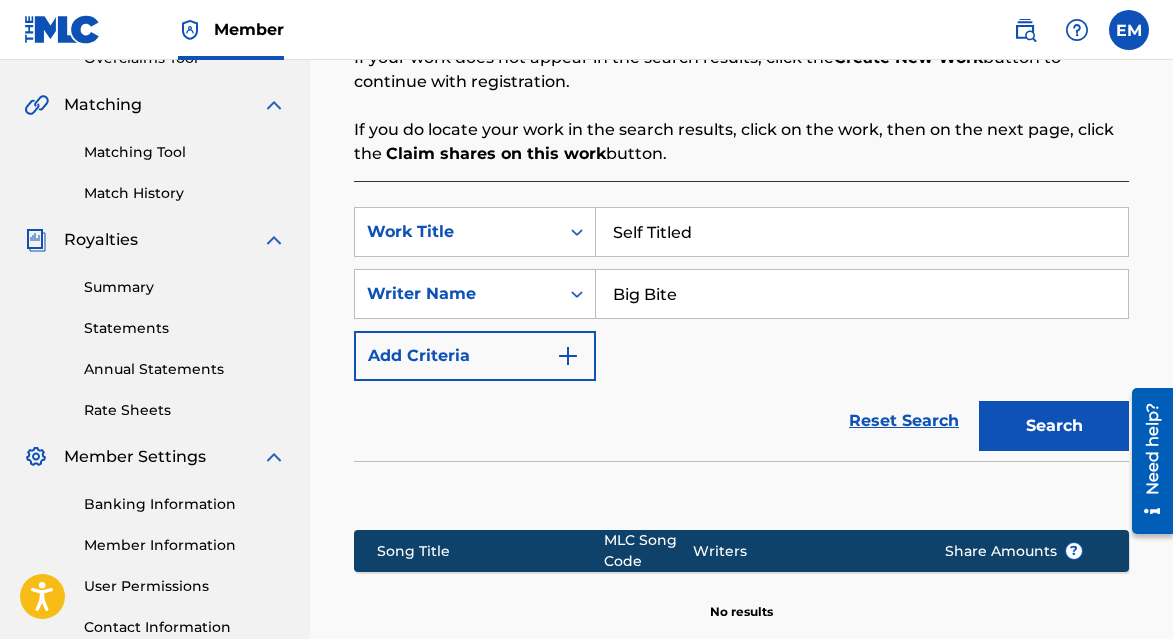drag, startPoint x: 707, startPoint y: 235, endPoint x: 595, endPoint y: 235, distance: 112 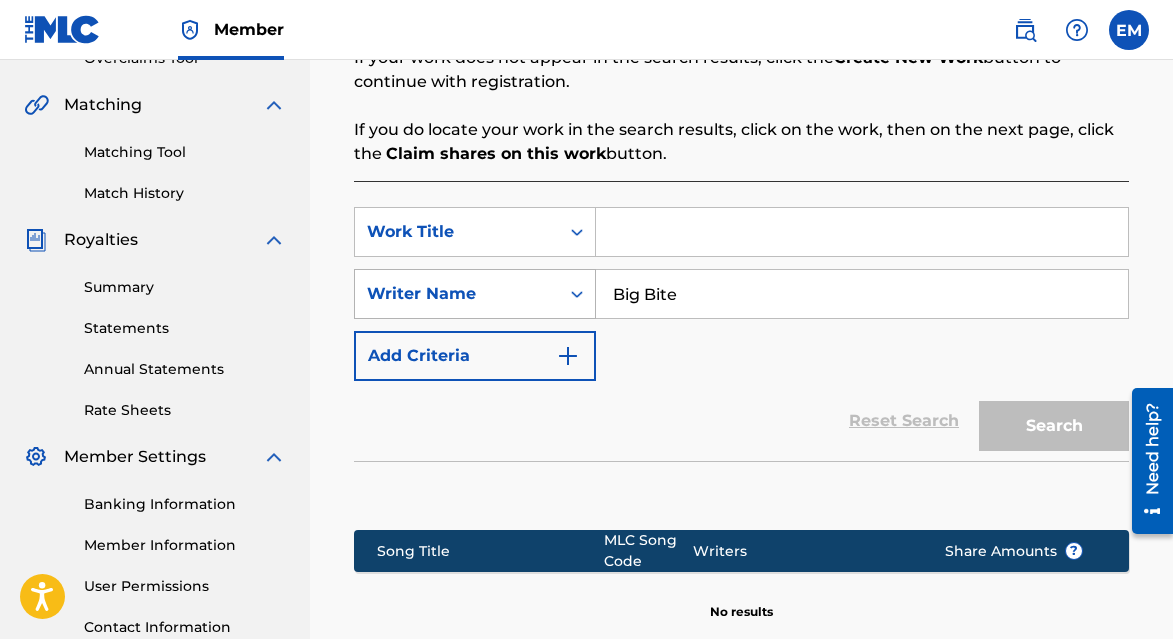 click at bounding box center [577, 294] 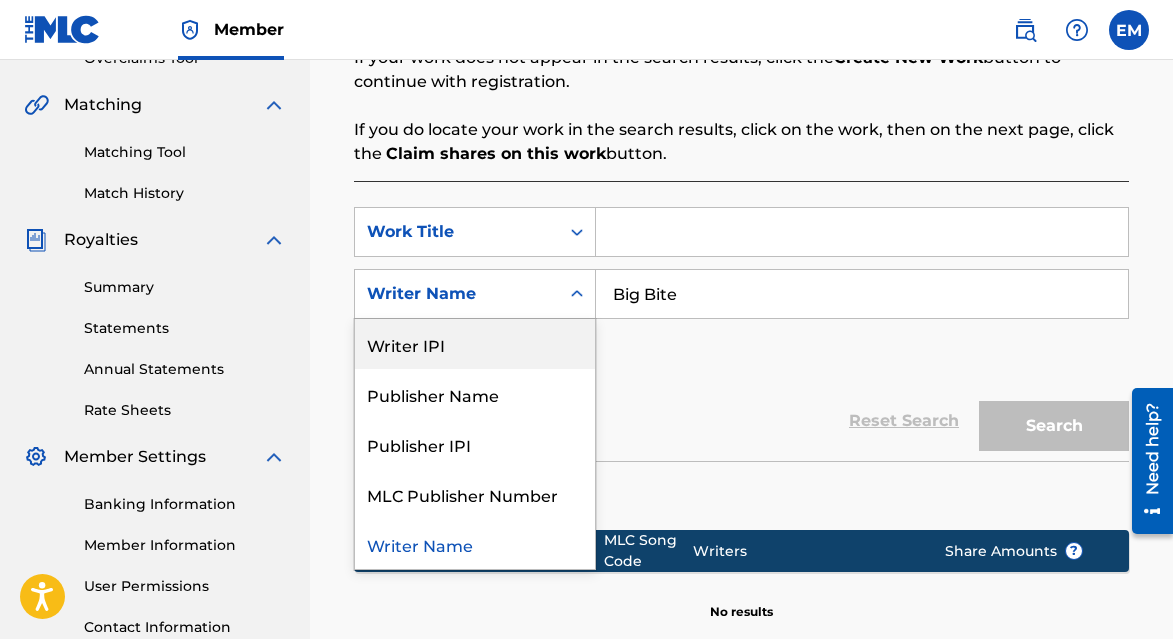 click at bounding box center [862, 232] 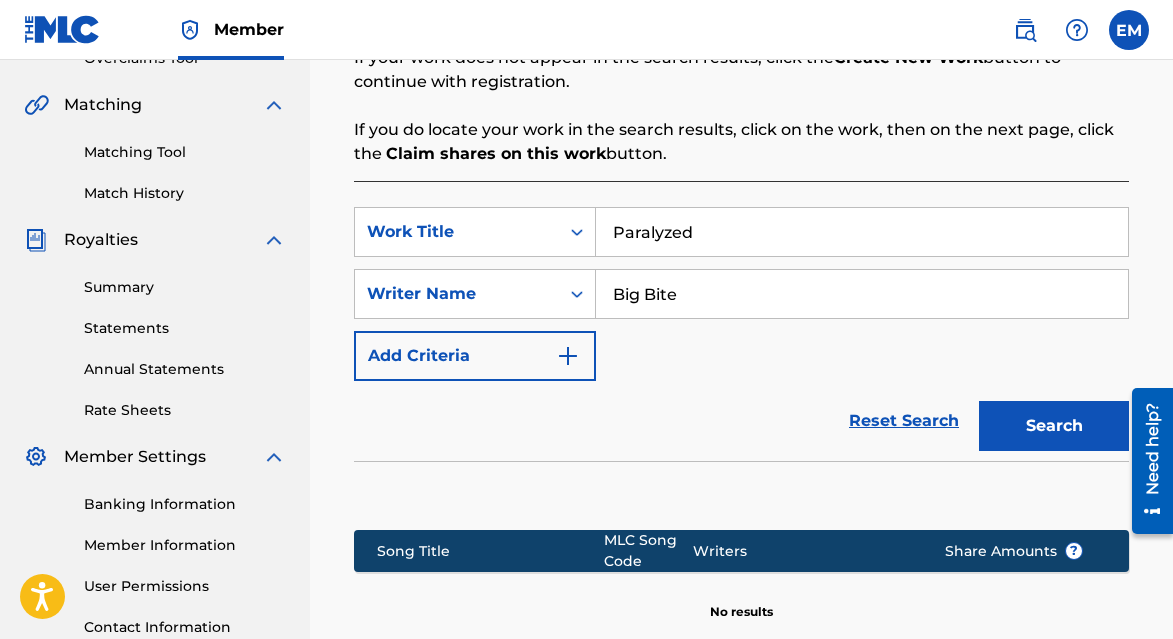 type on "Paralyzed" 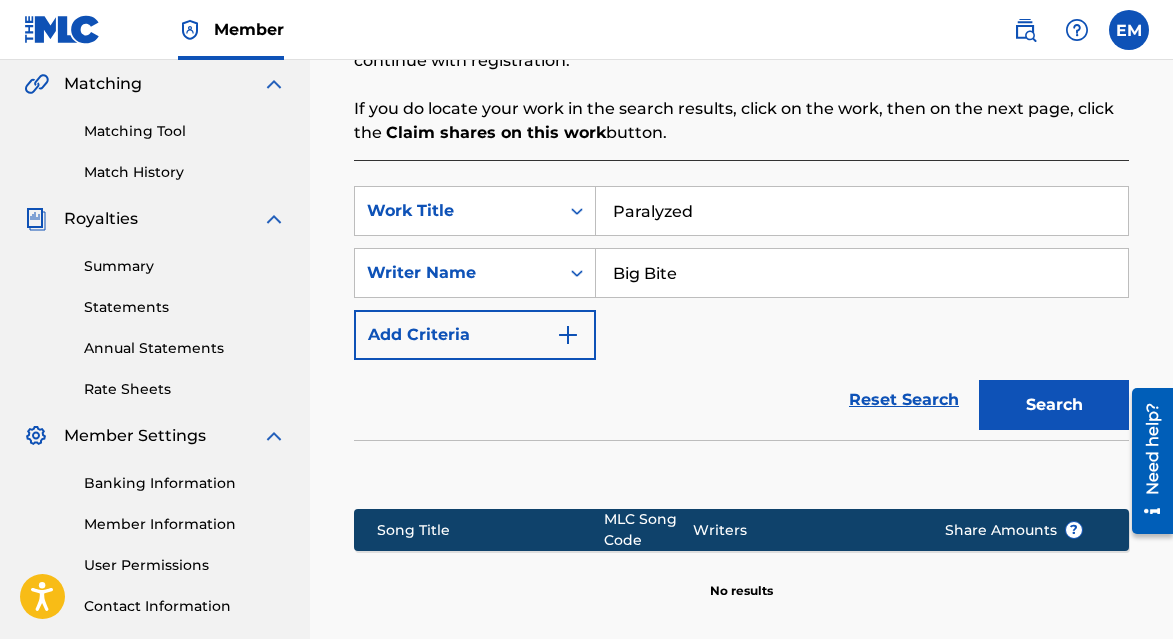 scroll, scrollTop: 315, scrollLeft: 0, axis: vertical 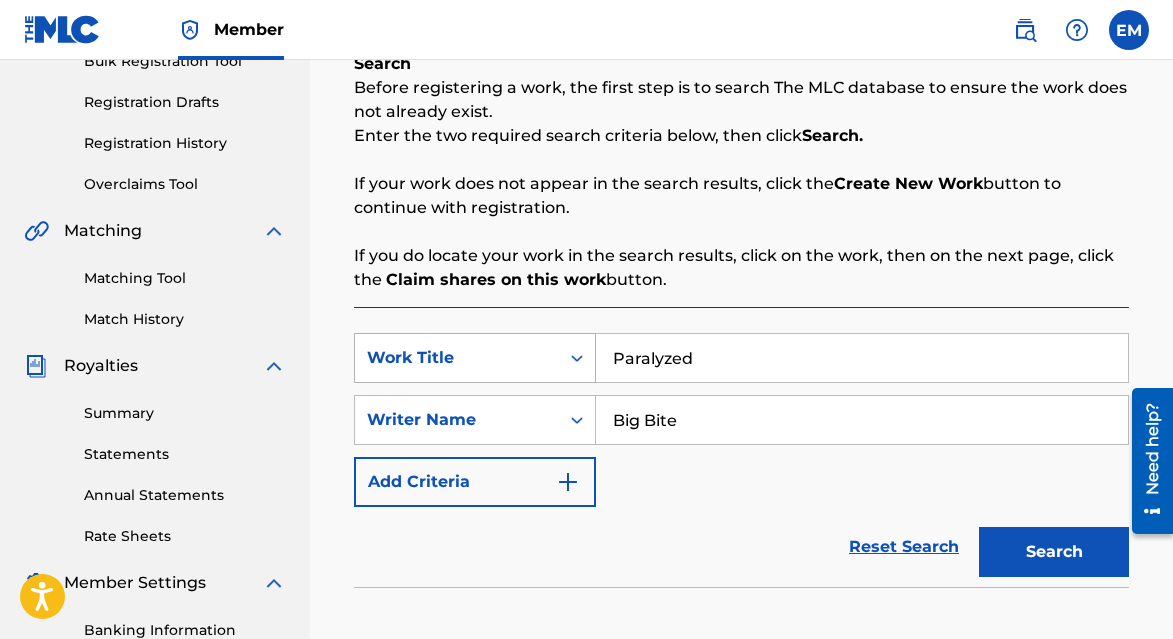 click at bounding box center (577, 358) 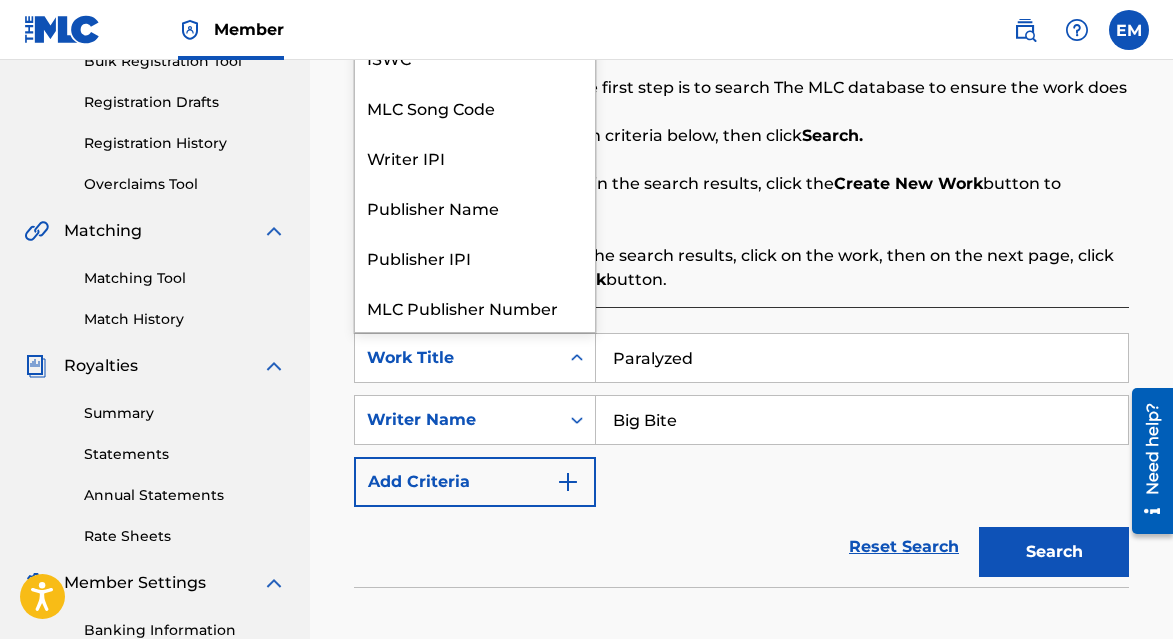 scroll, scrollTop: 50, scrollLeft: 0, axis: vertical 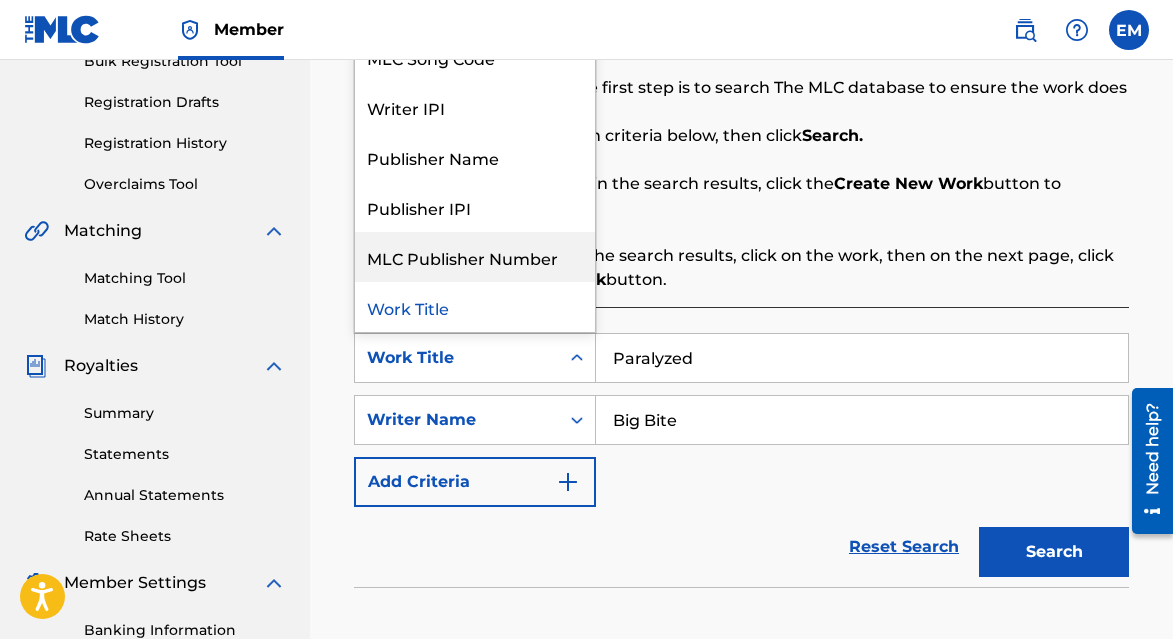 click on "MLC Publisher Number" at bounding box center [475, 257] 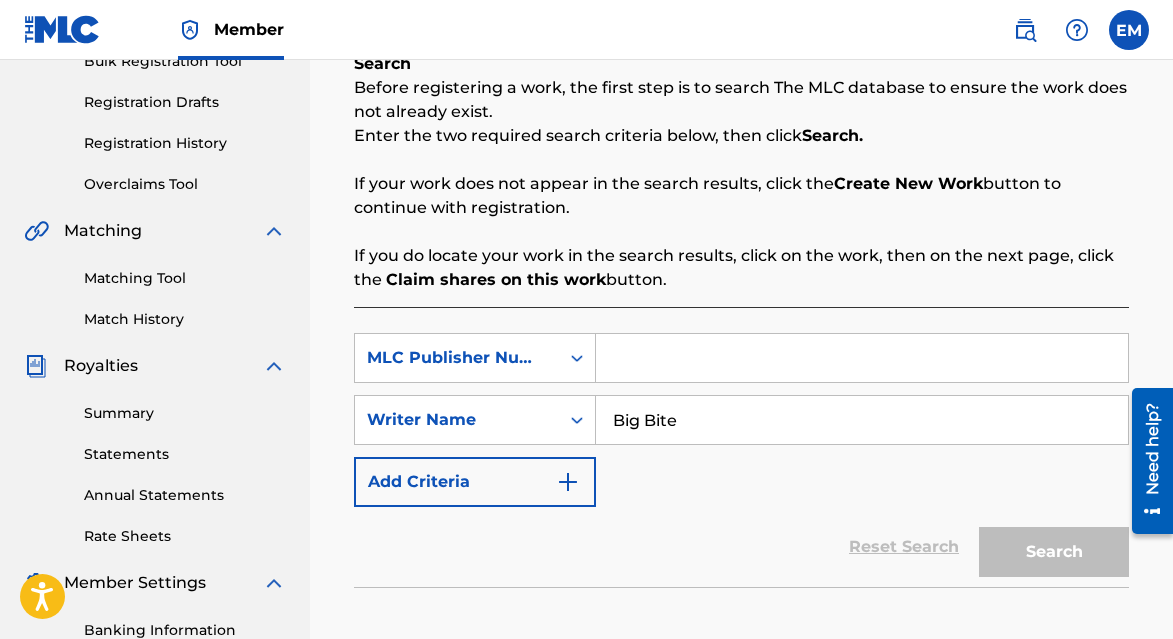 click at bounding box center (862, 358) 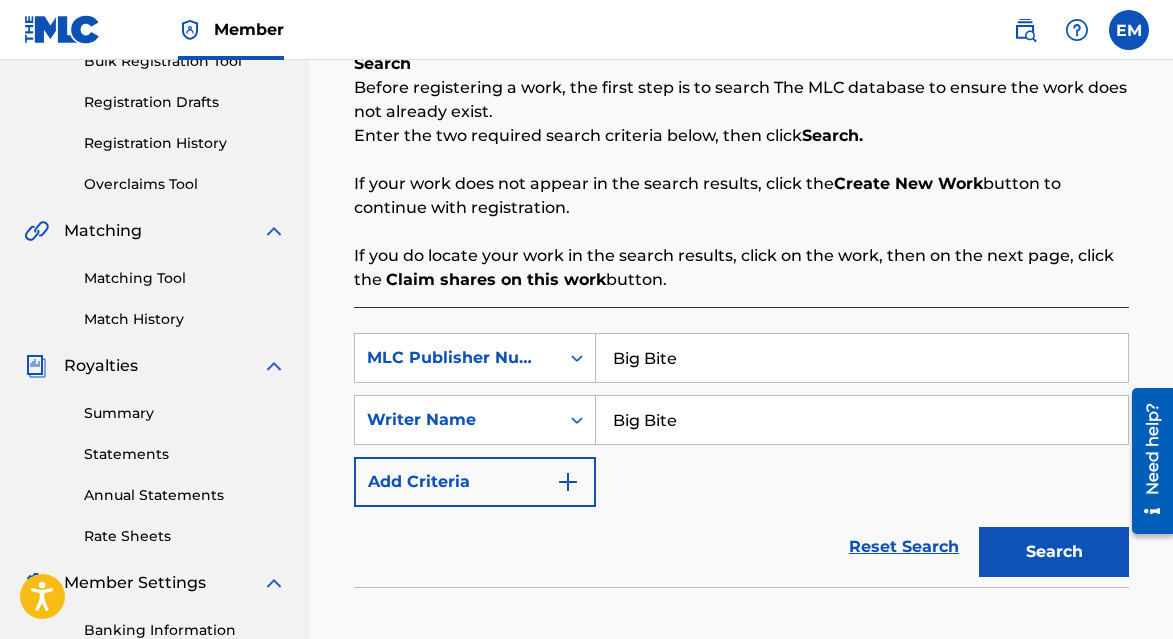type on "Big Bite" 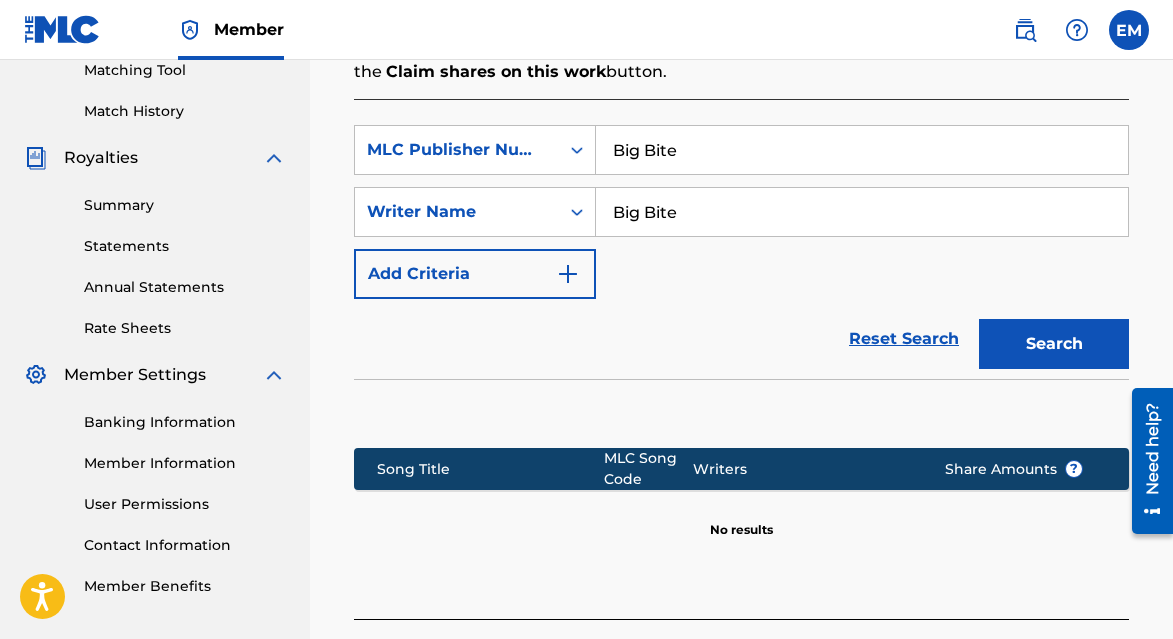 scroll, scrollTop: 529, scrollLeft: 0, axis: vertical 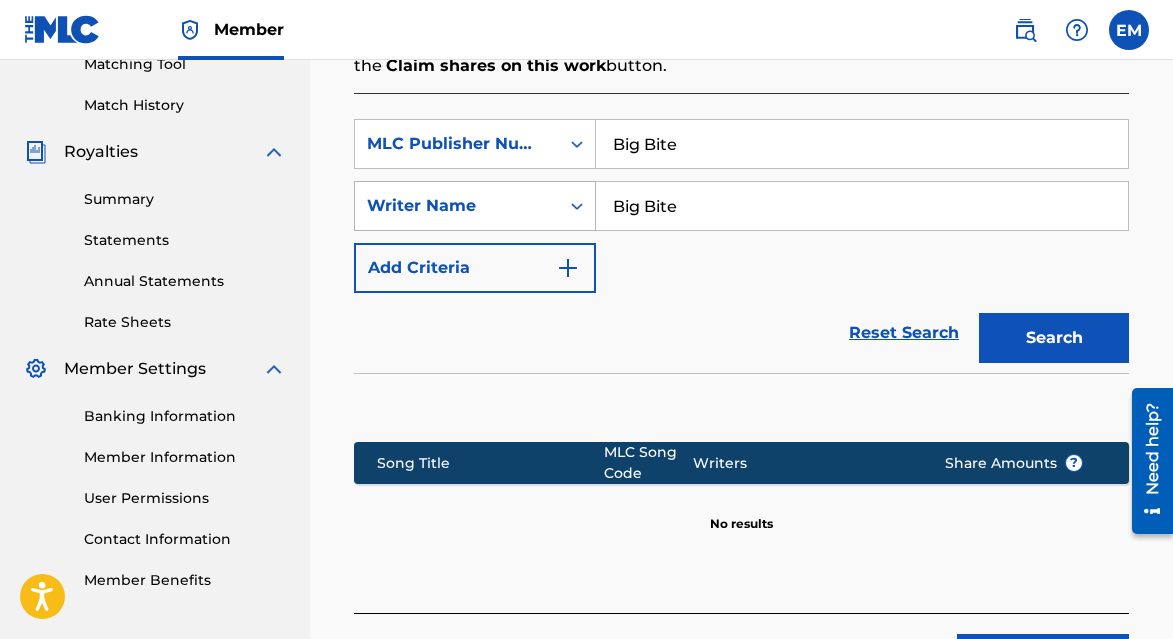 click at bounding box center [577, 206] 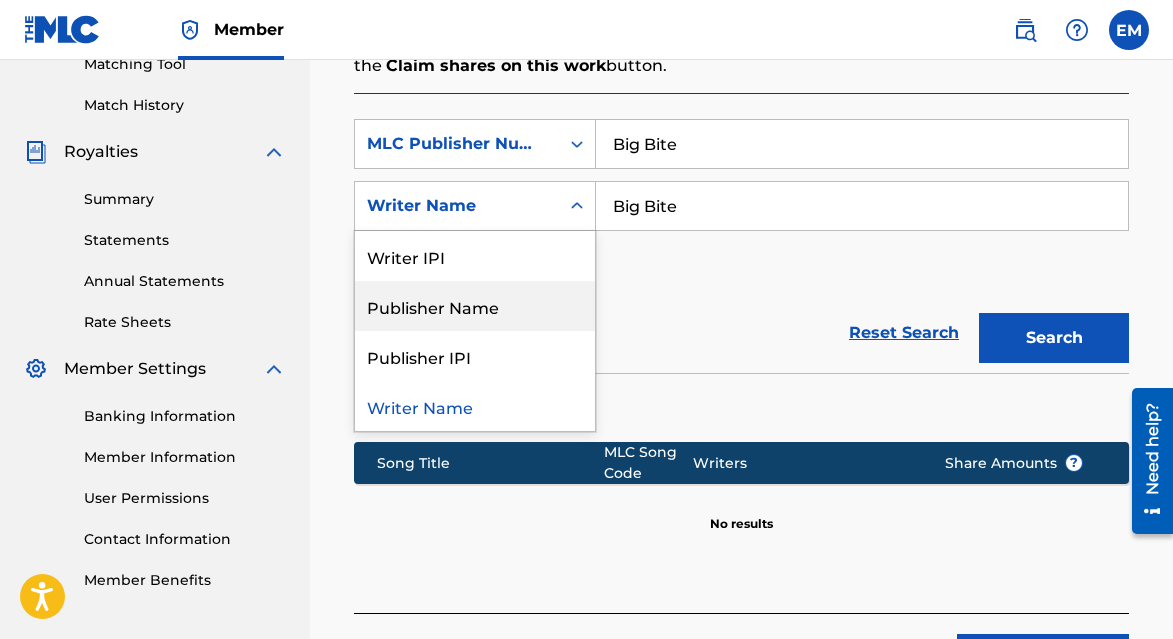 click on "Publisher Name" at bounding box center (475, 306) 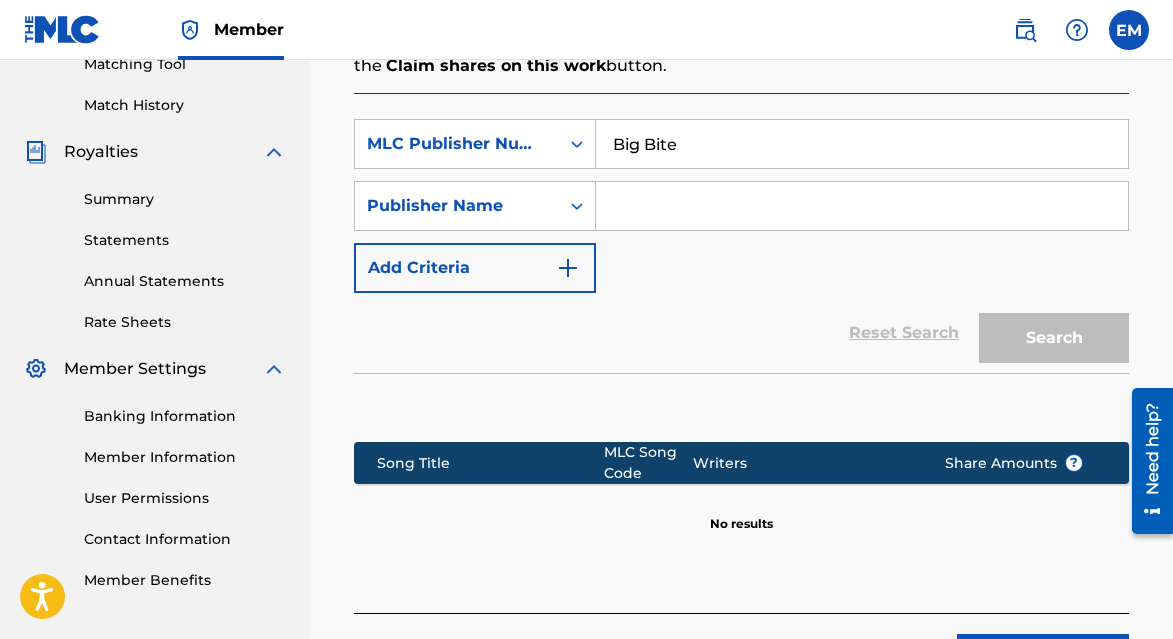 click at bounding box center (862, 206) 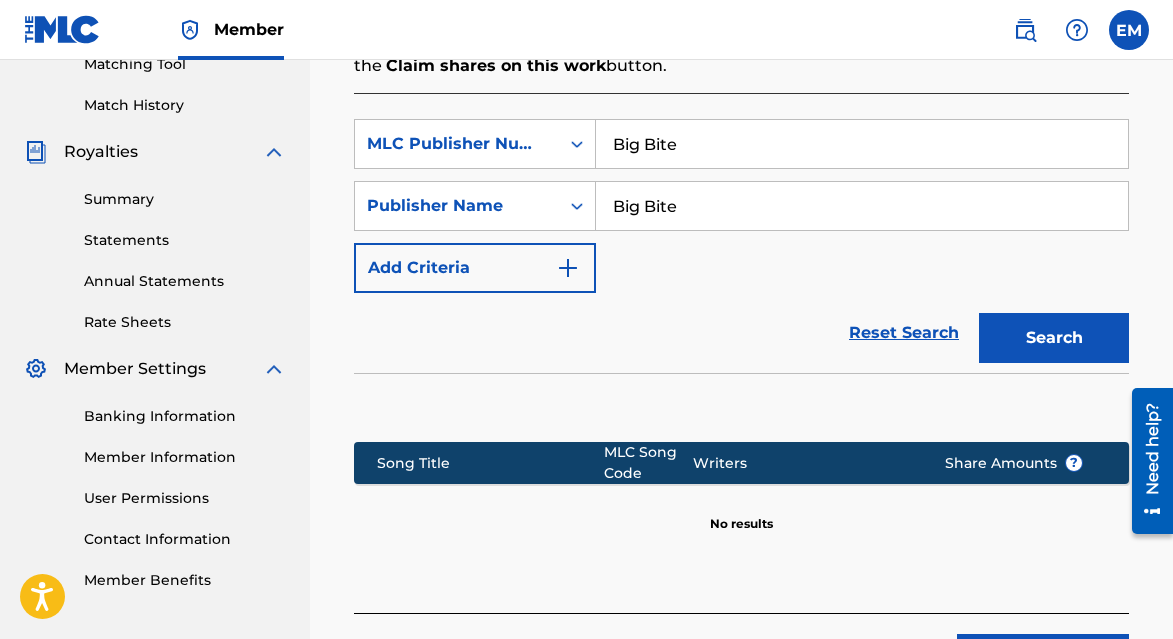 type on "Big Bite" 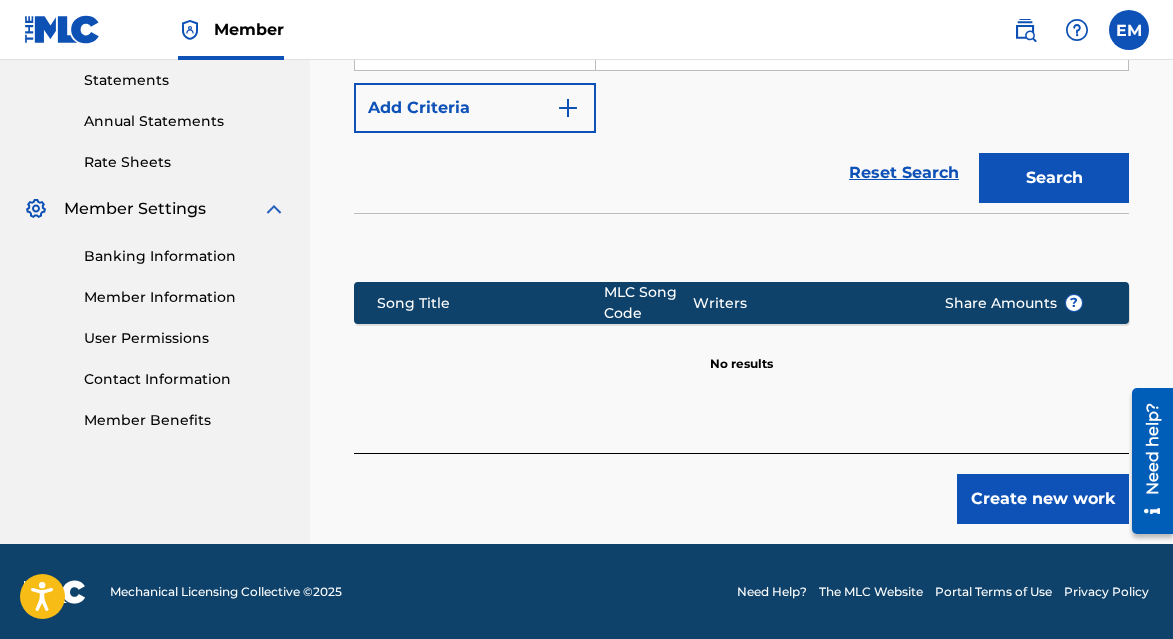 click on "Create new work" at bounding box center [1043, 499] 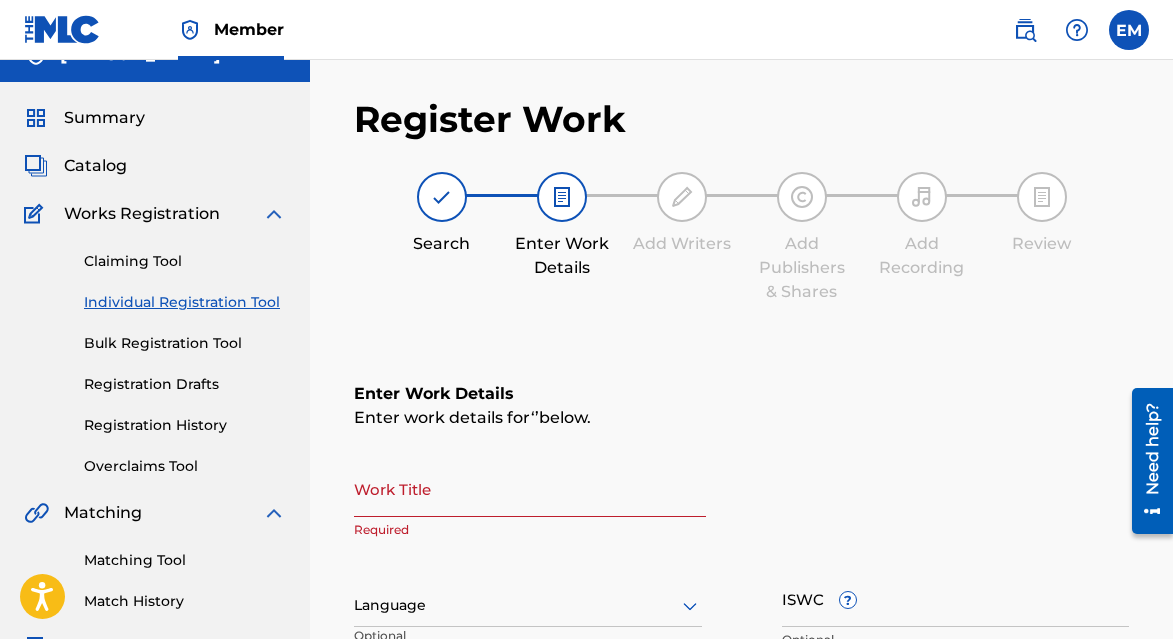 scroll, scrollTop: 41, scrollLeft: 0, axis: vertical 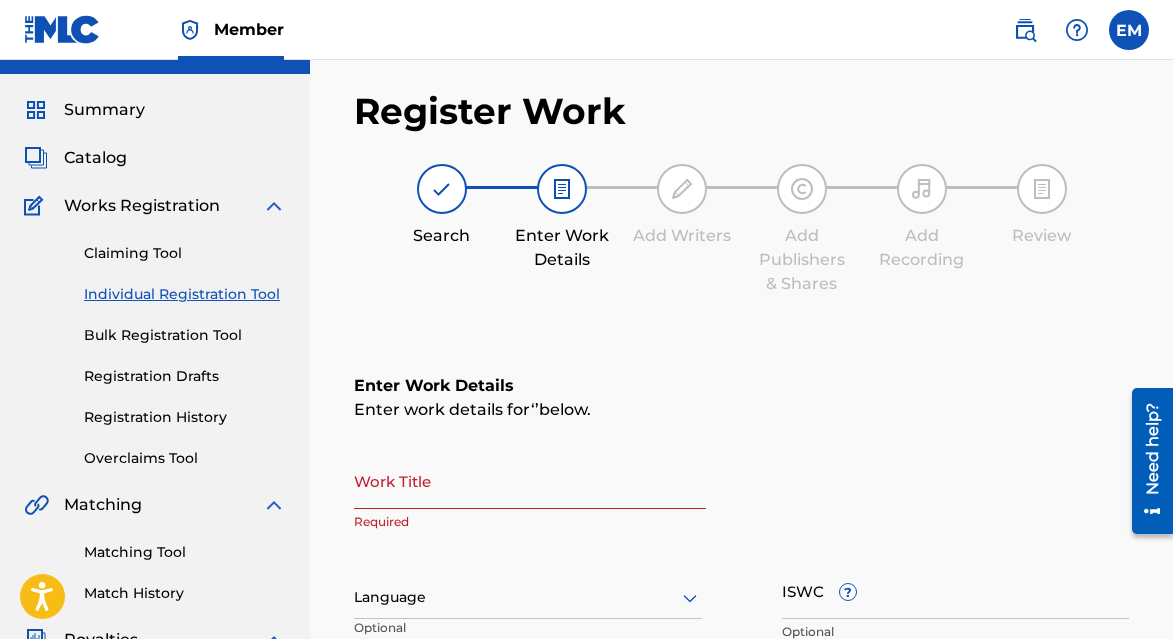 click on "Claiming Tool" at bounding box center (185, 253) 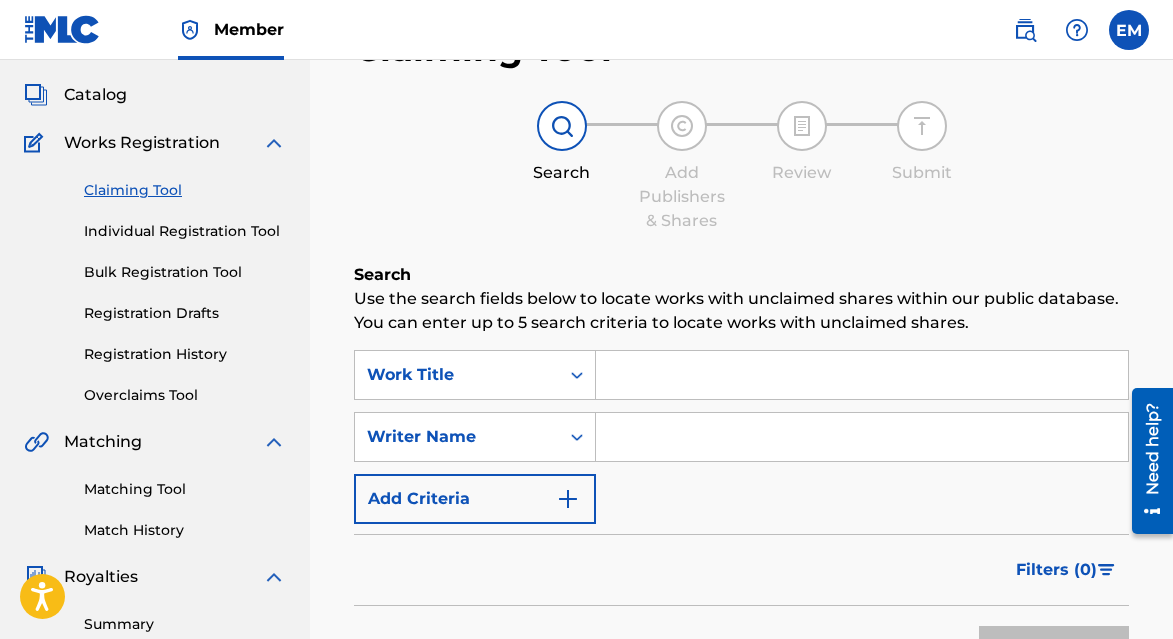 scroll, scrollTop: 117, scrollLeft: 0, axis: vertical 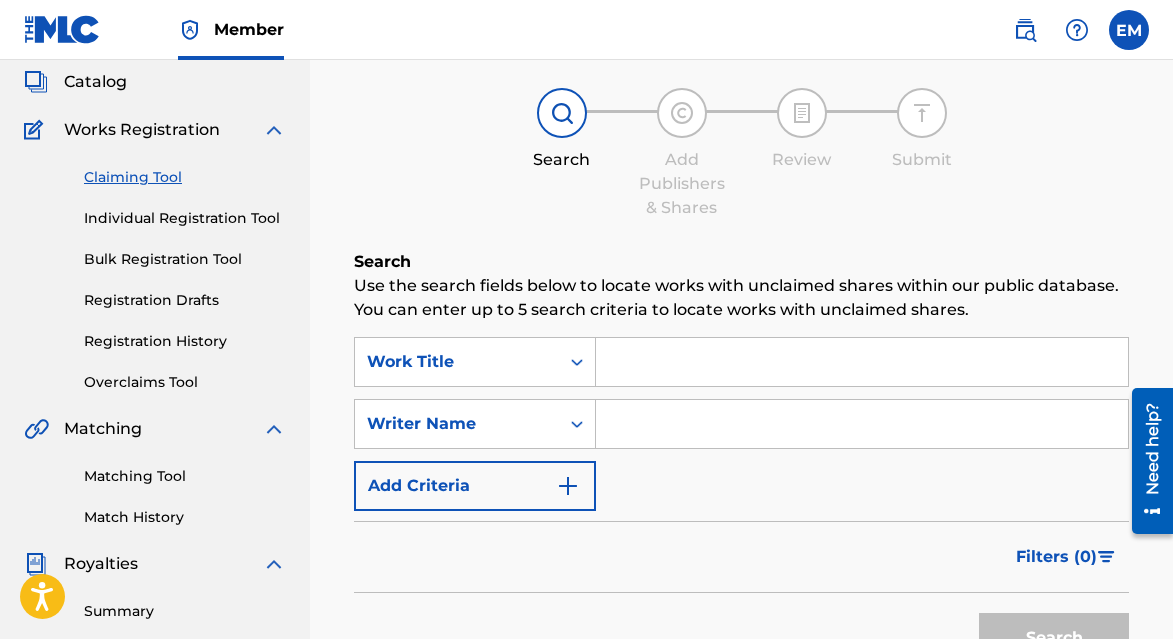 click at bounding box center [862, 424] 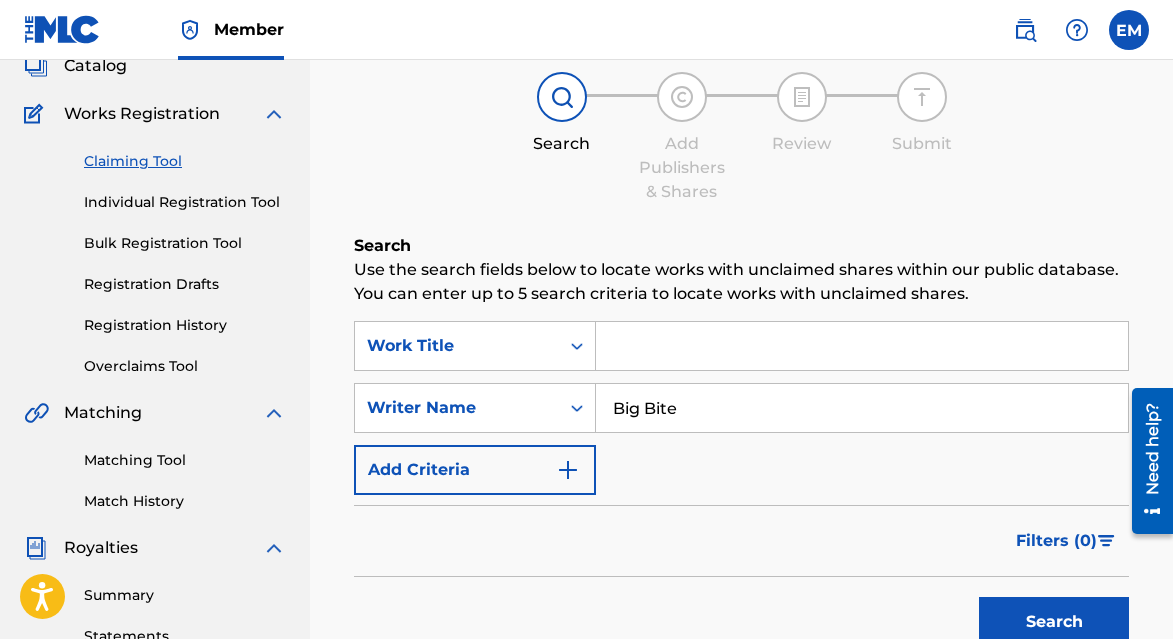 scroll, scrollTop: 139, scrollLeft: 0, axis: vertical 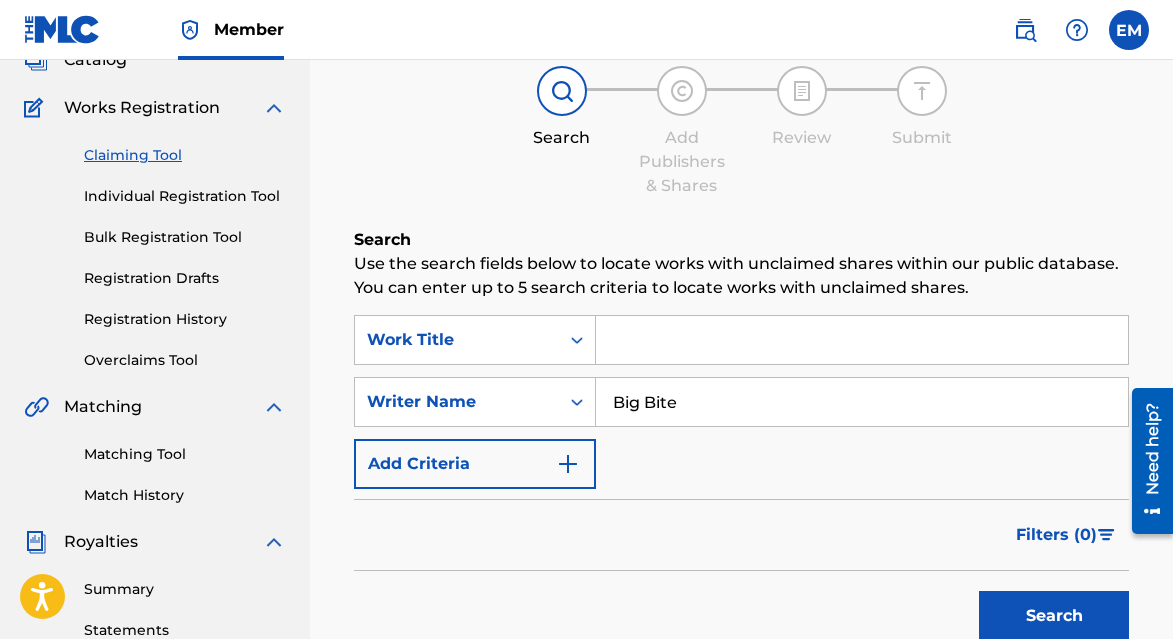 type on "Big Bite" 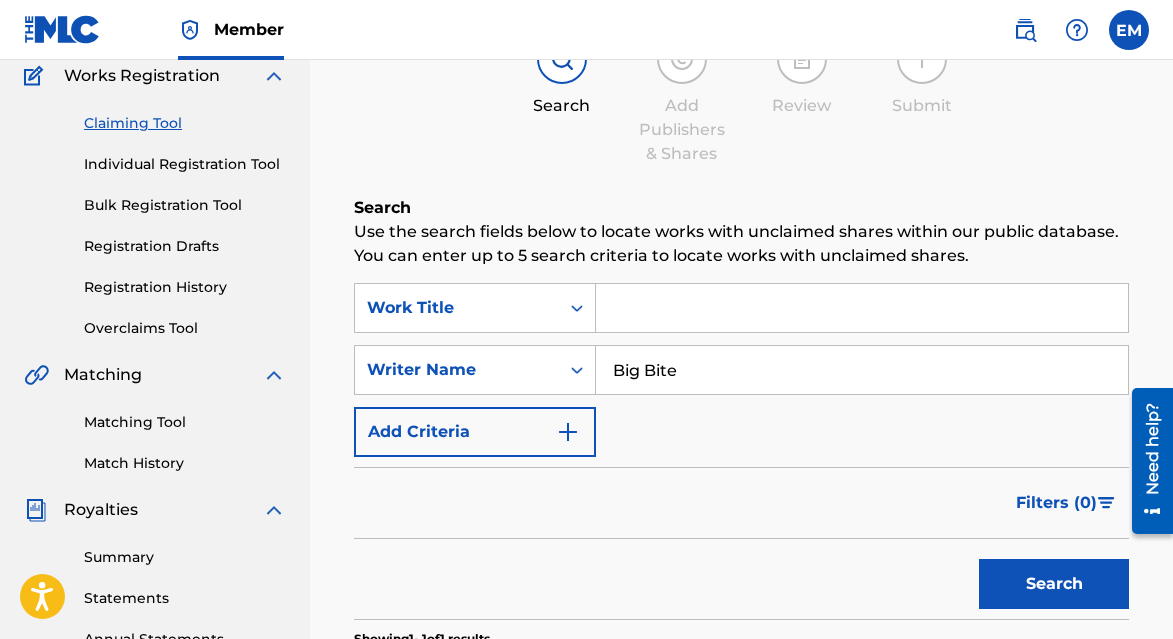 scroll, scrollTop: 96, scrollLeft: 0, axis: vertical 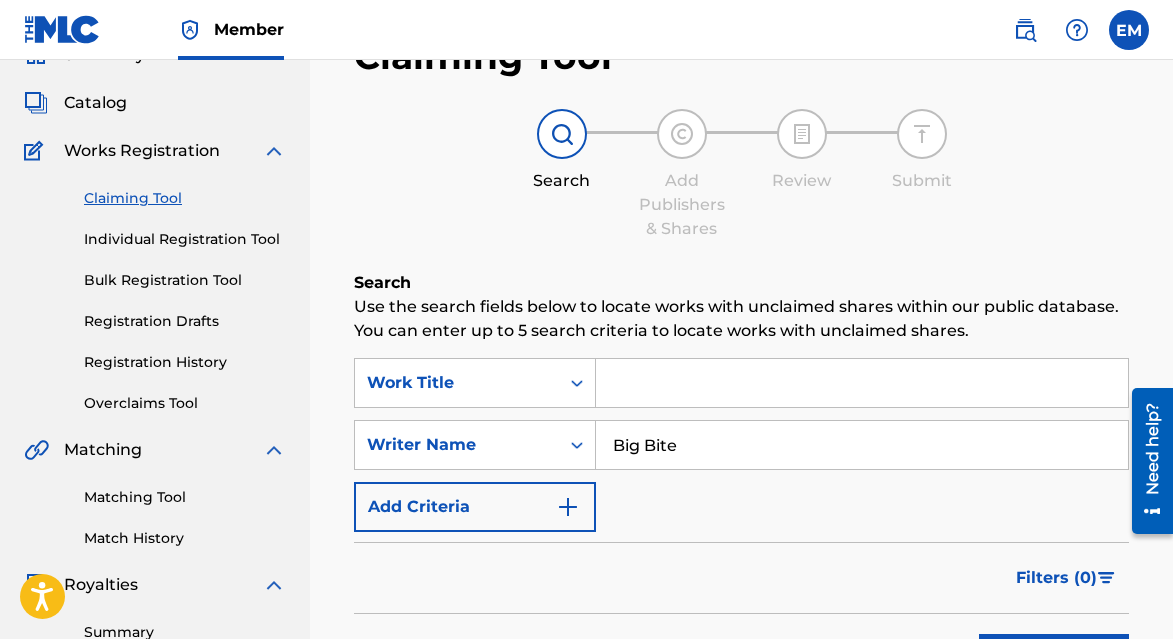 click at bounding box center (862, 383) 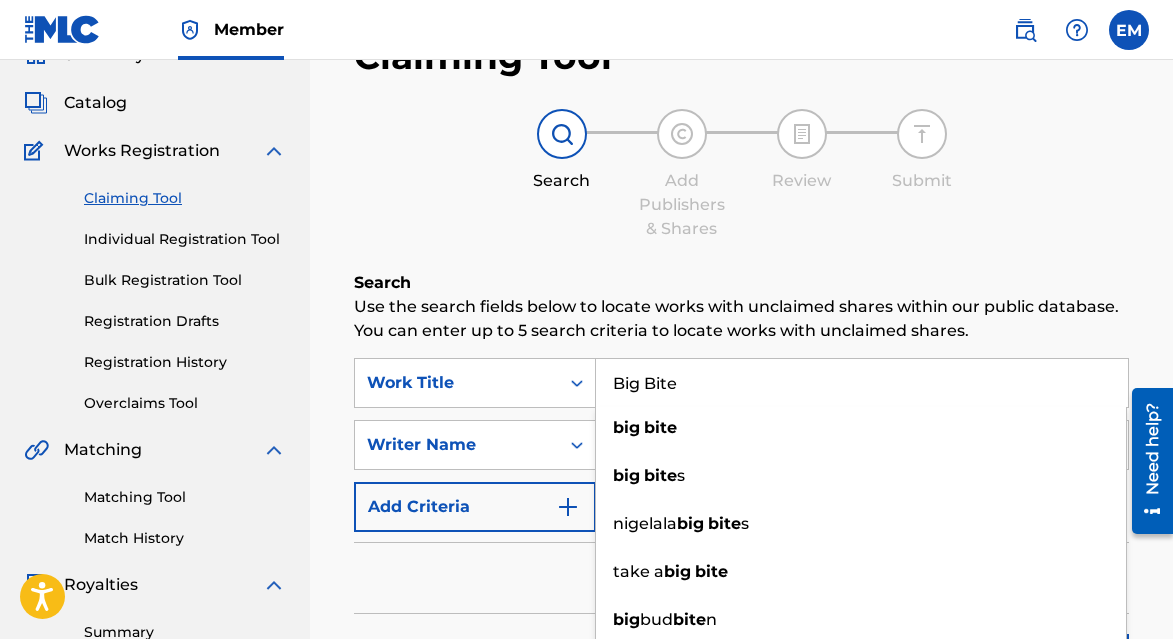 type on "Big Bite" 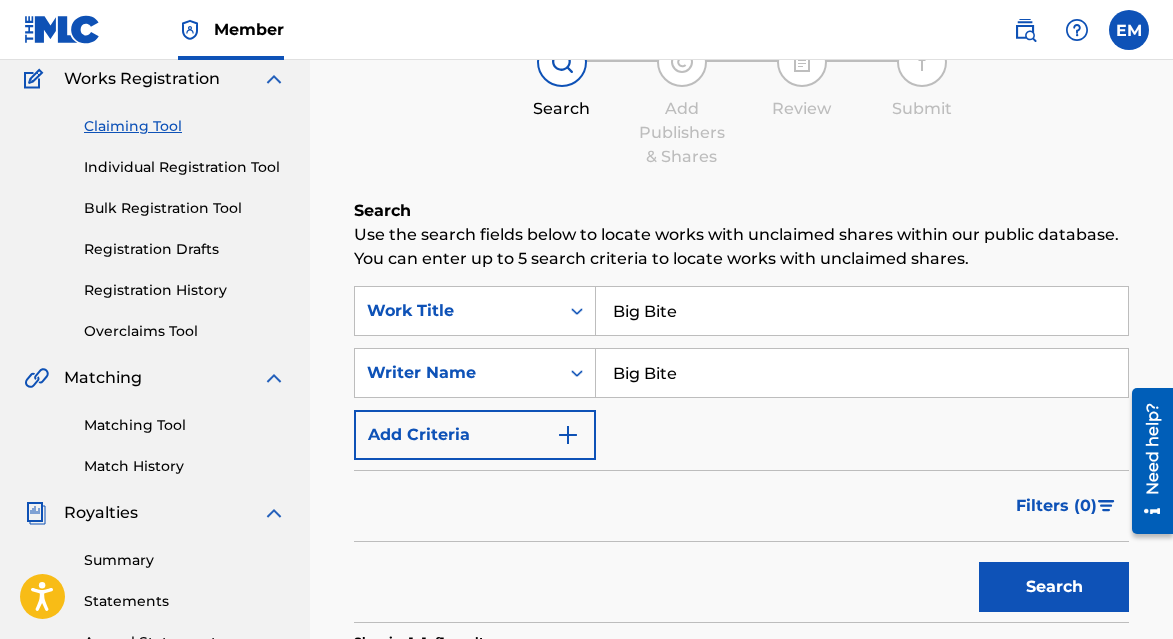scroll, scrollTop: 172, scrollLeft: 0, axis: vertical 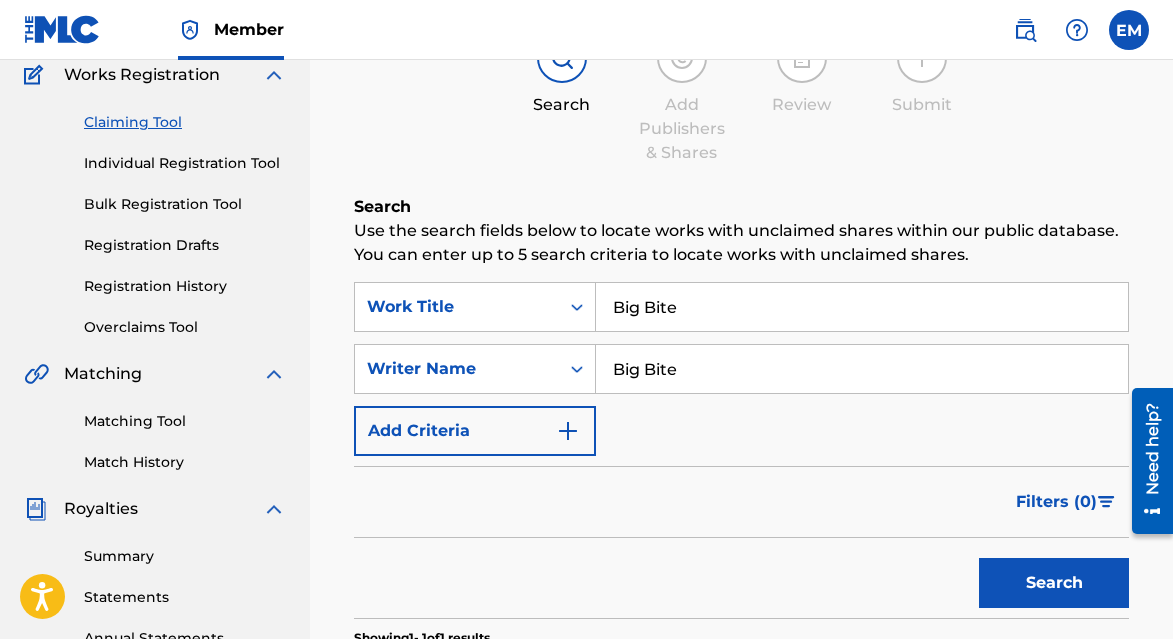 click on "Search" at bounding box center [1054, 583] 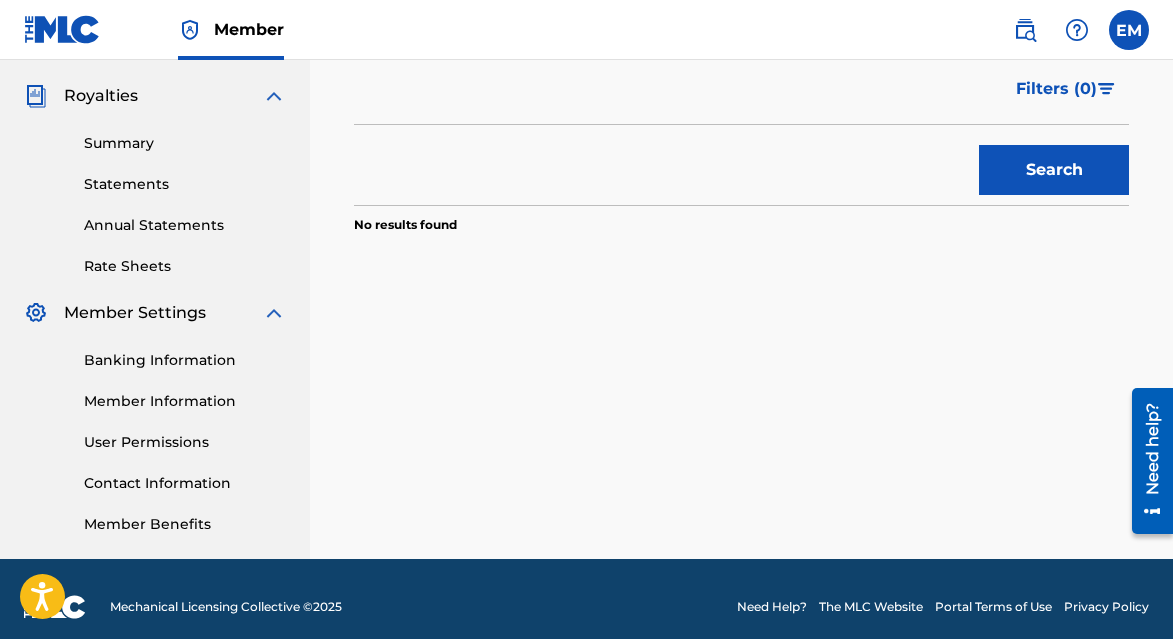 scroll, scrollTop: 167, scrollLeft: 0, axis: vertical 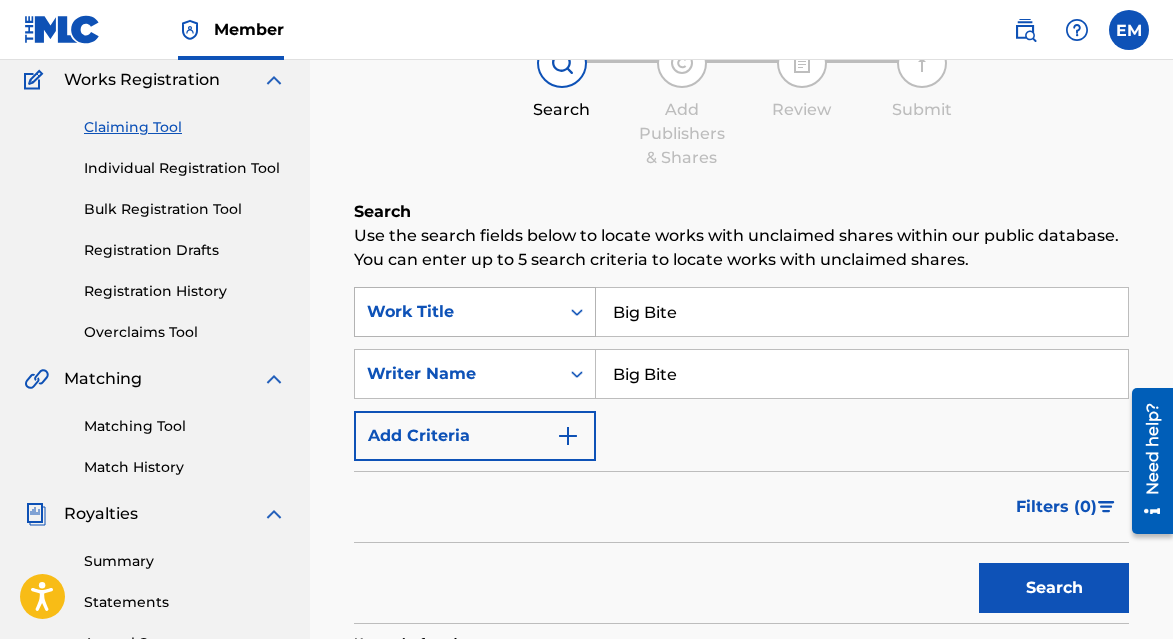 click 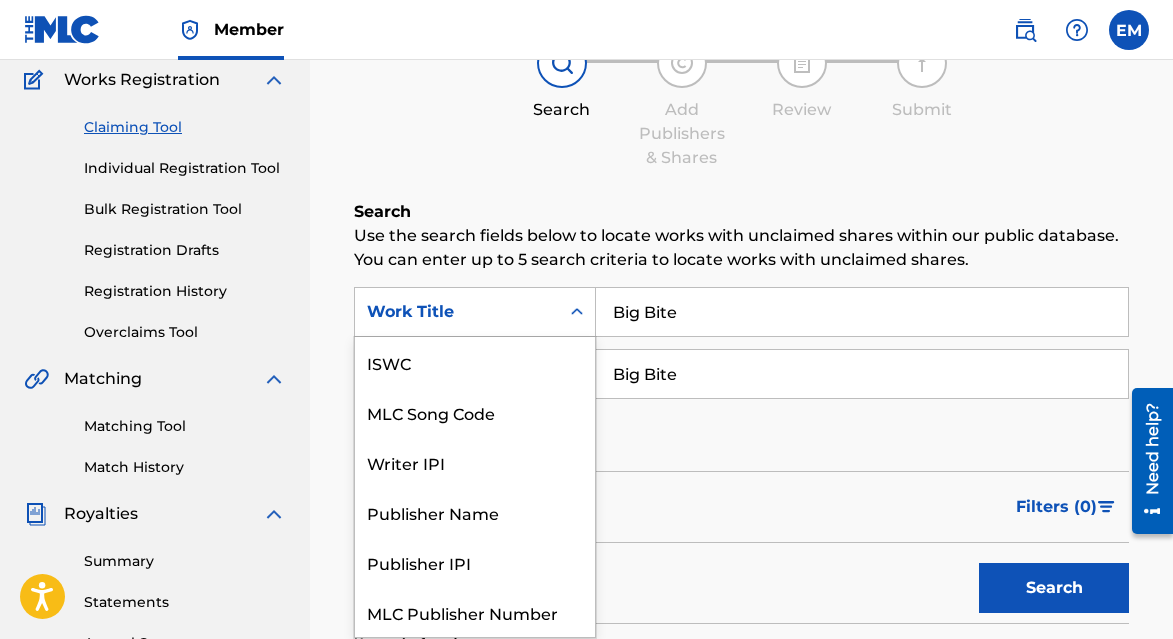 scroll, scrollTop: 50, scrollLeft: 0, axis: vertical 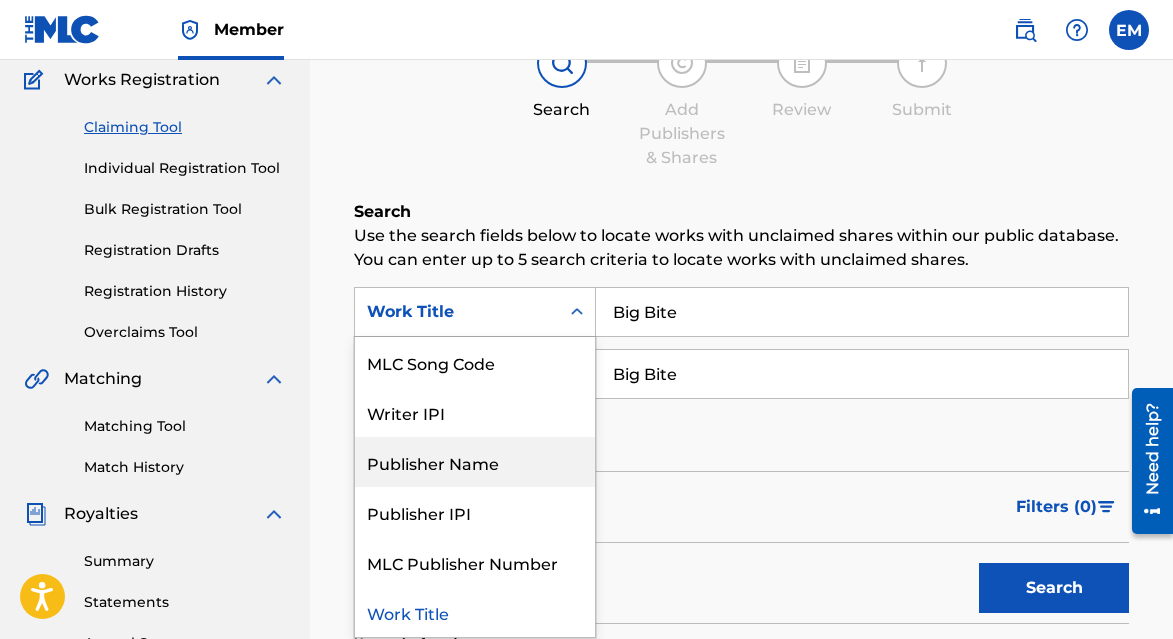 click on "Publisher Name" at bounding box center (475, 462) 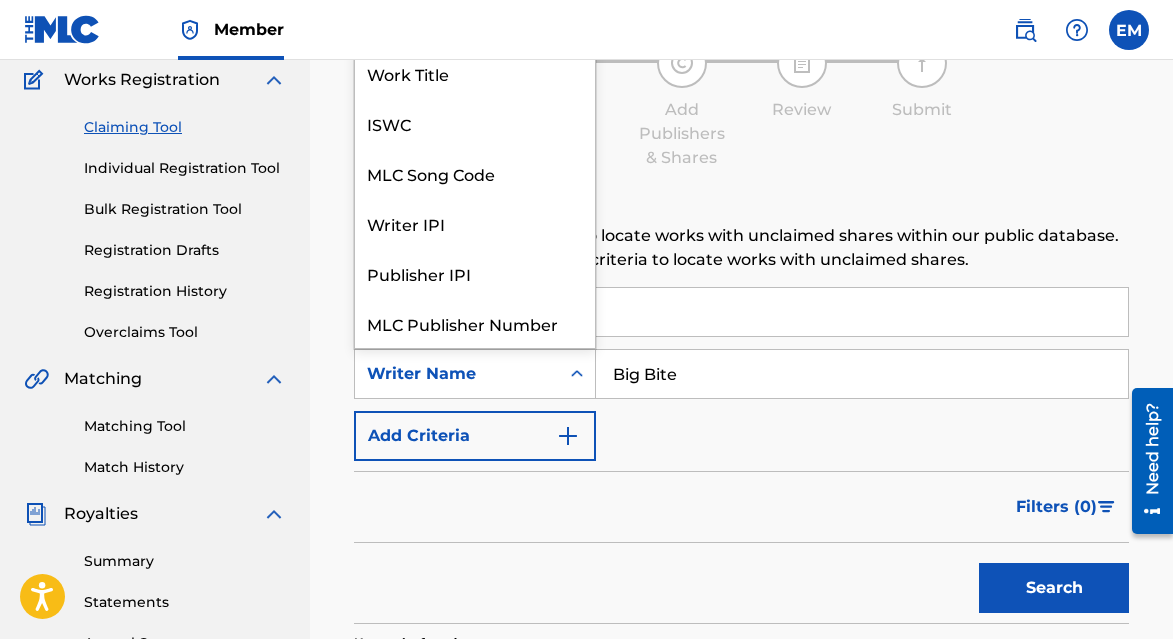 scroll, scrollTop: 50, scrollLeft: 0, axis: vertical 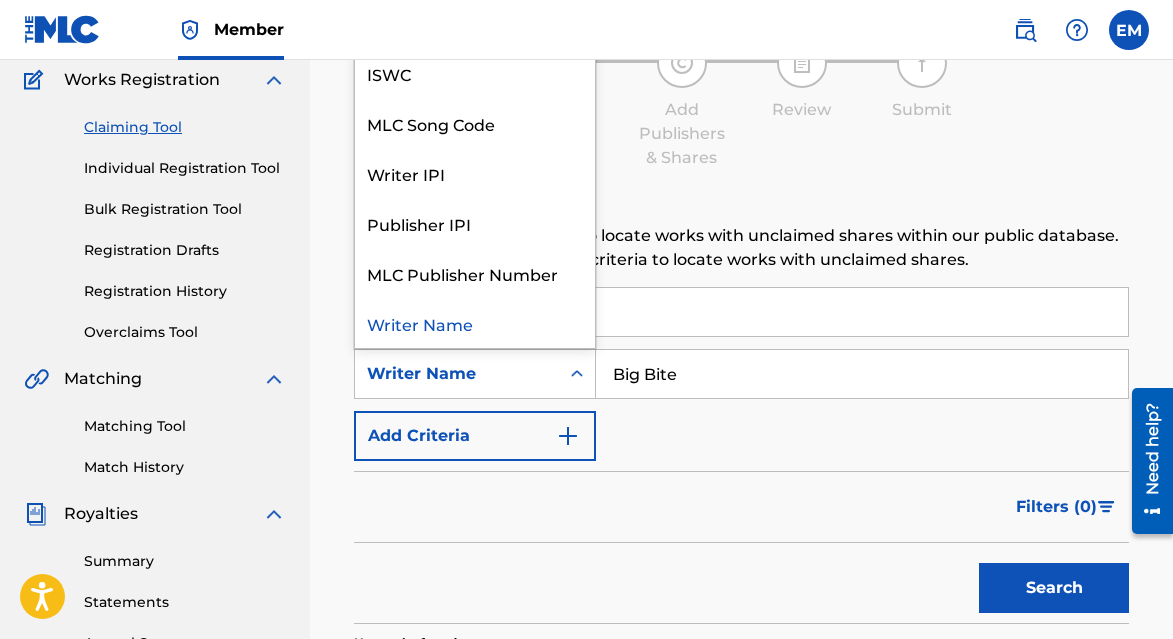 click on "Writer Name" at bounding box center (457, 374) 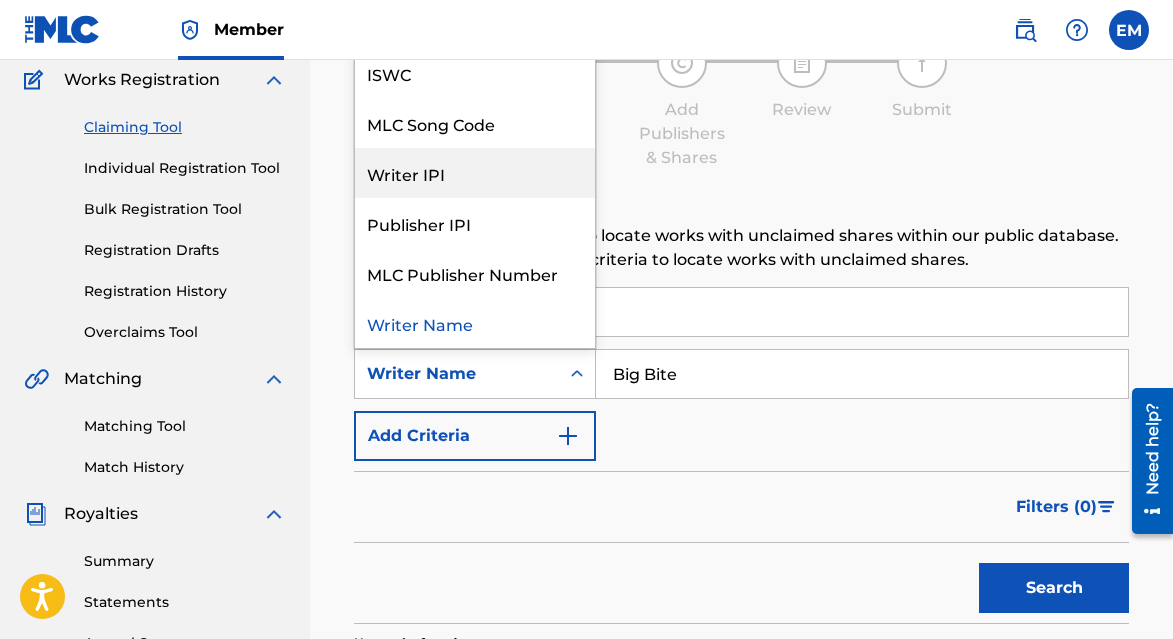 click at bounding box center [862, 312] 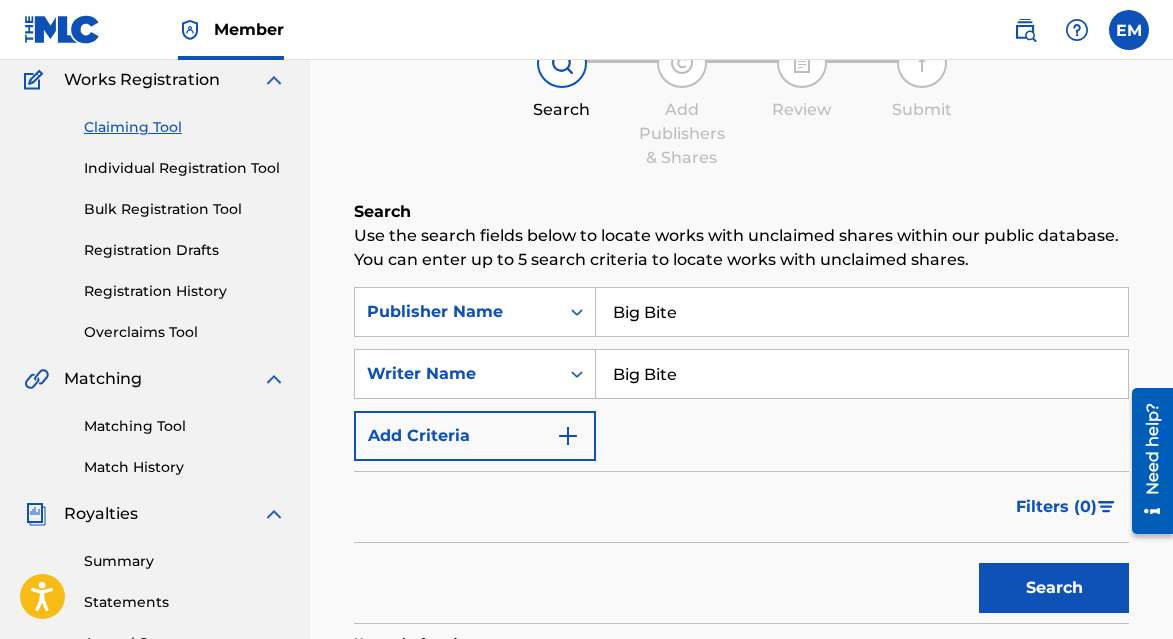 type on "Big Bite" 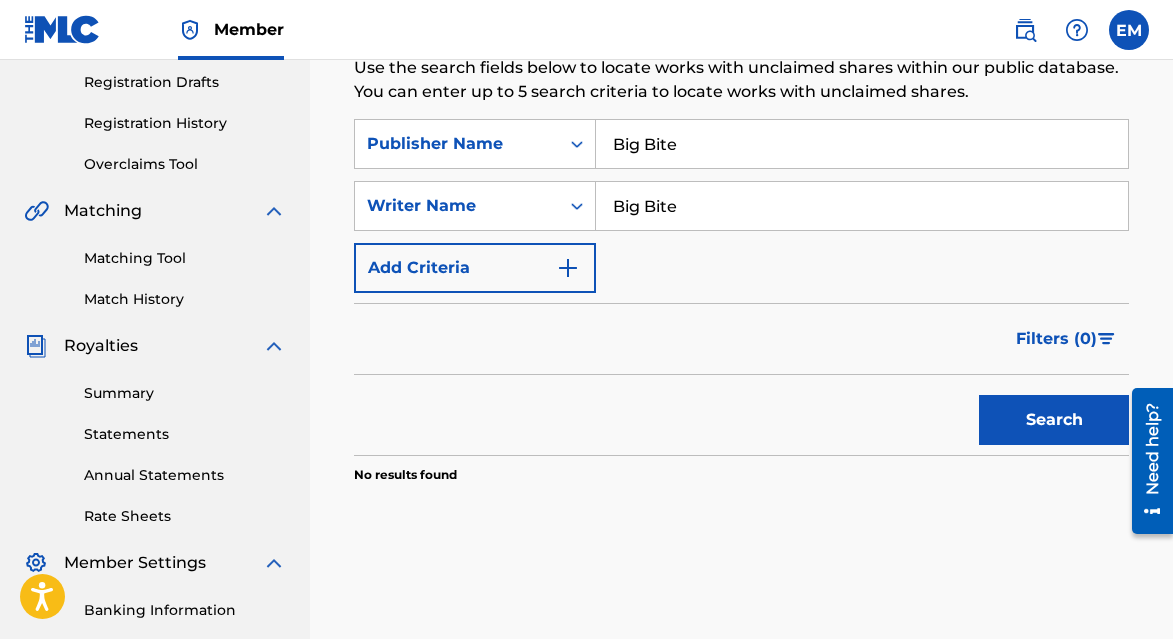 scroll, scrollTop: 356, scrollLeft: 0, axis: vertical 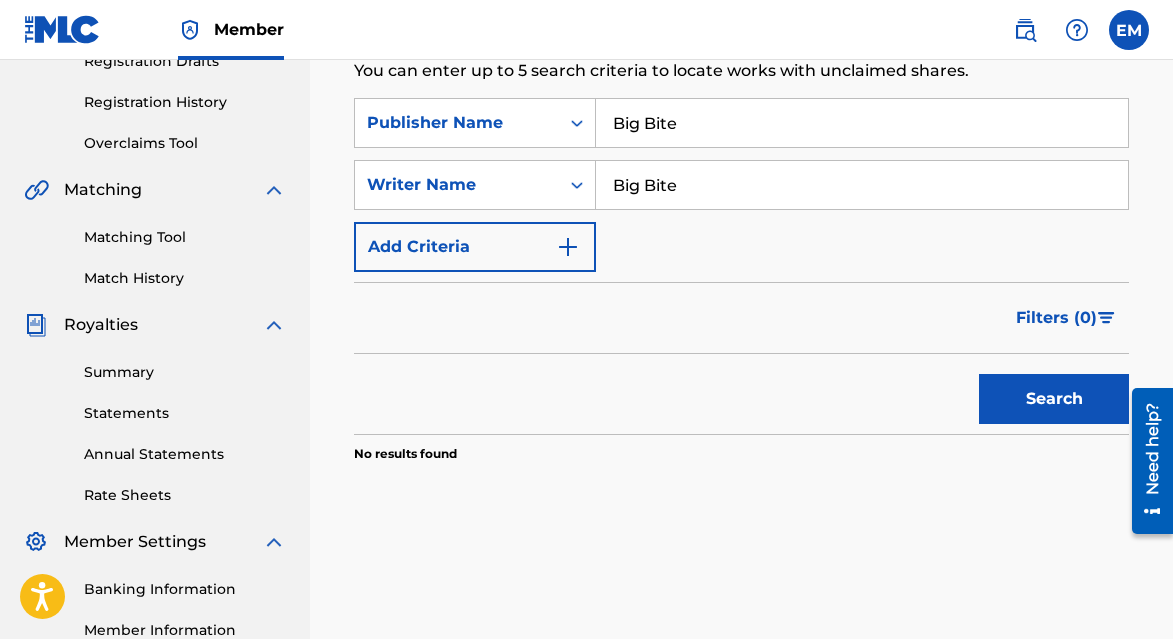 drag, startPoint x: 760, startPoint y: 191, endPoint x: 577, endPoint y: 195, distance: 183.04372 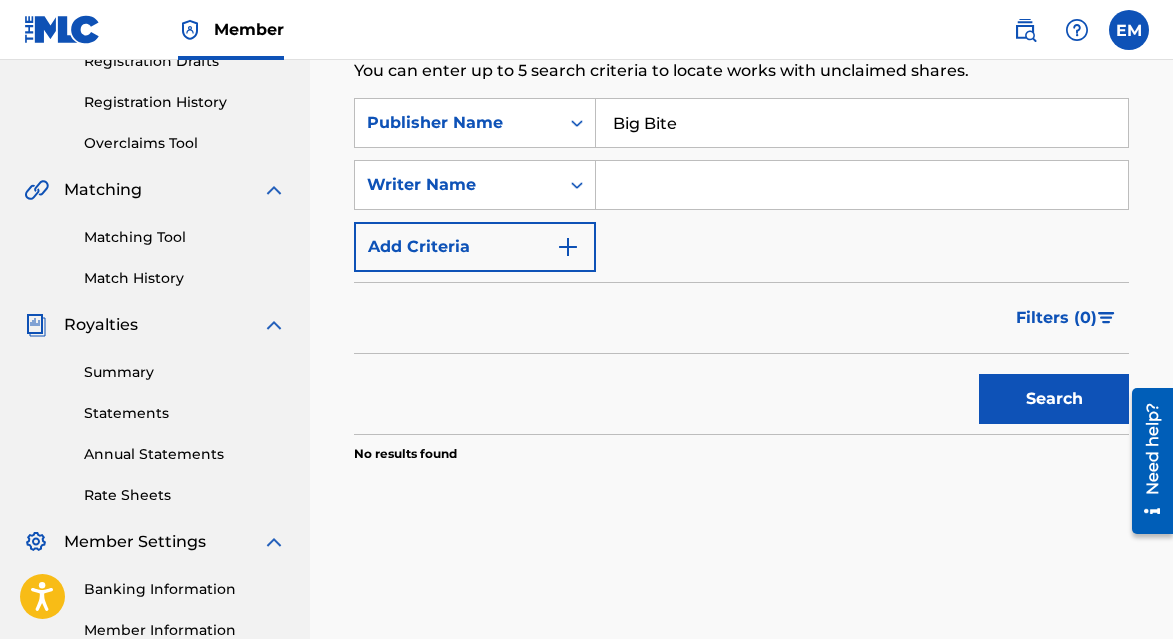 type 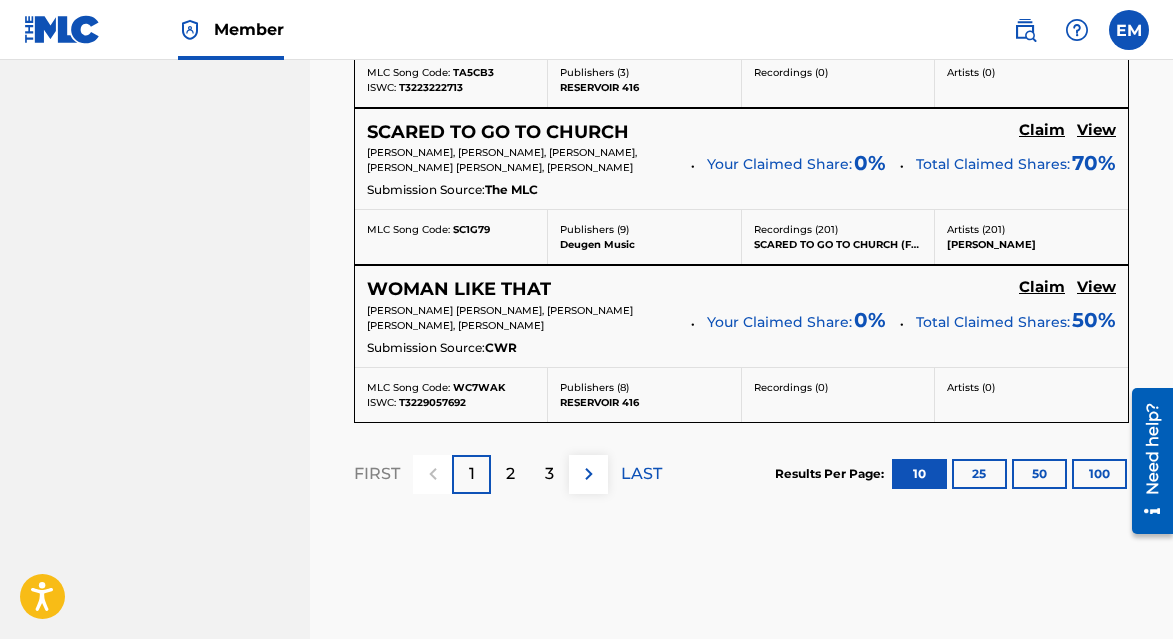 scroll, scrollTop: 2121, scrollLeft: 0, axis: vertical 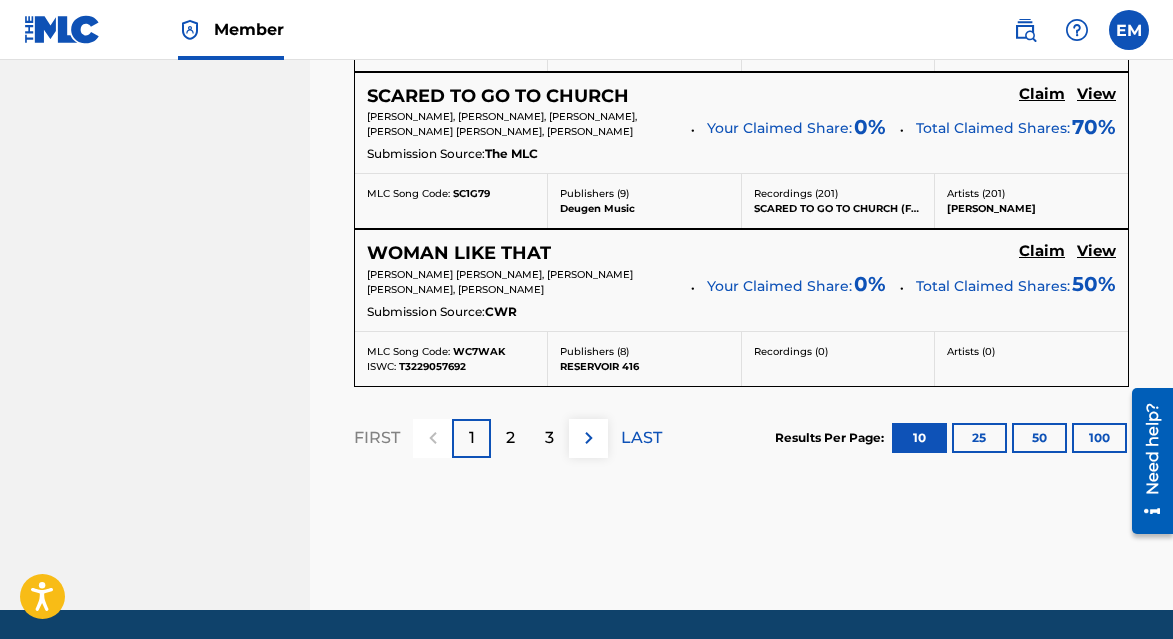 click at bounding box center [589, 438] 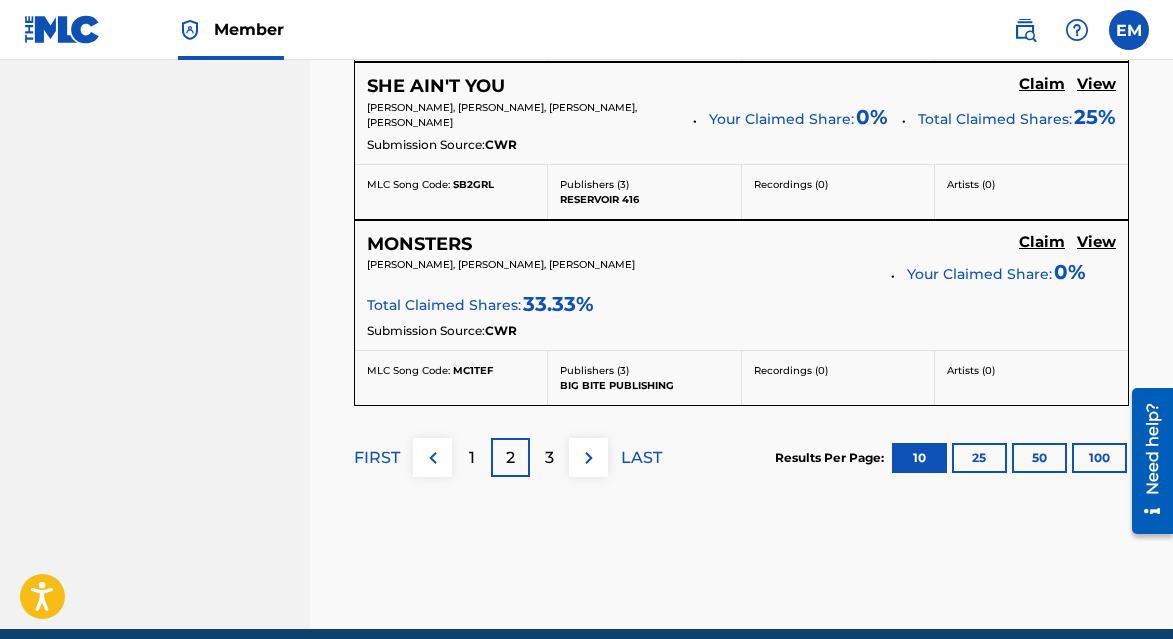 scroll, scrollTop: 2191, scrollLeft: 0, axis: vertical 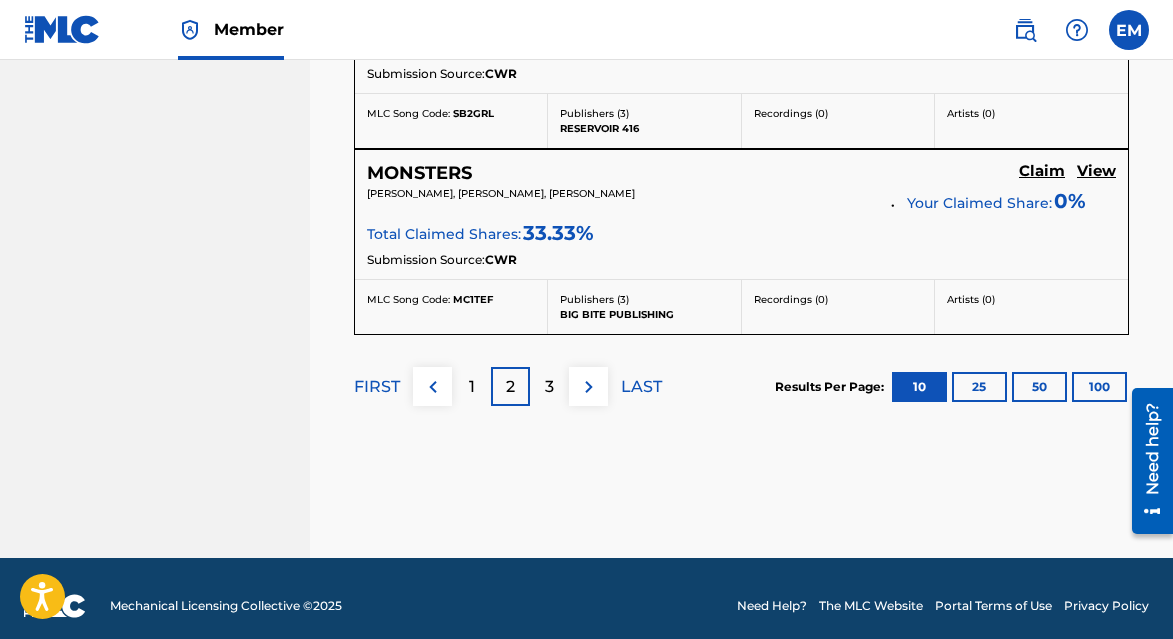 click on "3" at bounding box center [549, 387] 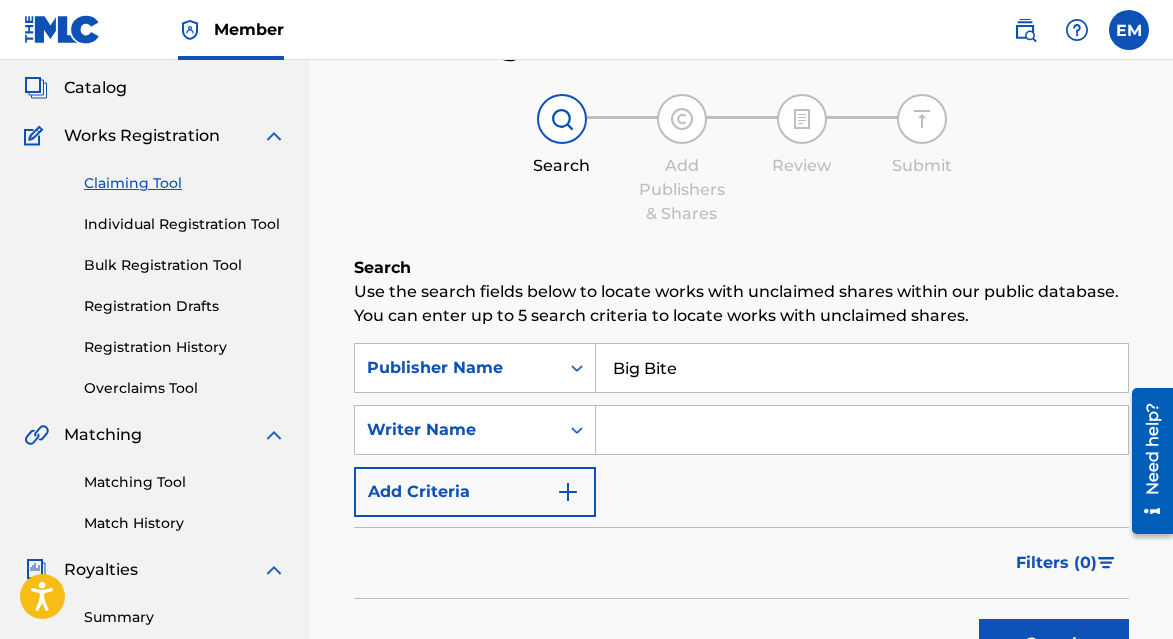 scroll, scrollTop: 0, scrollLeft: 0, axis: both 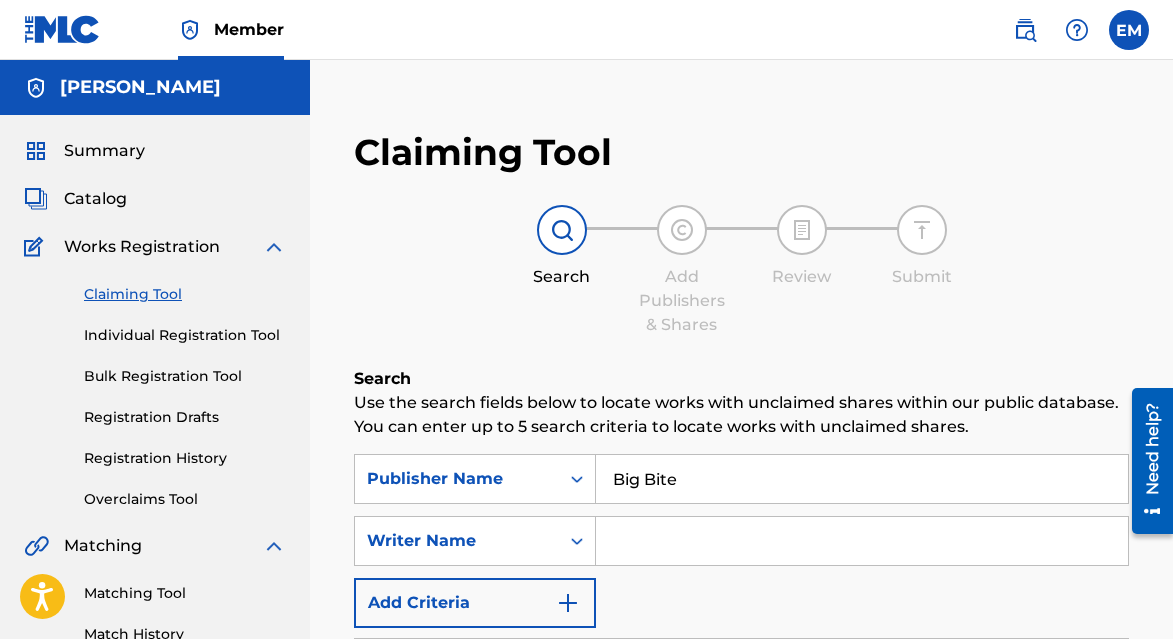 click on "Big Bite" at bounding box center [862, 479] 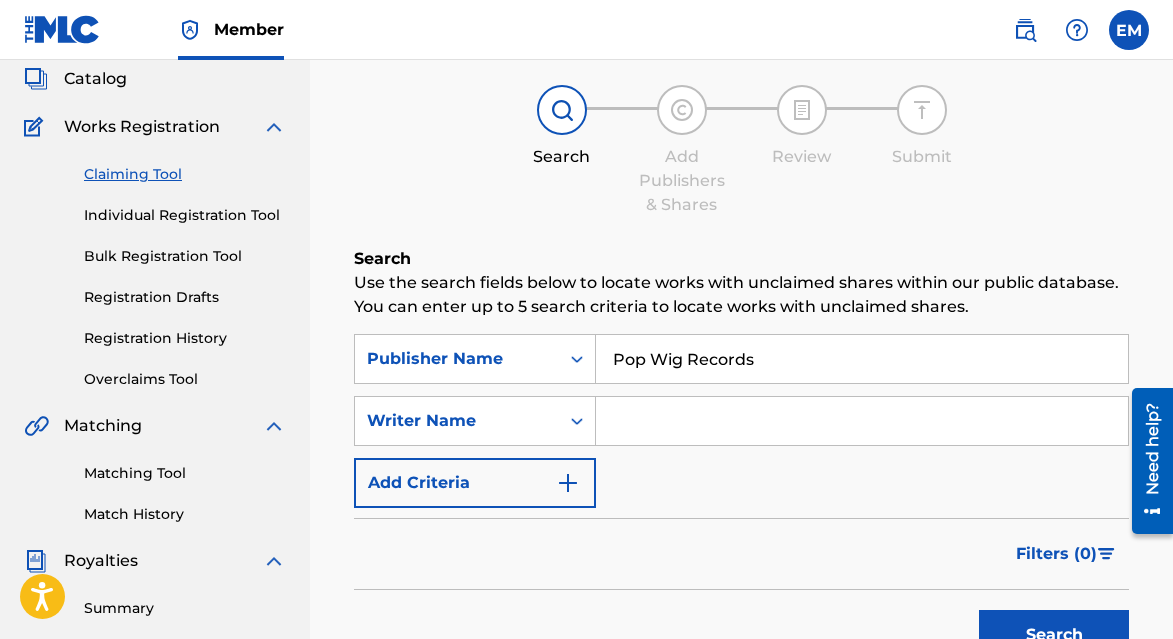scroll, scrollTop: 139, scrollLeft: 0, axis: vertical 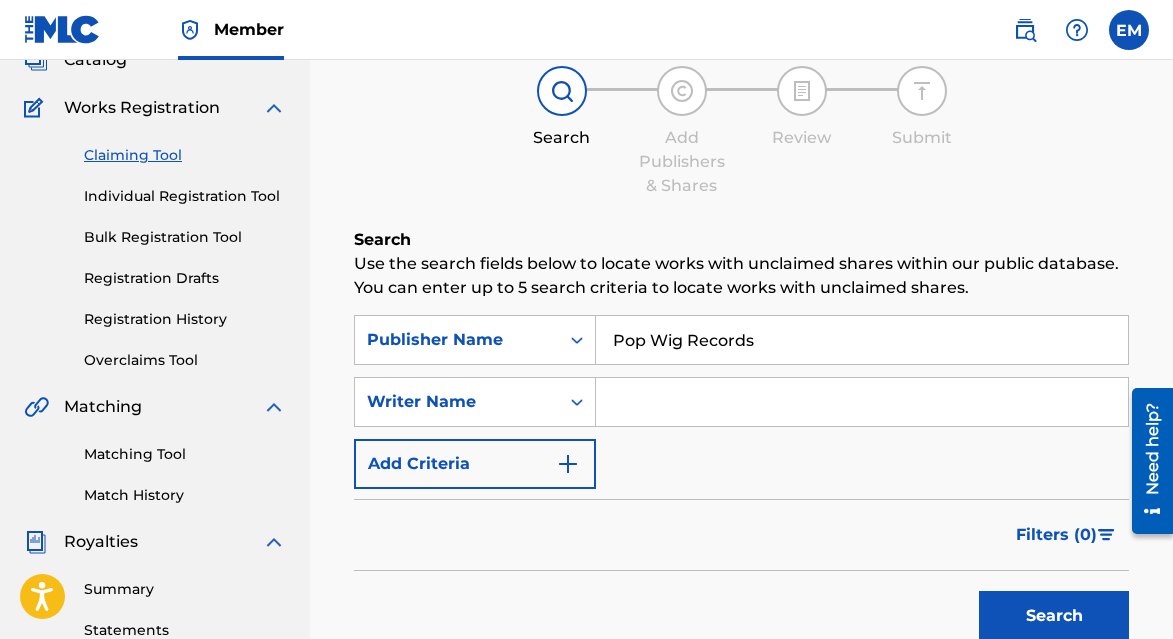 click on "Search" at bounding box center (1054, 616) 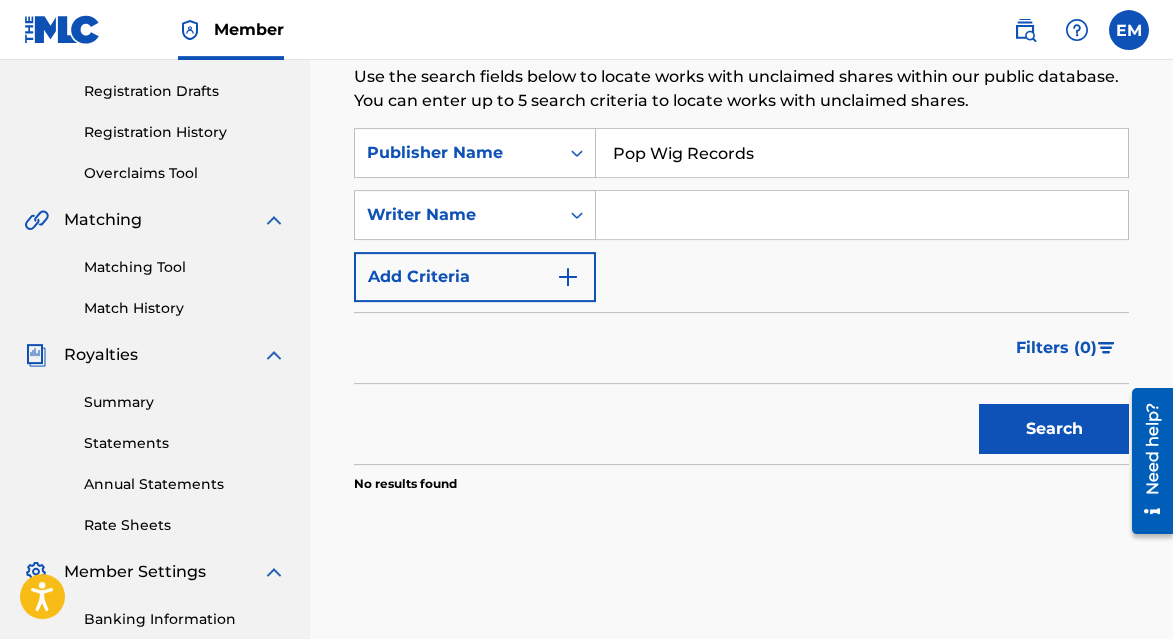 scroll, scrollTop: 270, scrollLeft: 0, axis: vertical 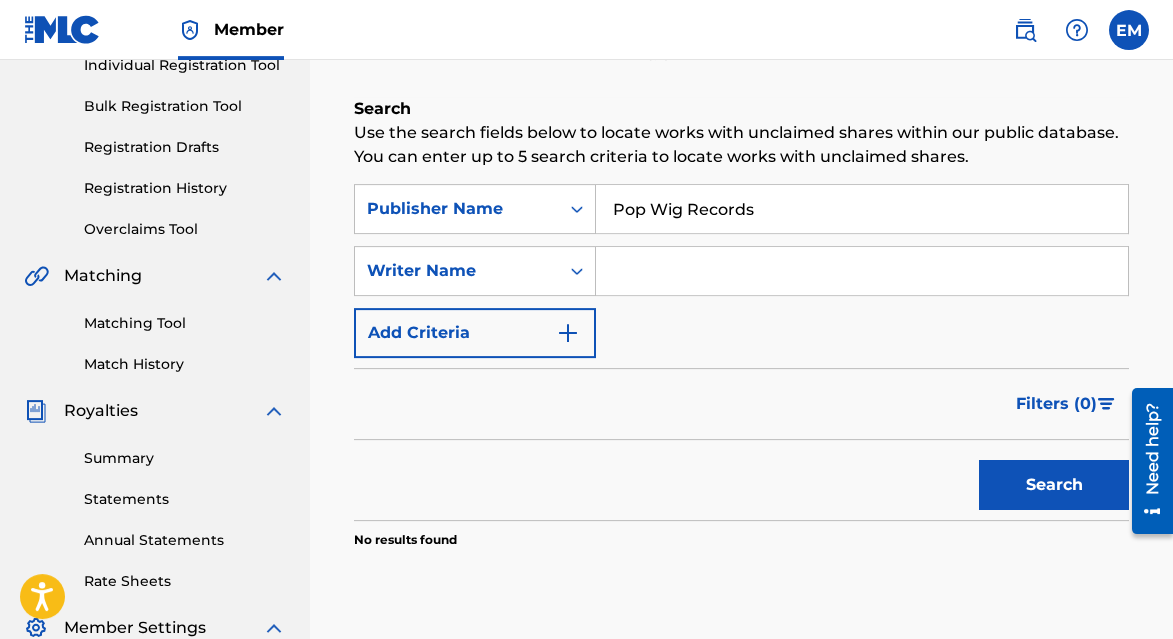 drag, startPoint x: 782, startPoint y: 216, endPoint x: 689, endPoint y: 210, distance: 93.193344 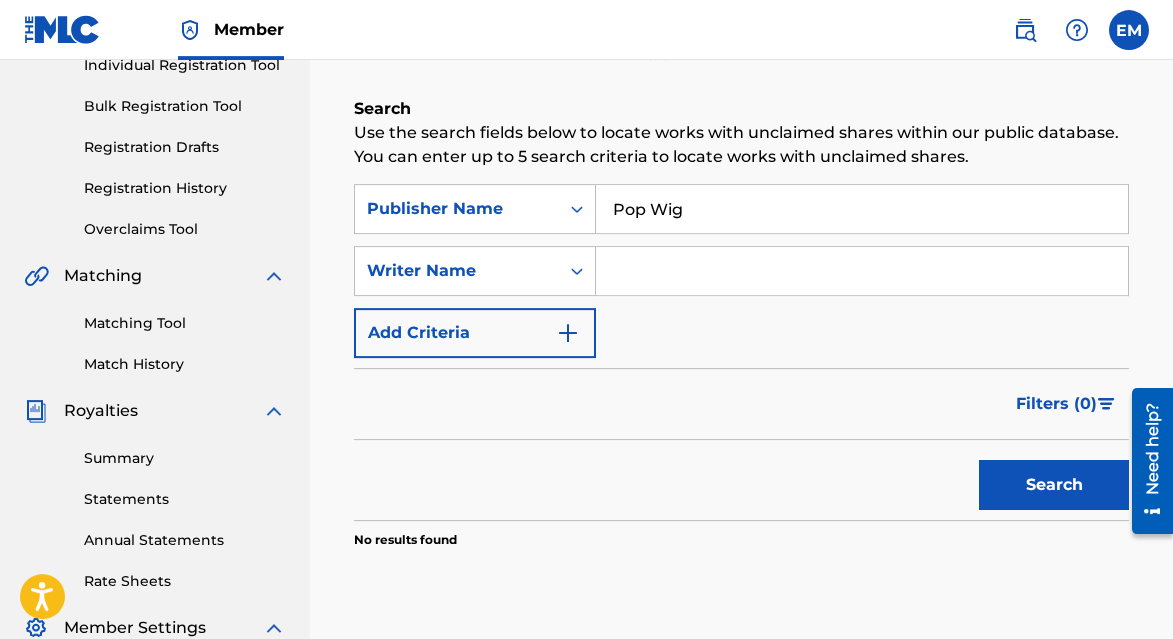 type on "Pop Wig" 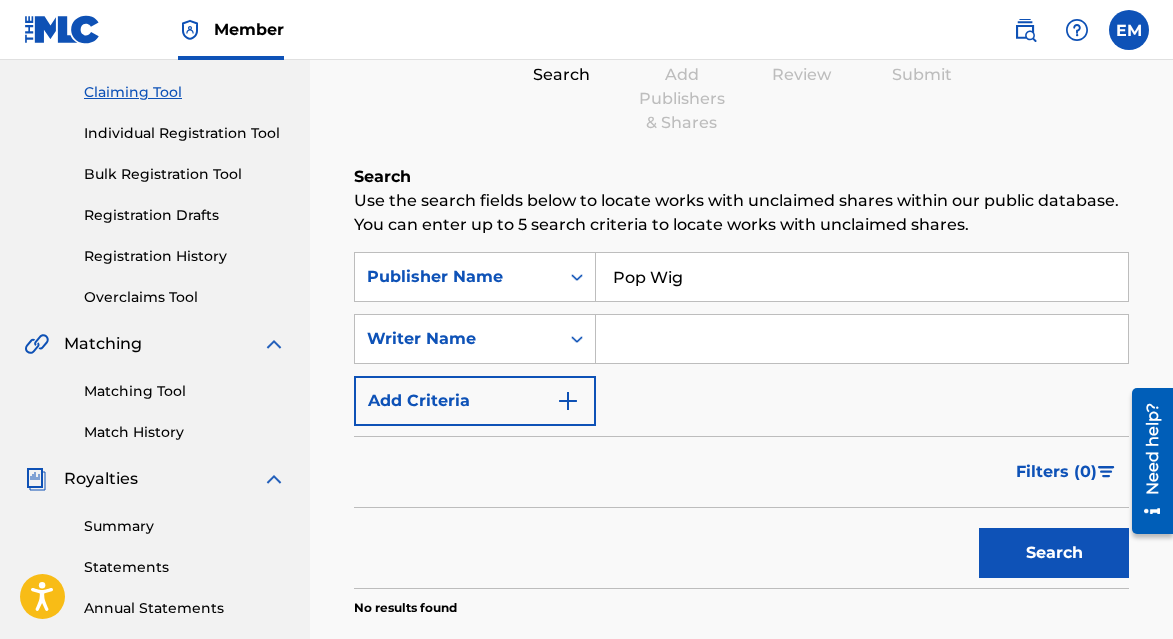 scroll, scrollTop: 0, scrollLeft: 0, axis: both 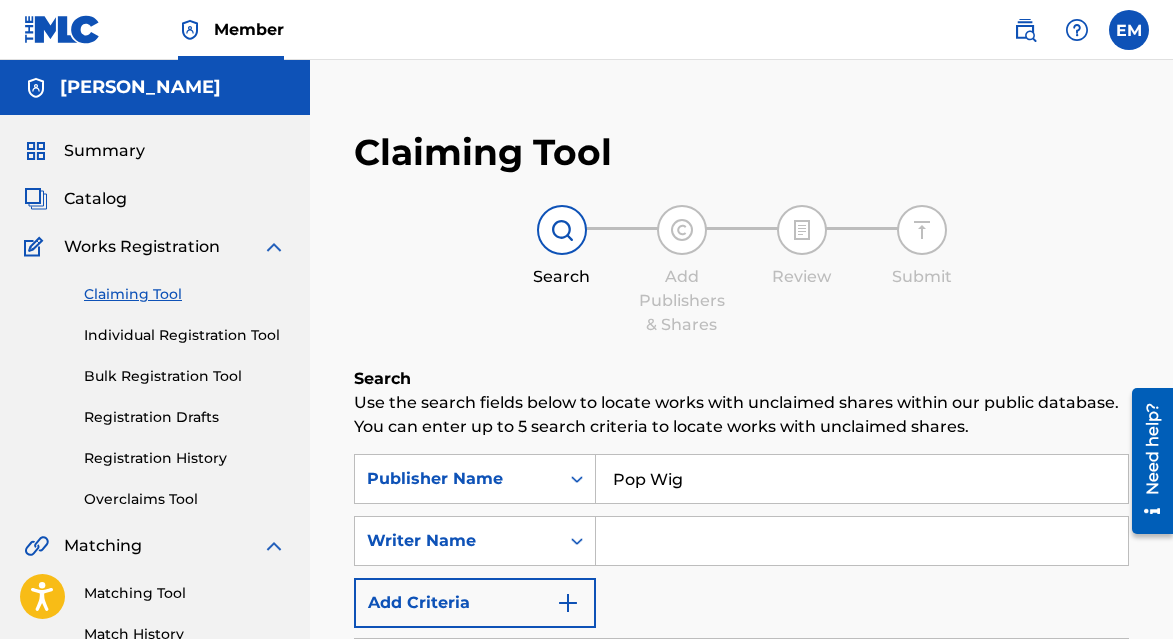 click on "Individual Registration Tool" at bounding box center [185, 335] 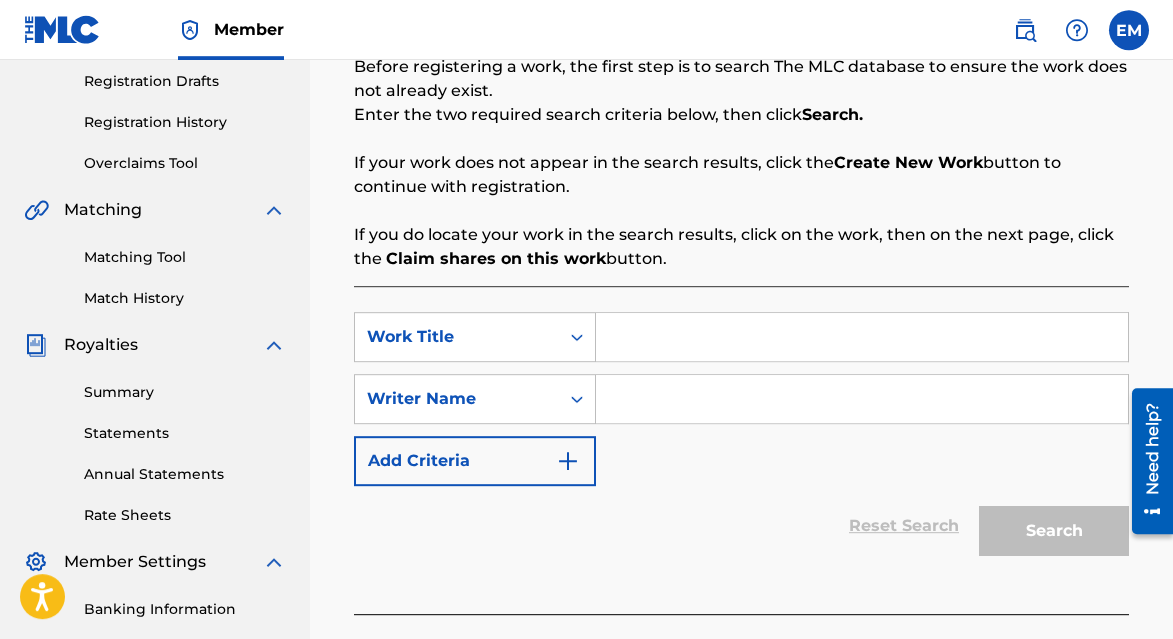 scroll, scrollTop: 0, scrollLeft: 0, axis: both 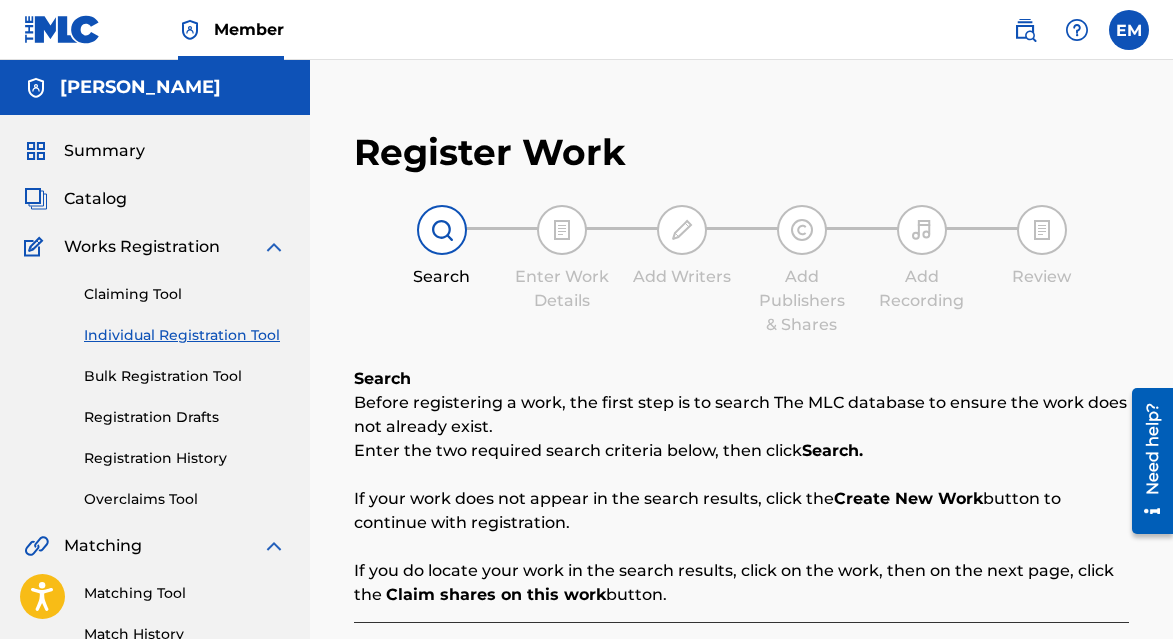 click on "[PERSON_NAME]" at bounding box center (140, 87) 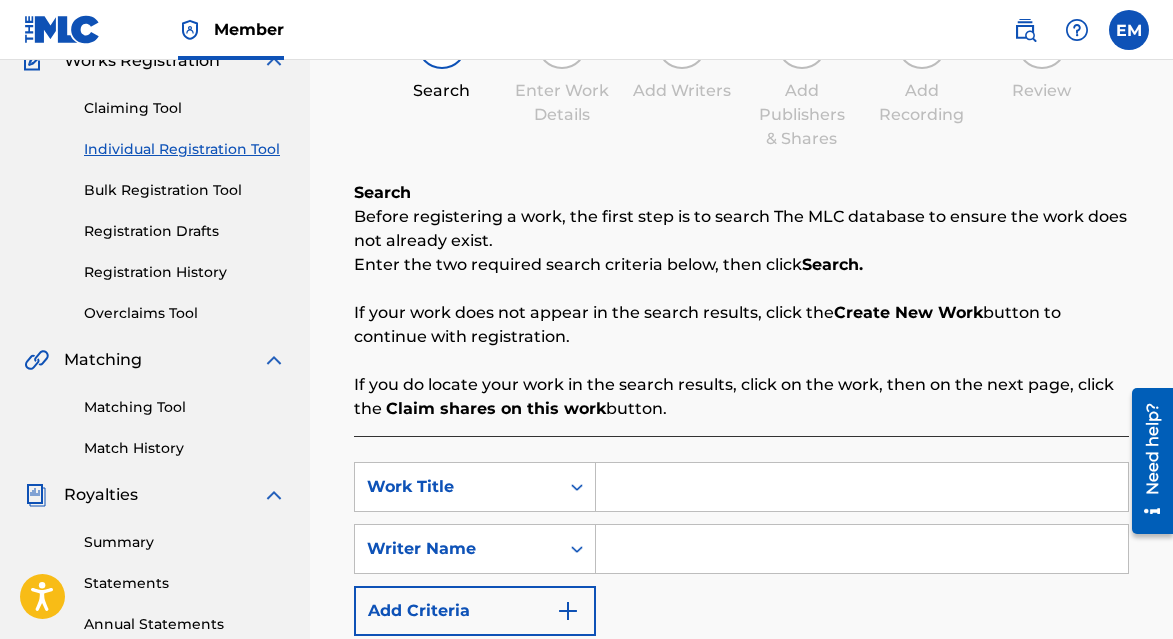 scroll, scrollTop: 203, scrollLeft: 0, axis: vertical 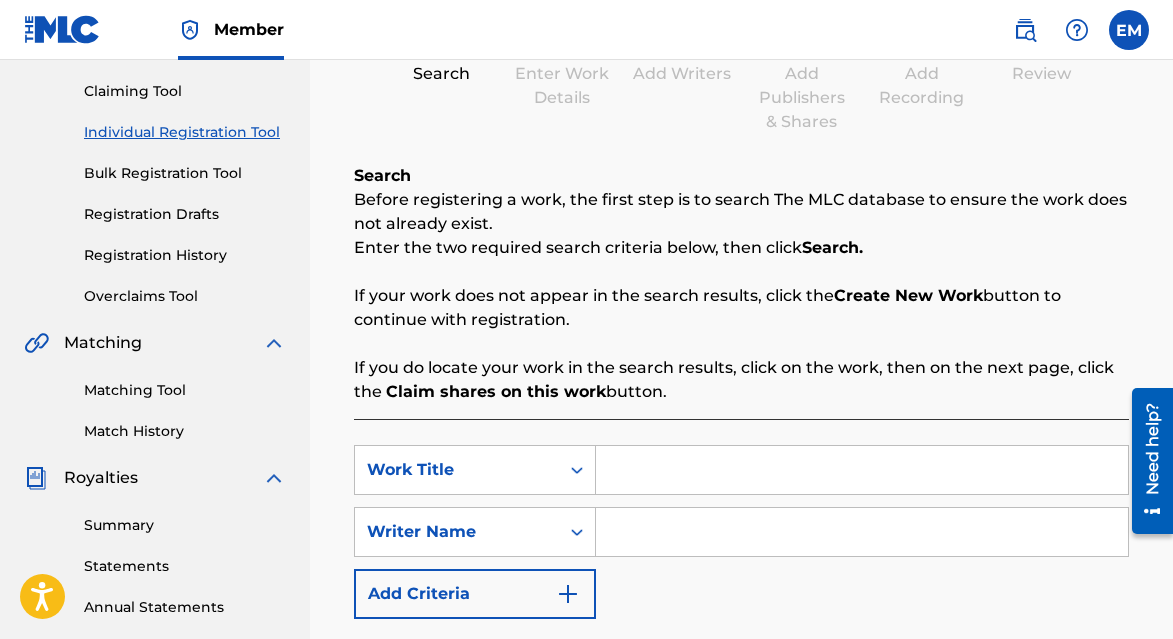 click at bounding box center (1025, 30) 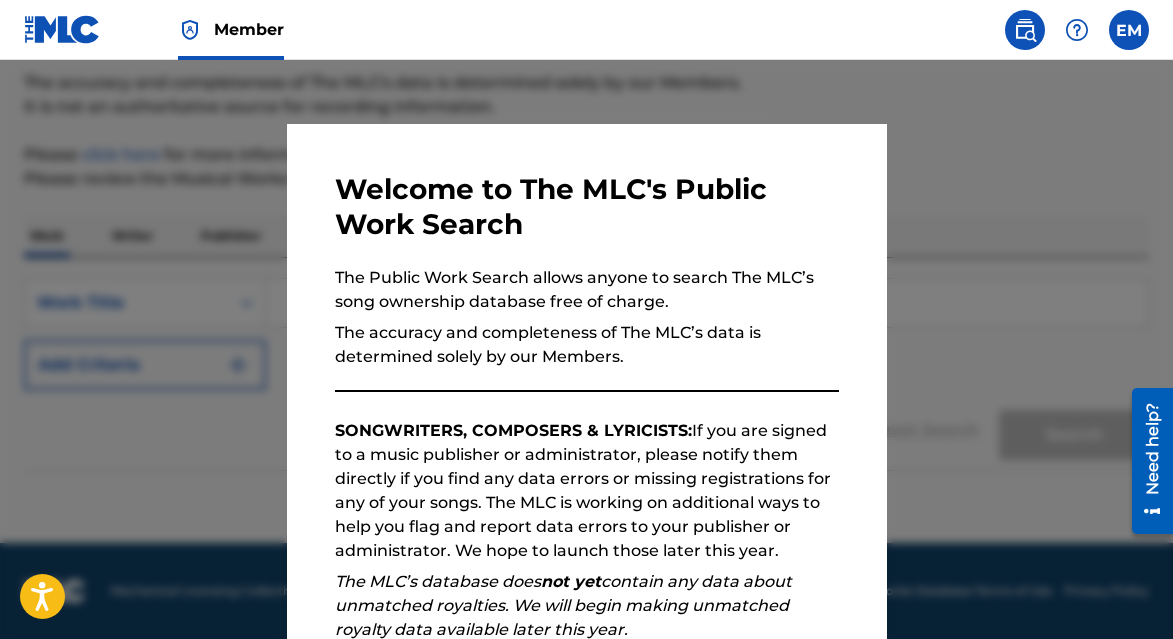 scroll, scrollTop: 0, scrollLeft: 0, axis: both 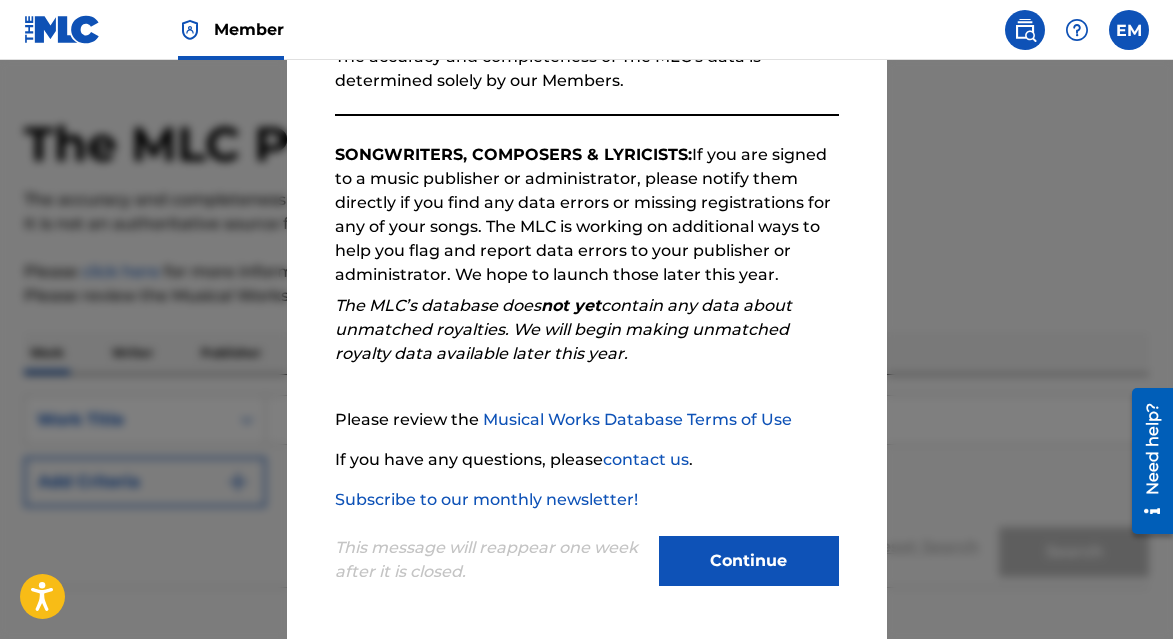 click on "Continue" at bounding box center (749, 561) 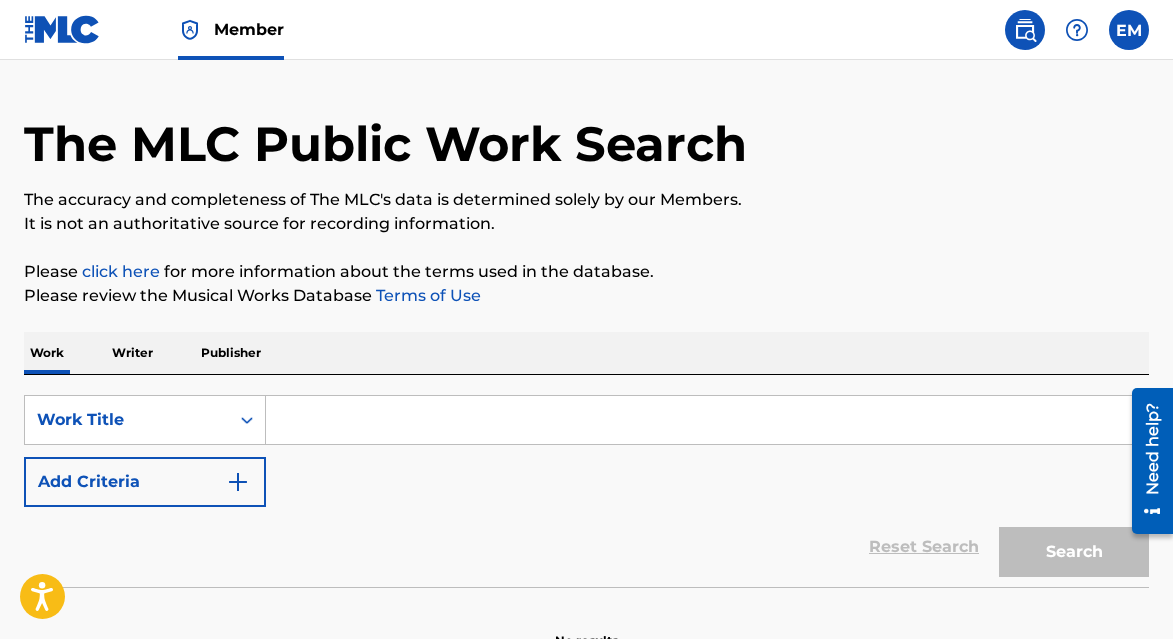 click at bounding box center (707, 420) 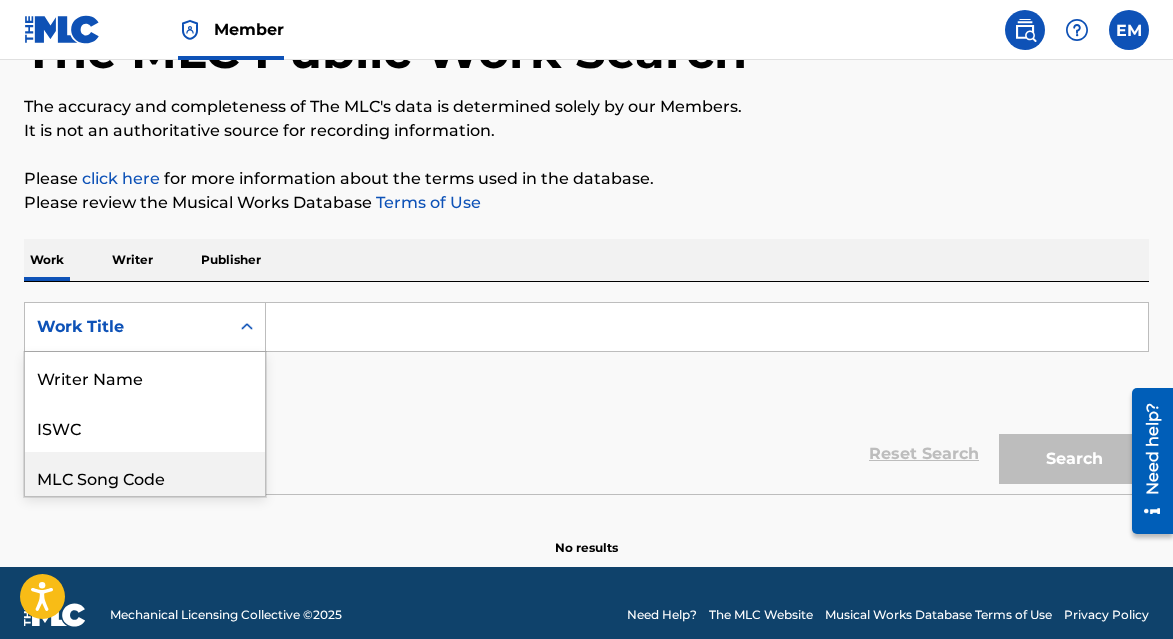 scroll, scrollTop: 157, scrollLeft: 0, axis: vertical 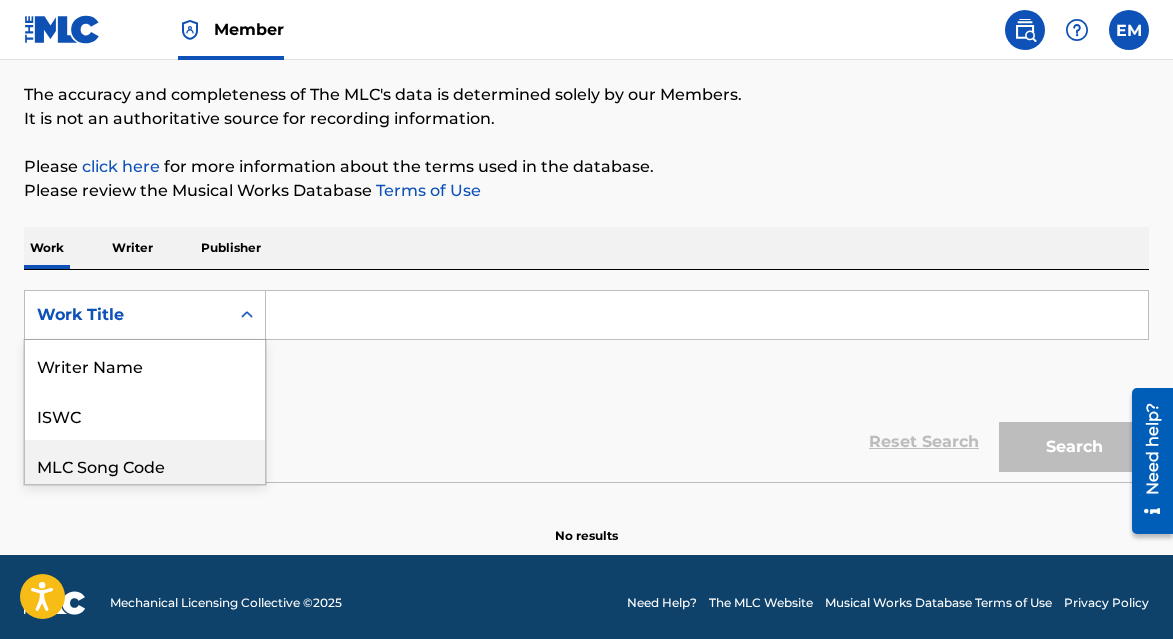 click on "MLC Song Code, 3 of 8. 8 results available. Use Up and Down to choose options, press Enter to select the currently focused option, press Escape to exit the menu, press Tab to select the option and exit the menu. Work Title Writer Name ISWC MLC Song Code Writer IPI Publisher Name Publisher IPI MLC Publisher Number Work Title" at bounding box center (145, 315) 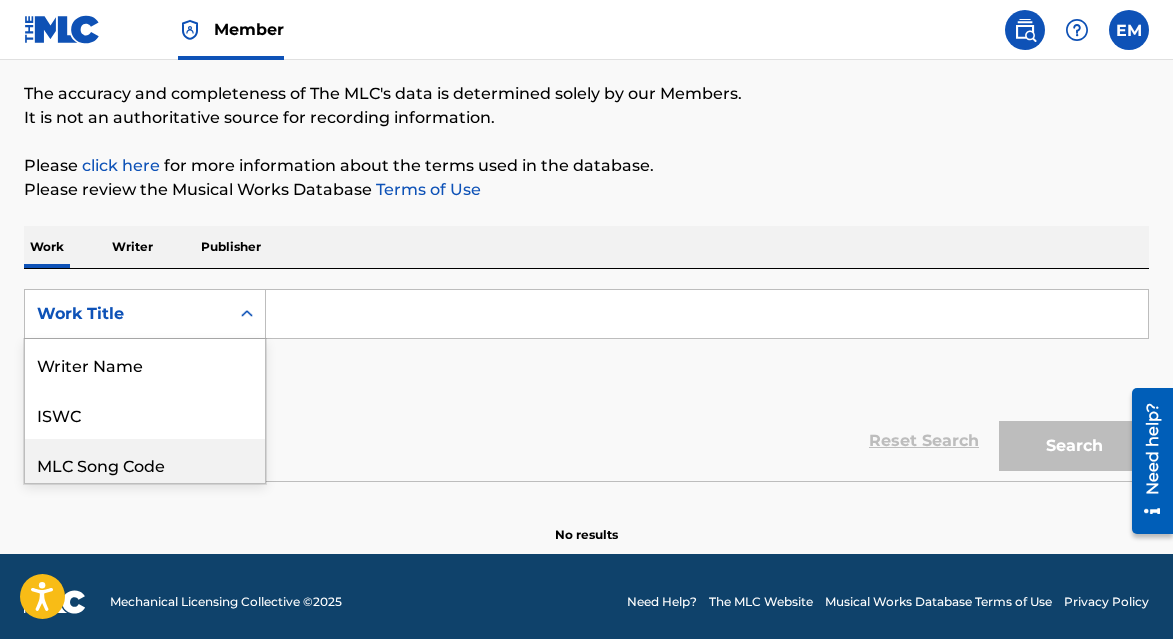 scroll, scrollTop: 100, scrollLeft: 0, axis: vertical 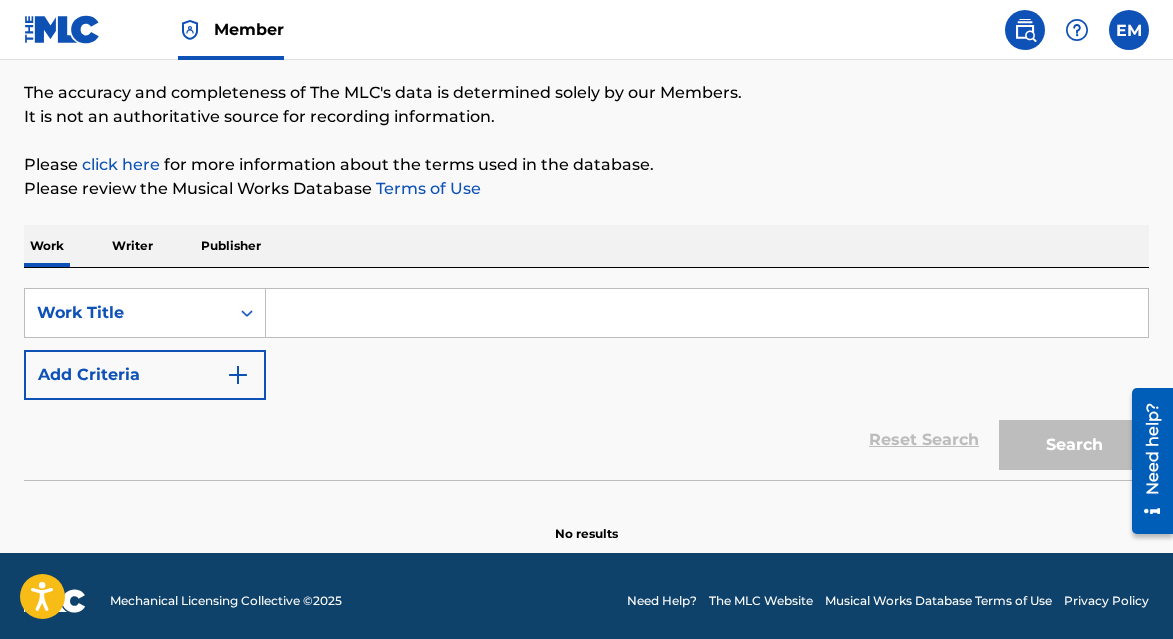 click on "Publisher" at bounding box center [231, 246] 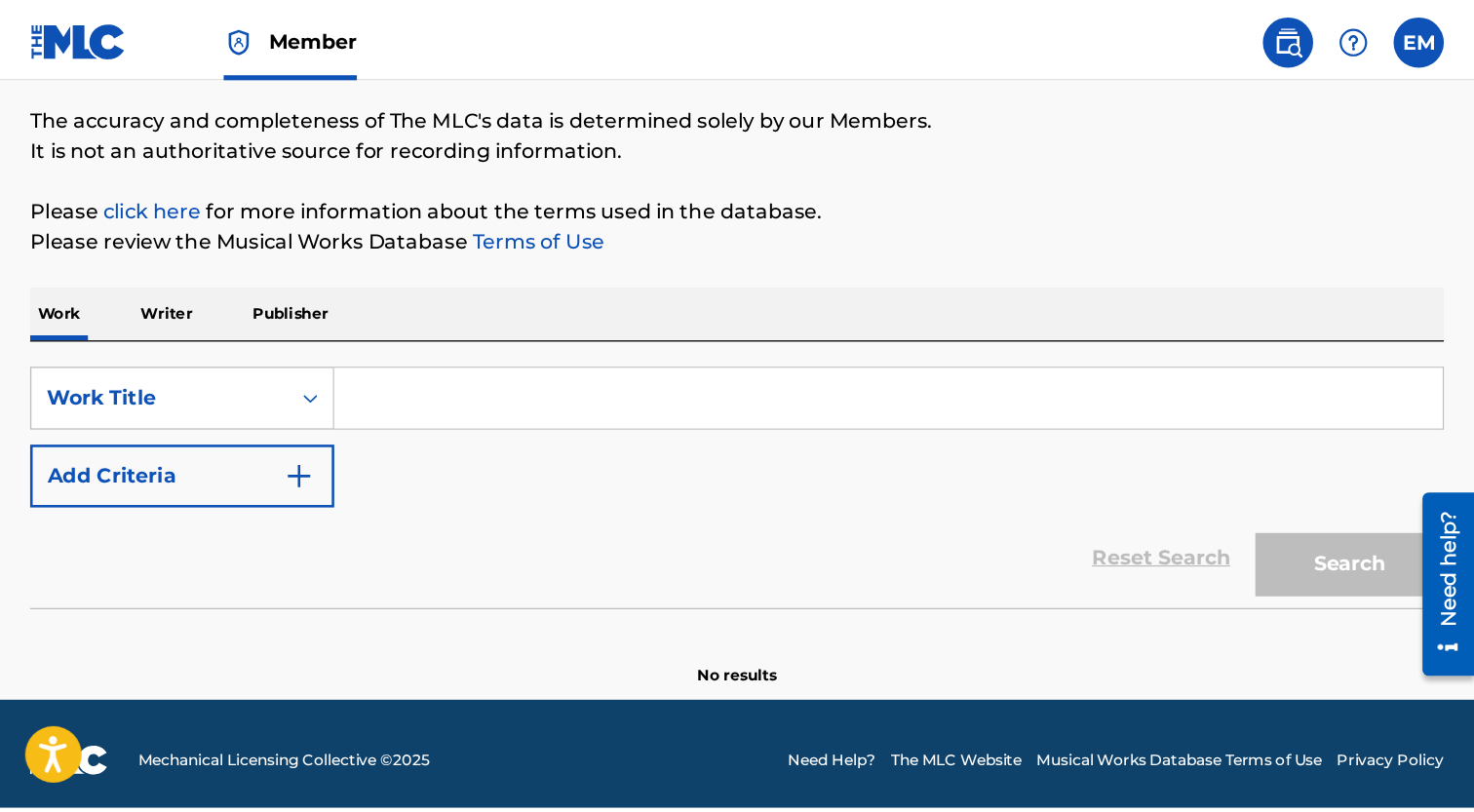 scroll, scrollTop: 0, scrollLeft: 0, axis: both 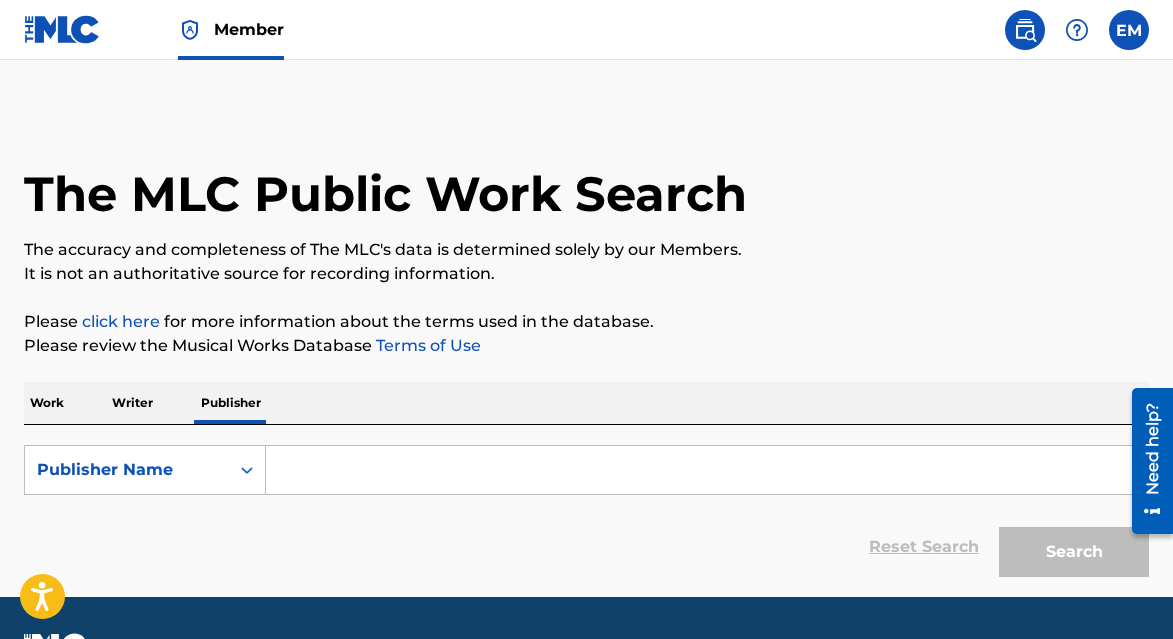 click on "Work Writer Publisher" at bounding box center [586, 403] 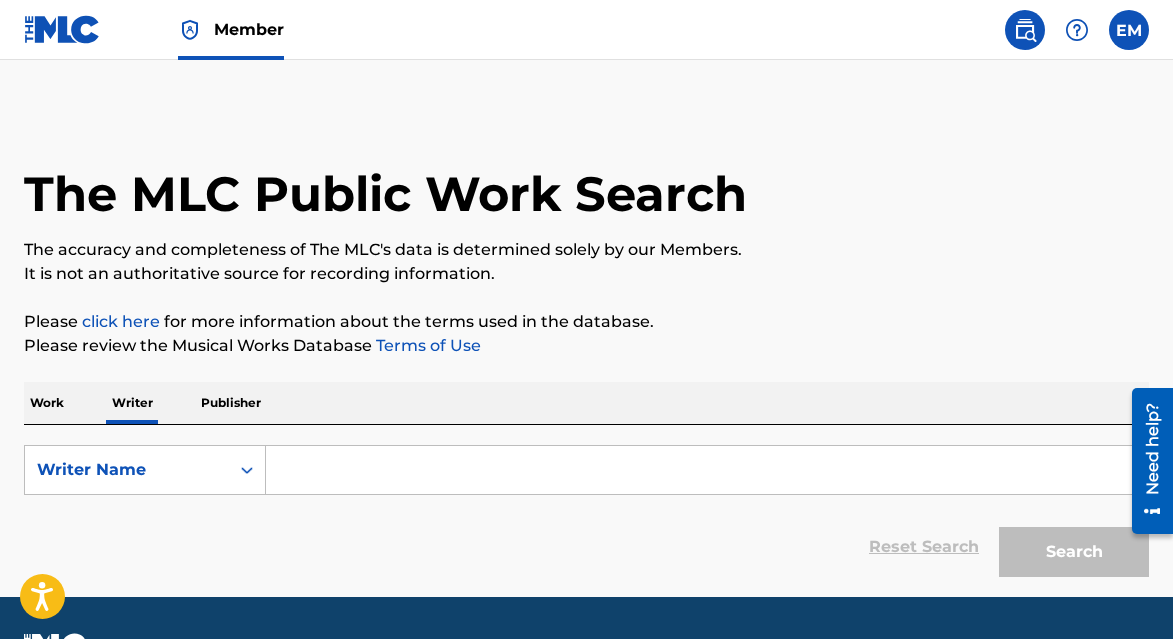 click at bounding box center (707, 470) 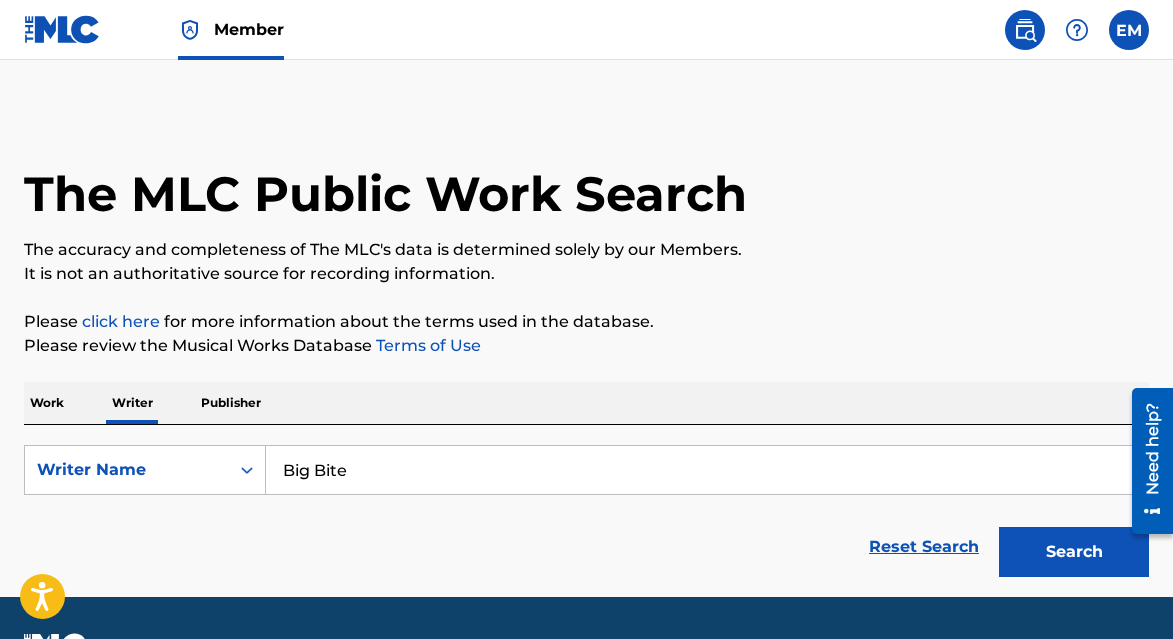 click on "Search" at bounding box center (1074, 552) 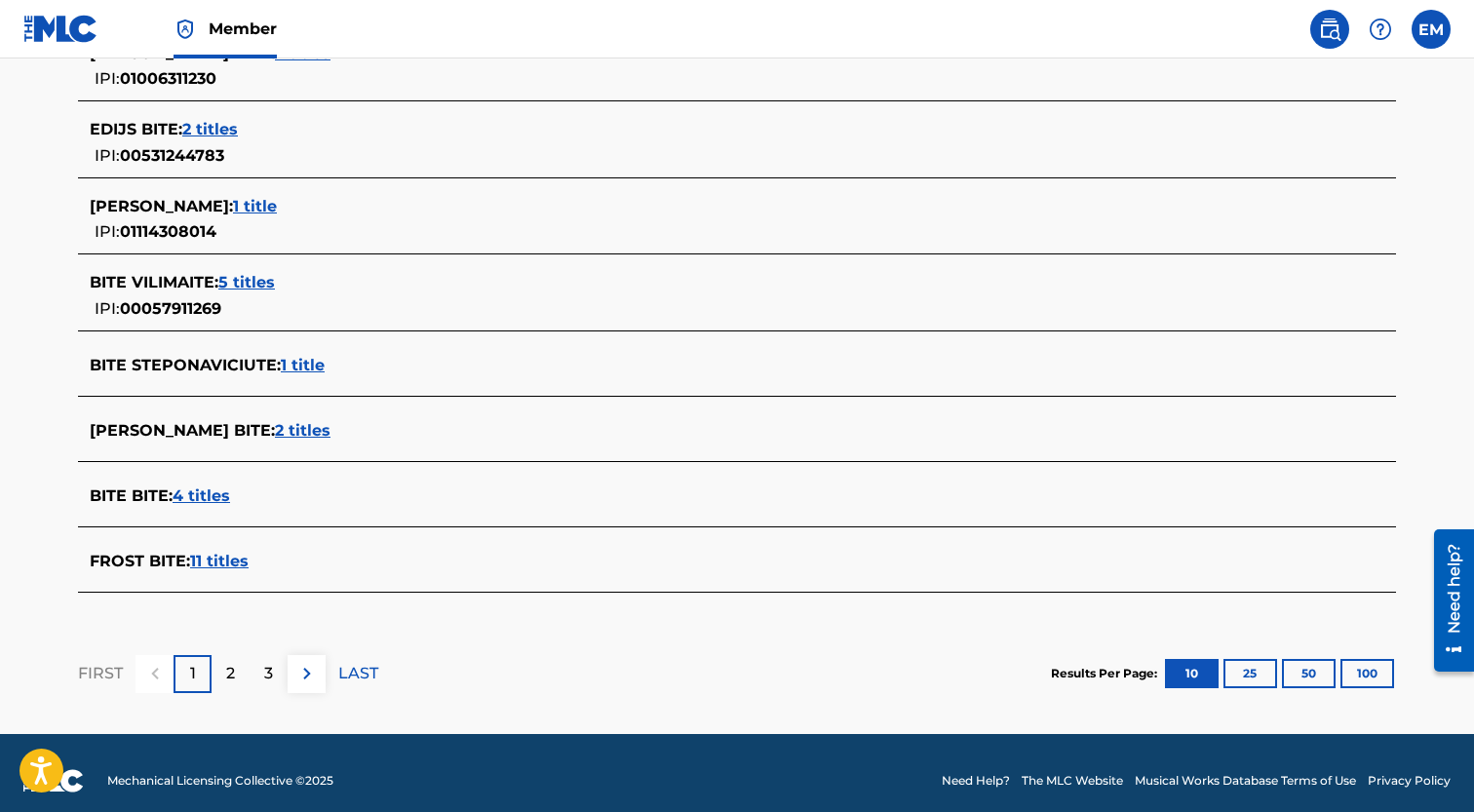 scroll, scrollTop: 784, scrollLeft: 0, axis: vertical 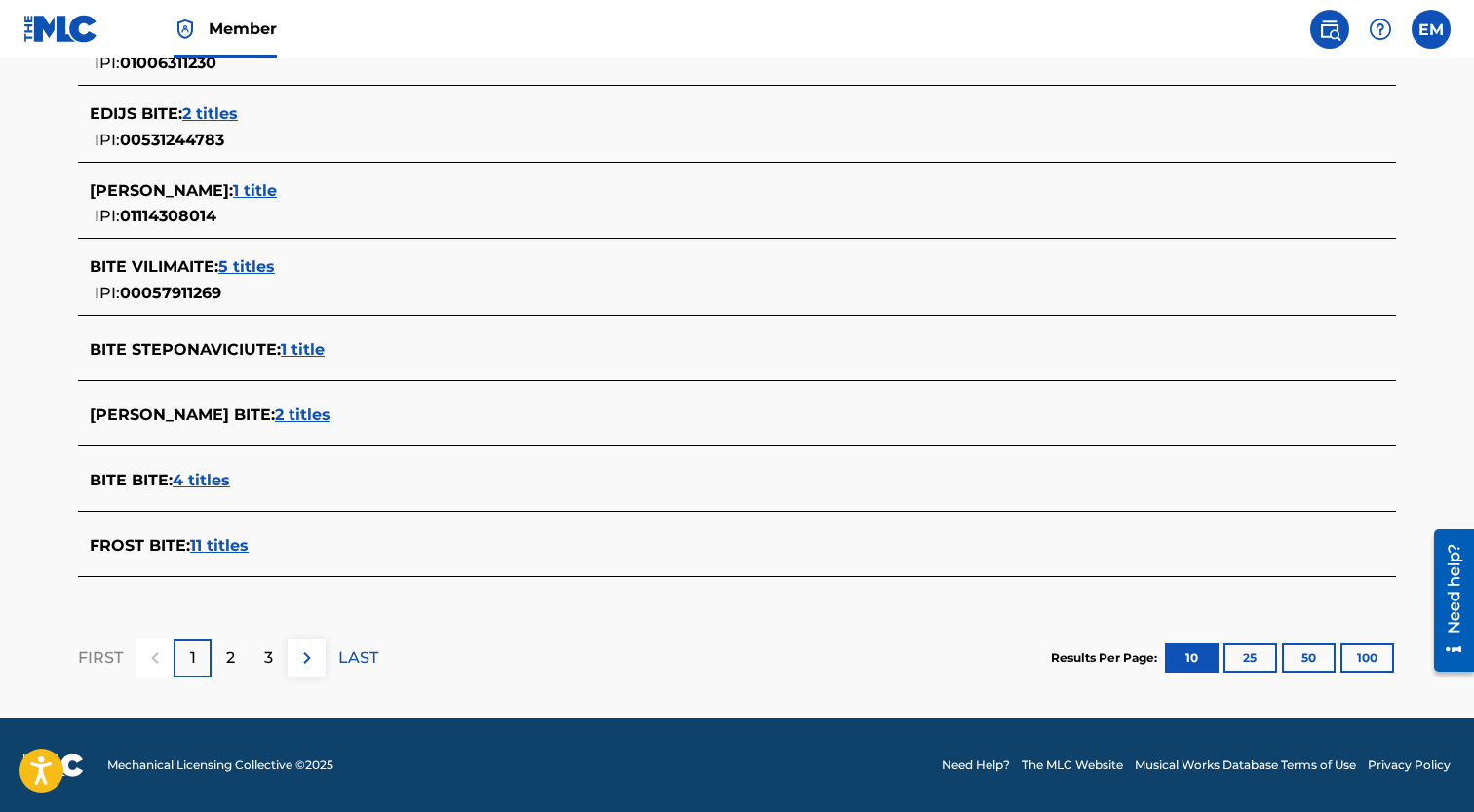 click on "2" at bounding box center [230, 658] 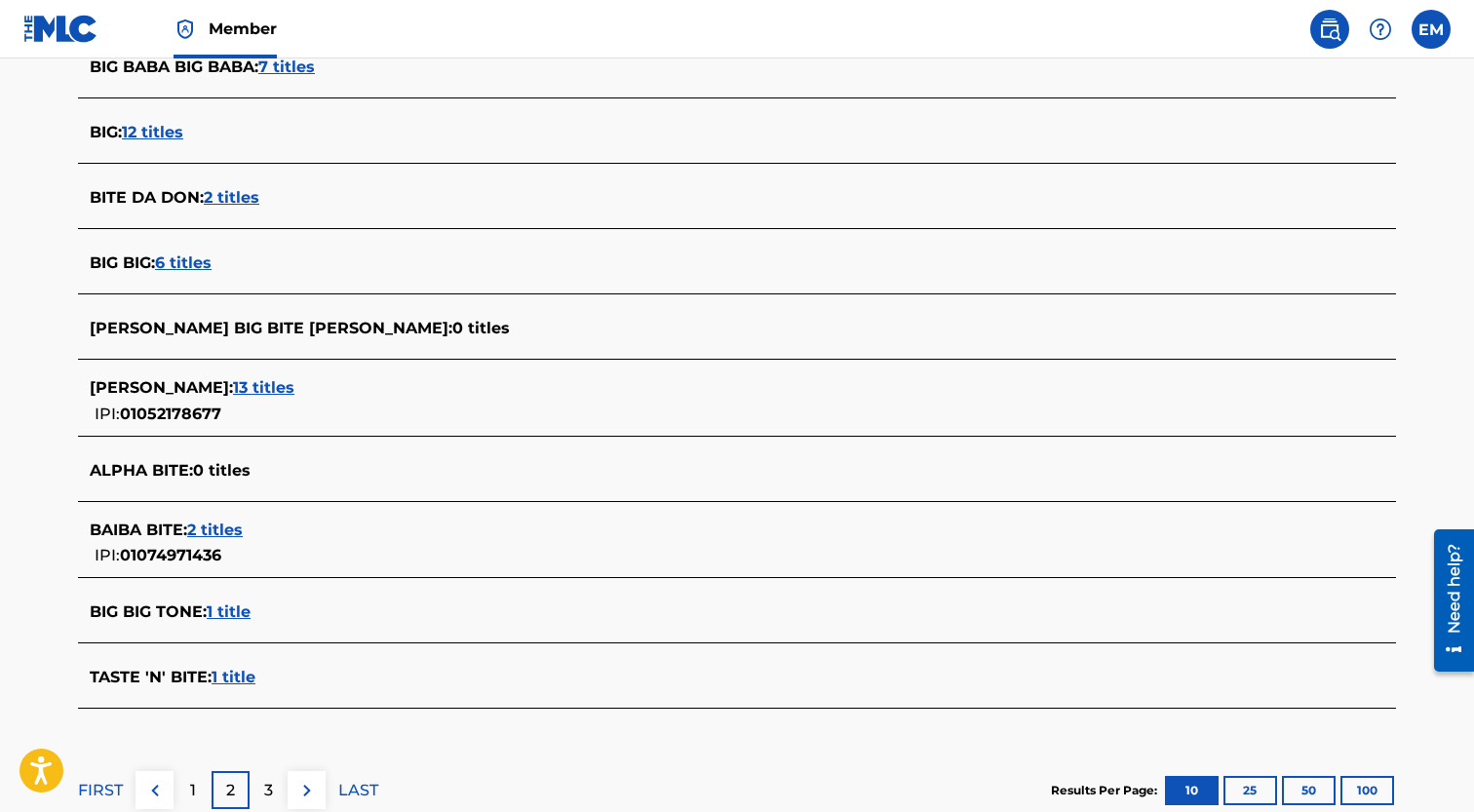 scroll, scrollTop: 641, scrollLeft: 0, axis: vertical 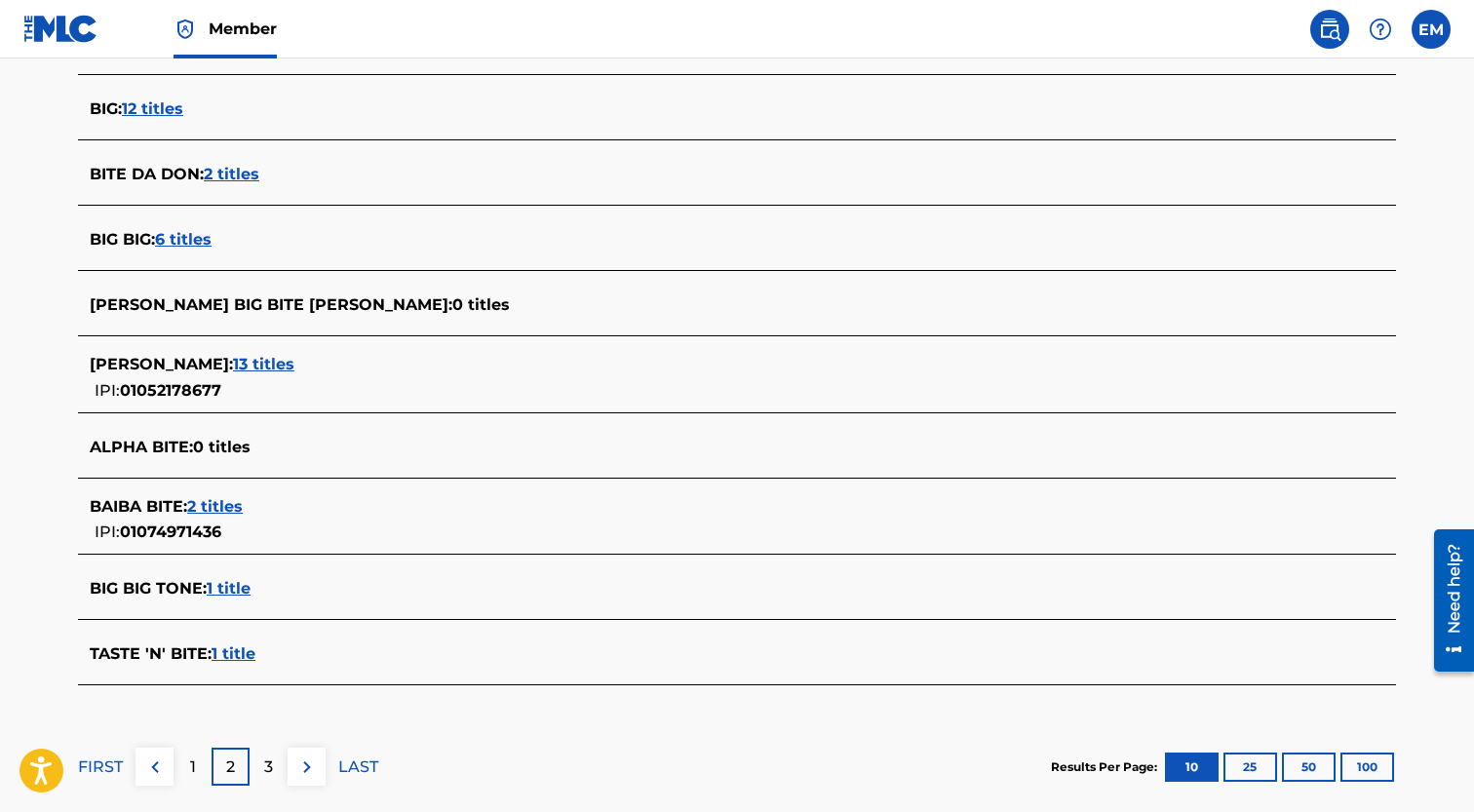 click on "3" at bounding box center [268, 767] 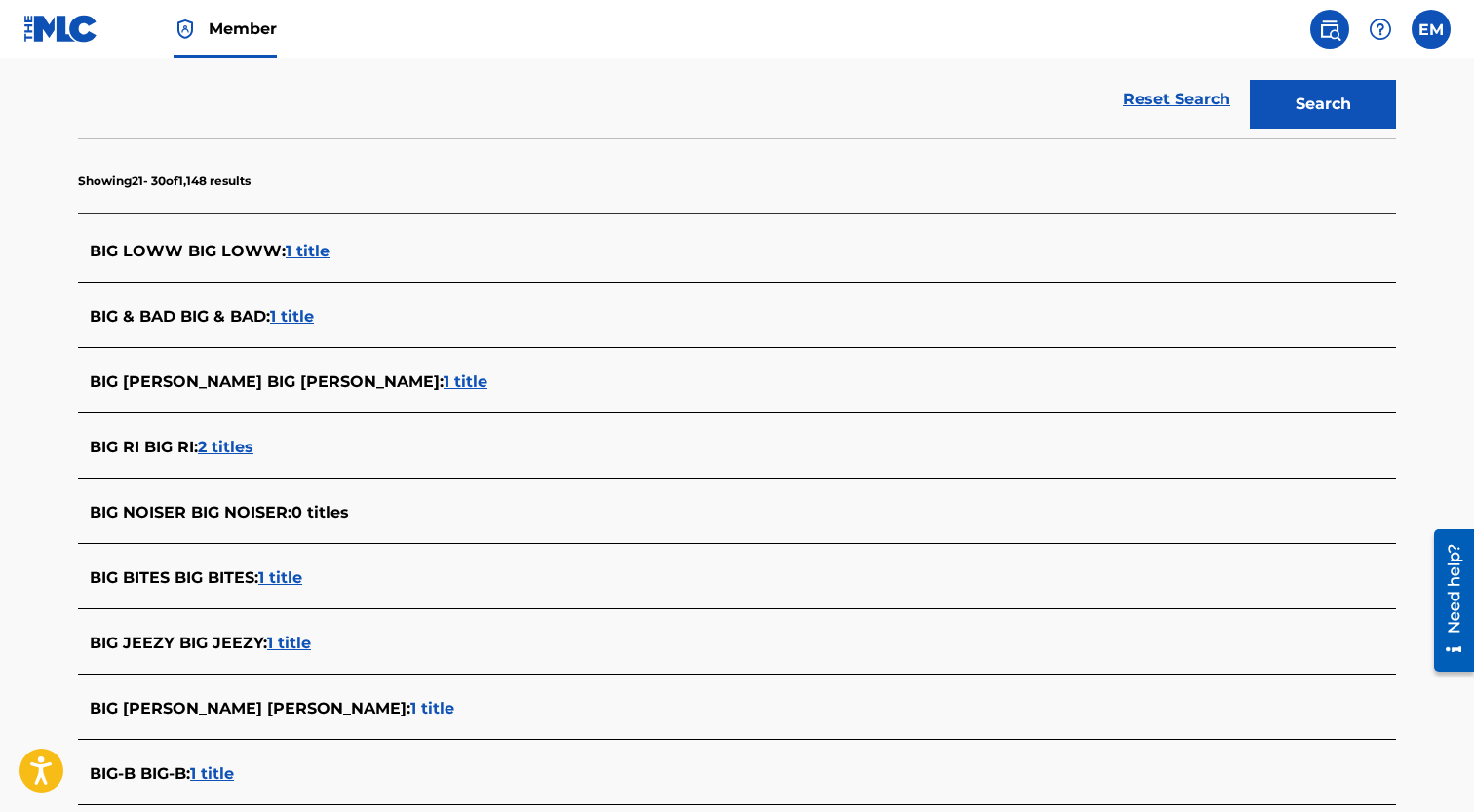 scroll, scrollTop: 0, scrollLeft: 0, axis: both 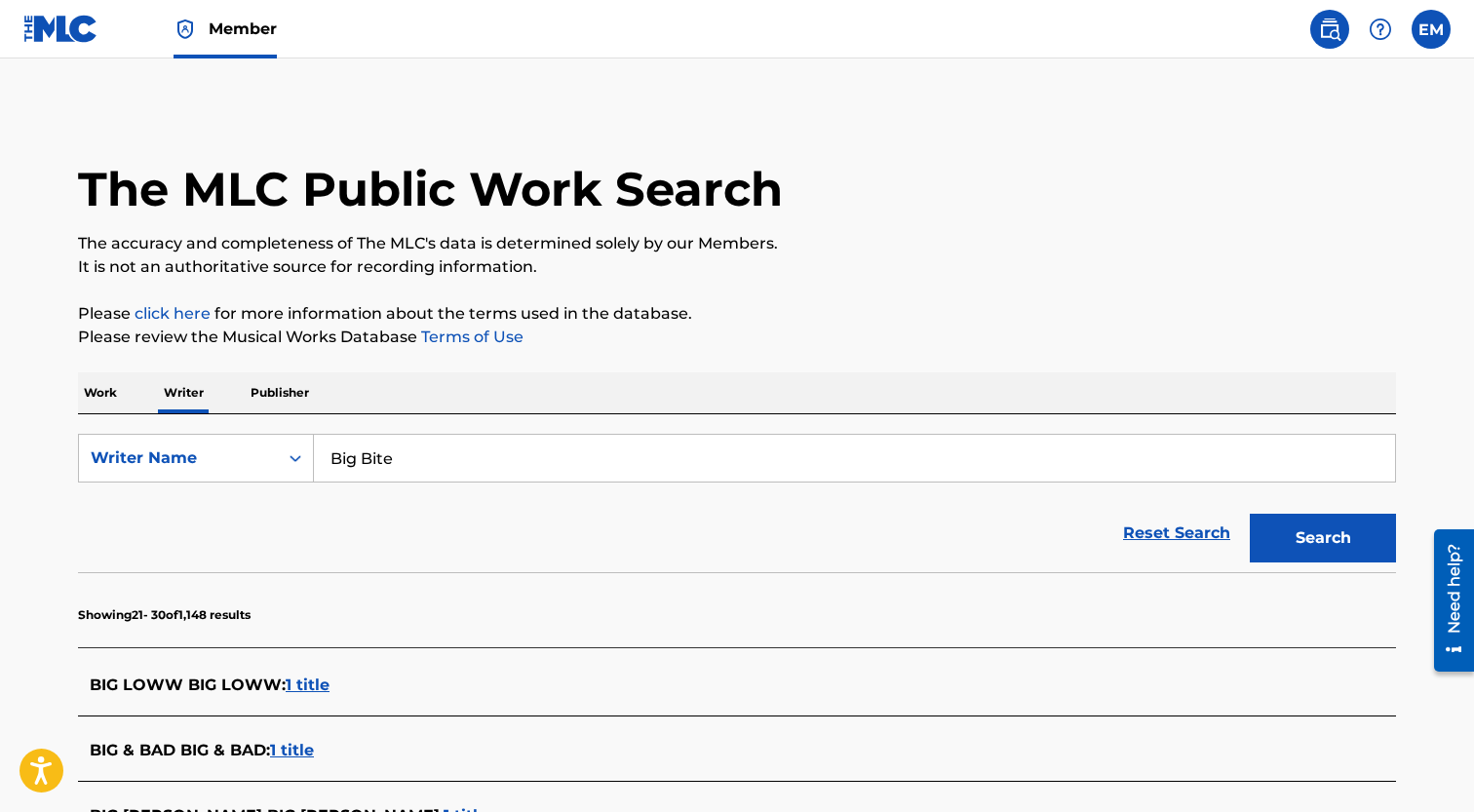 drag, startPoint x: 406, startPoint y: 459, endPoint x: 279, endPoint y: 456, distance: 127.0354 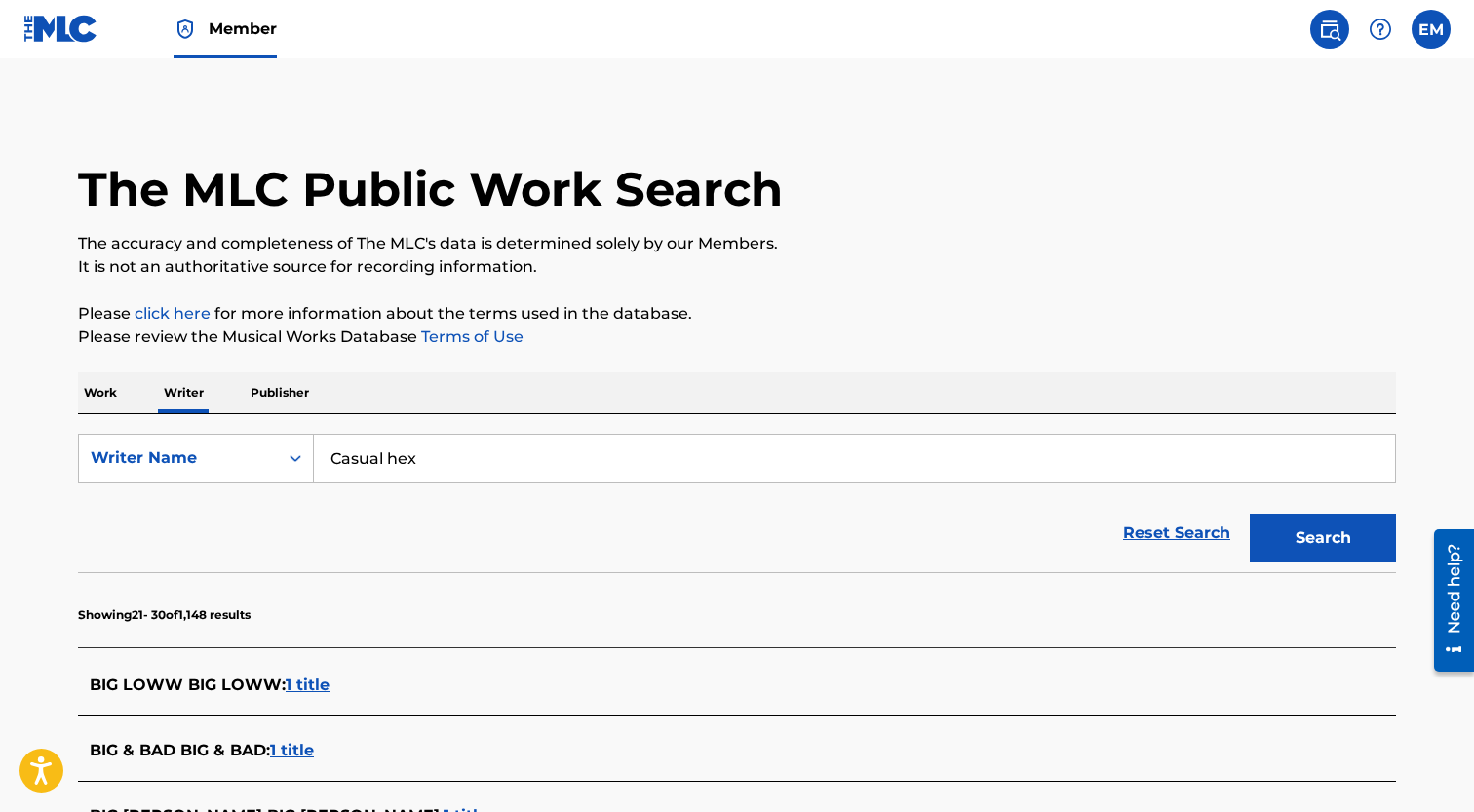 type on "Casual hex" 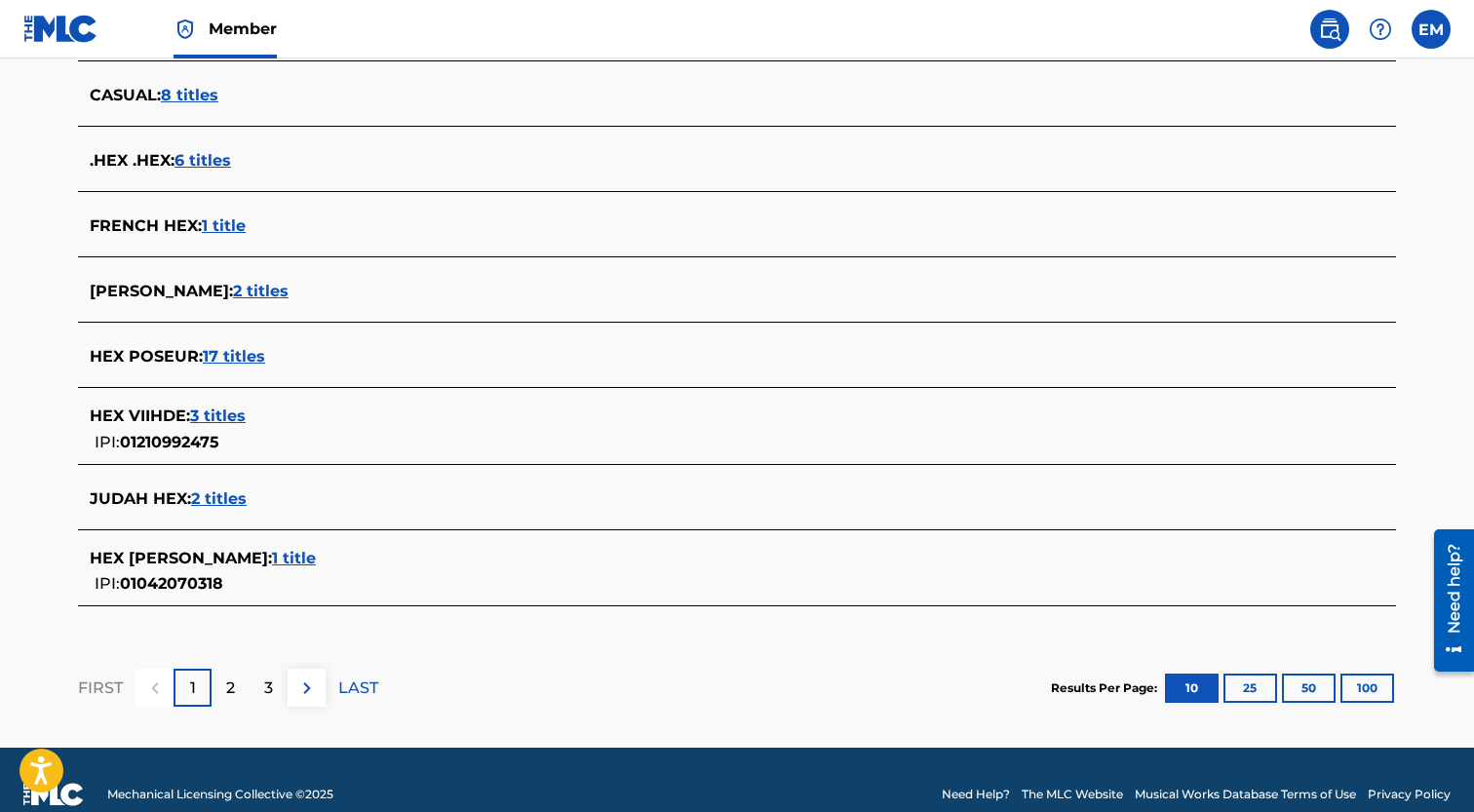 scroll, scrollTop: 721, scrollLeft: 0, axis: vertical 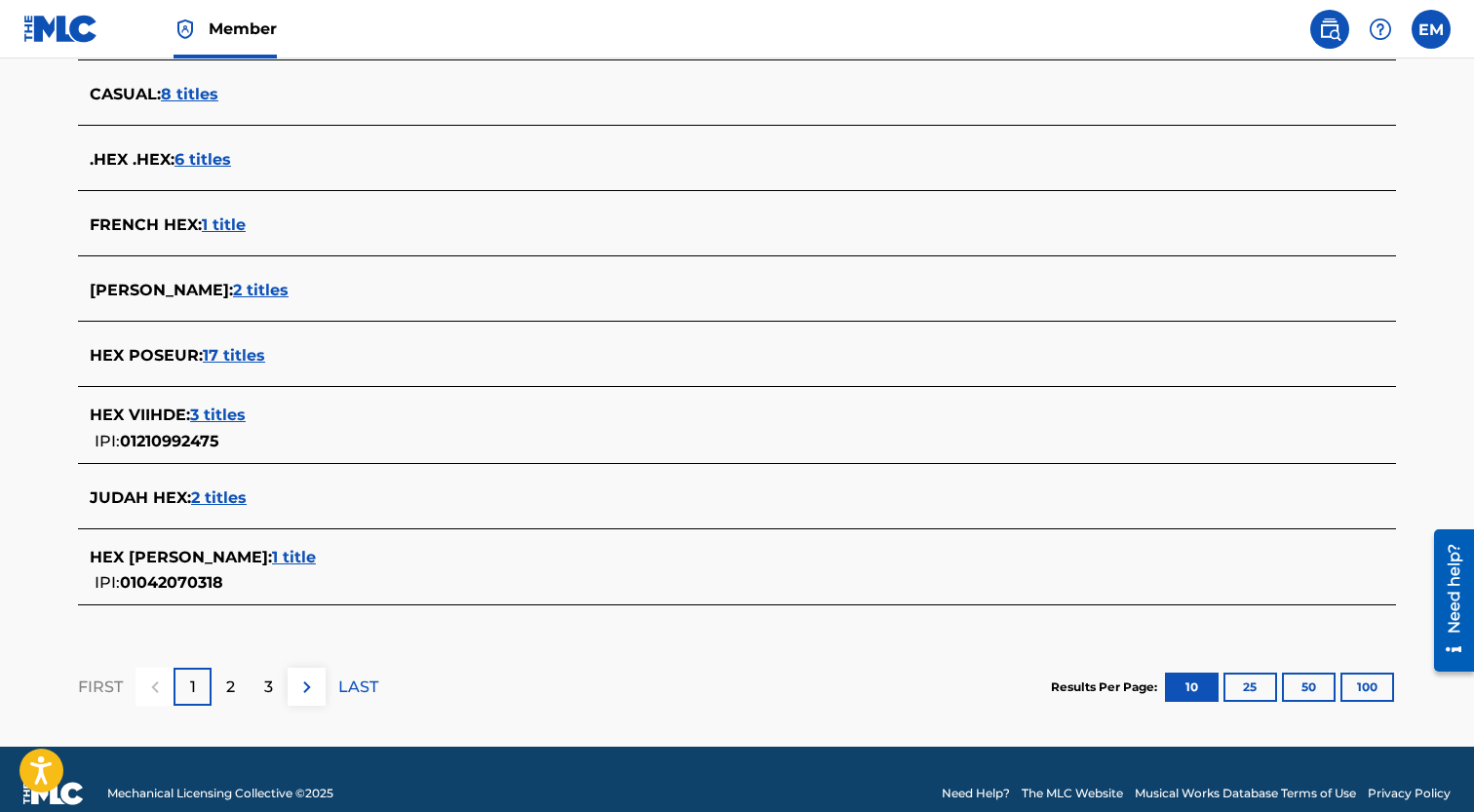 click on "2" at bounding box center (230, 687) 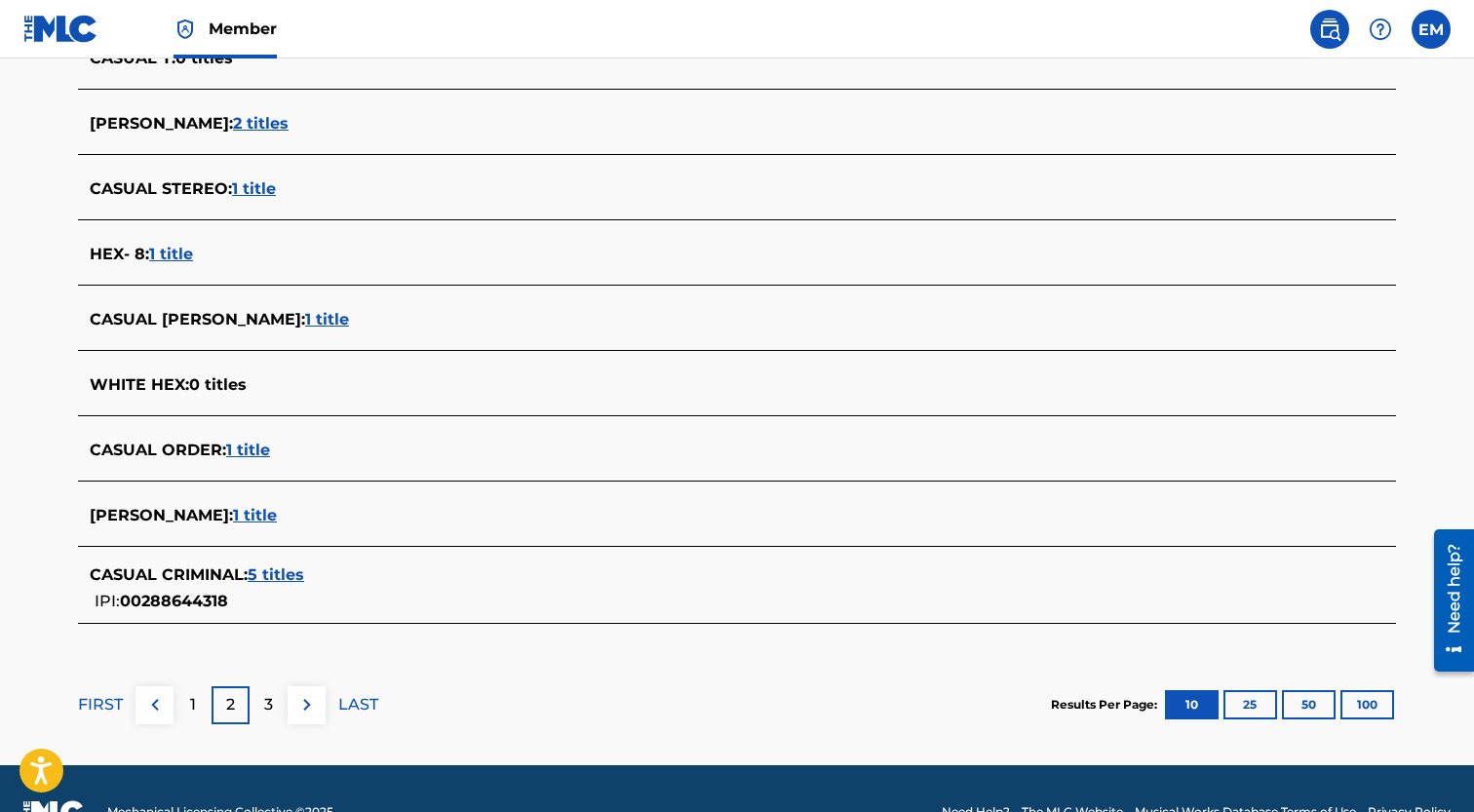 scroll, scrollTop: 696, scrollLeft: 0, axis: vertical 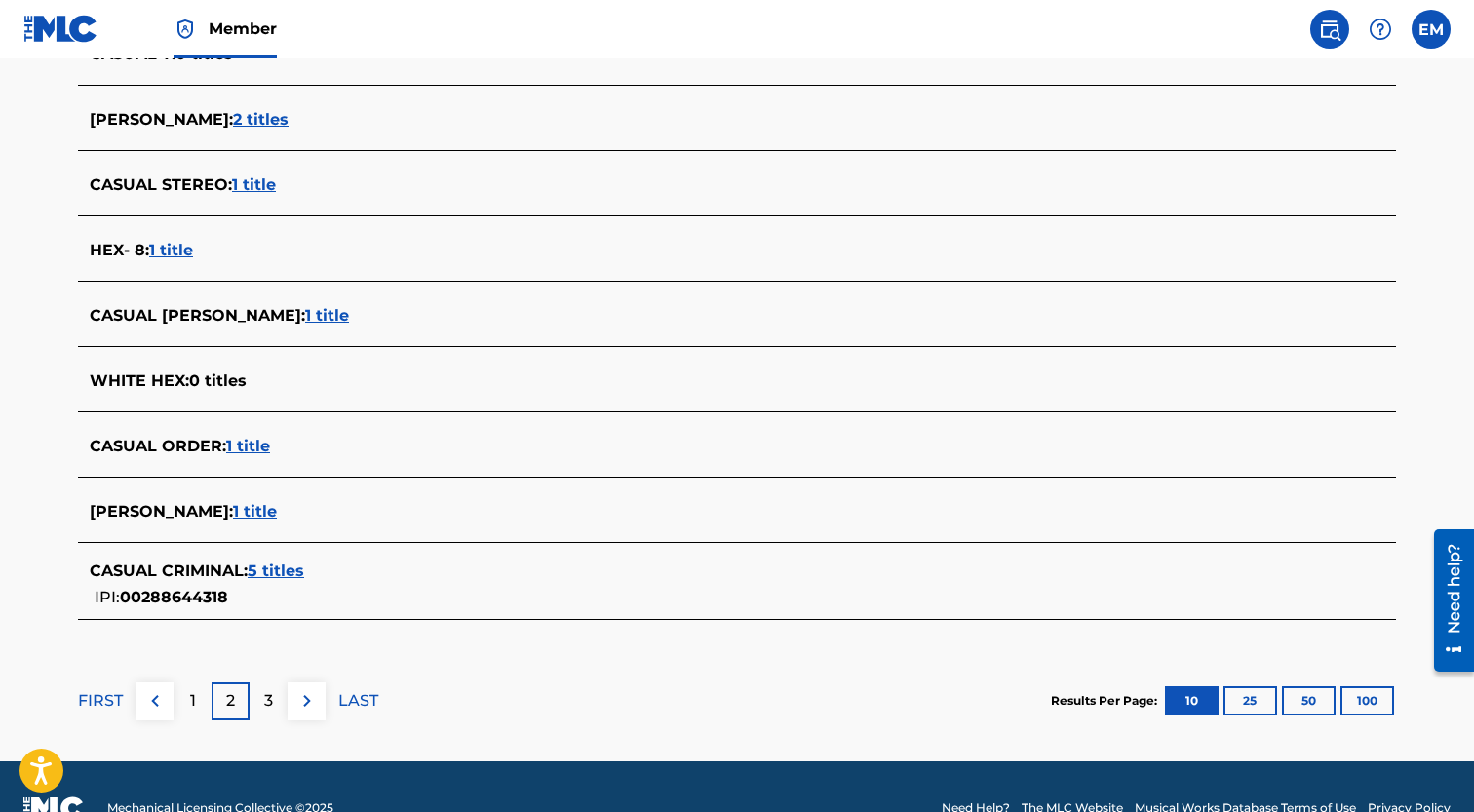 click on "3" at bounding box center [268, 701] 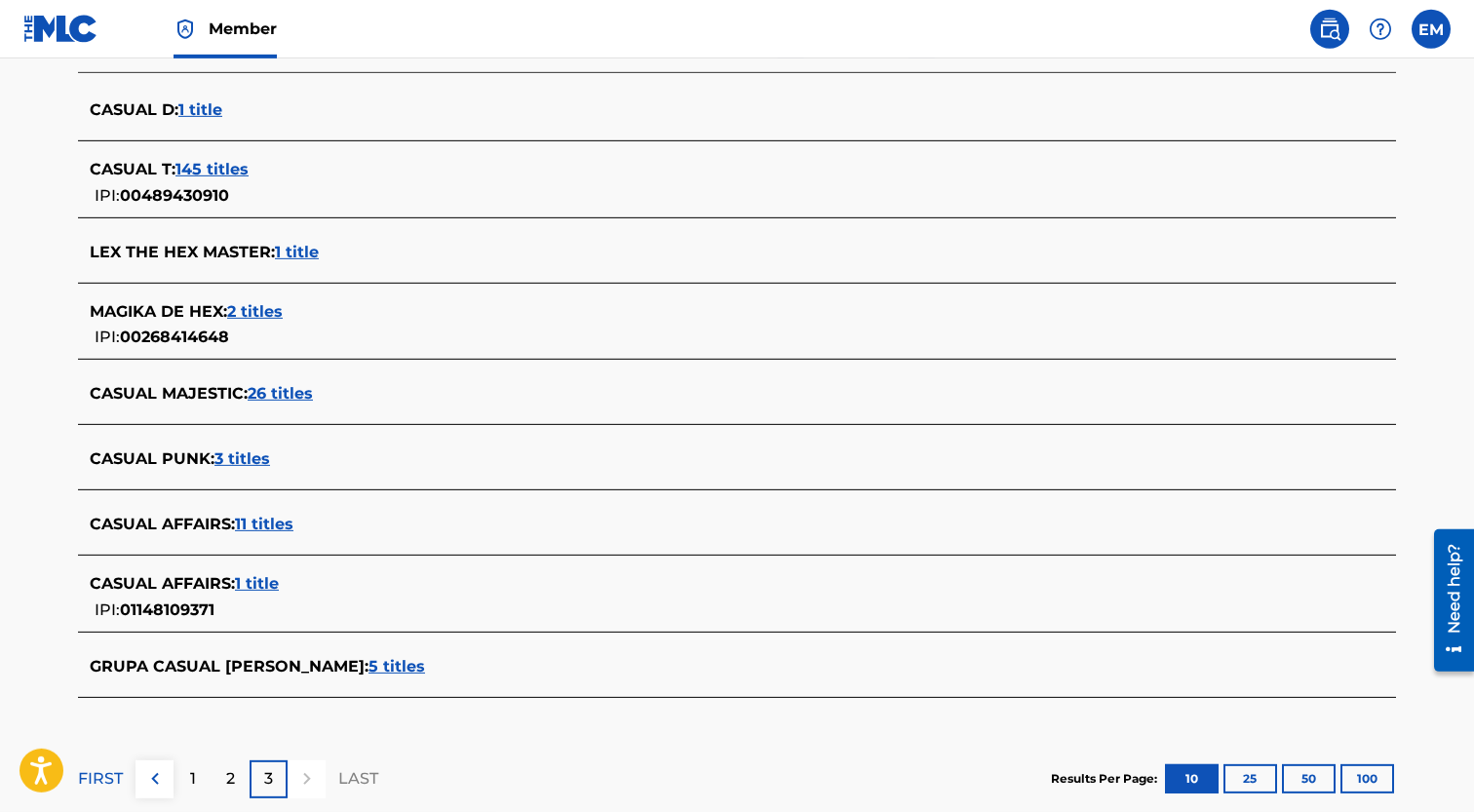 scroll, scrollTop: 0, scrollLeft: 0, axis: both 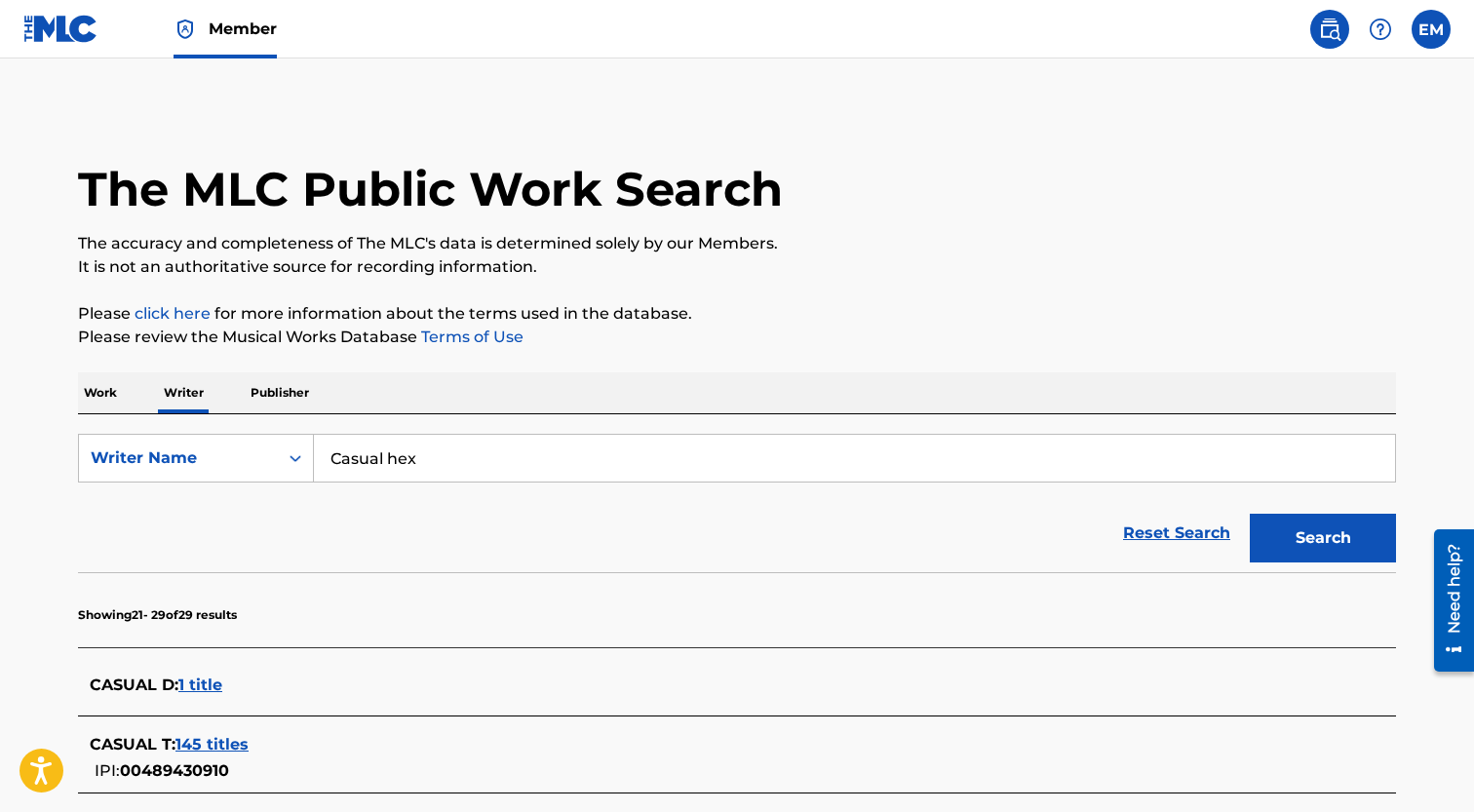 click at bounding box center (60, 28) 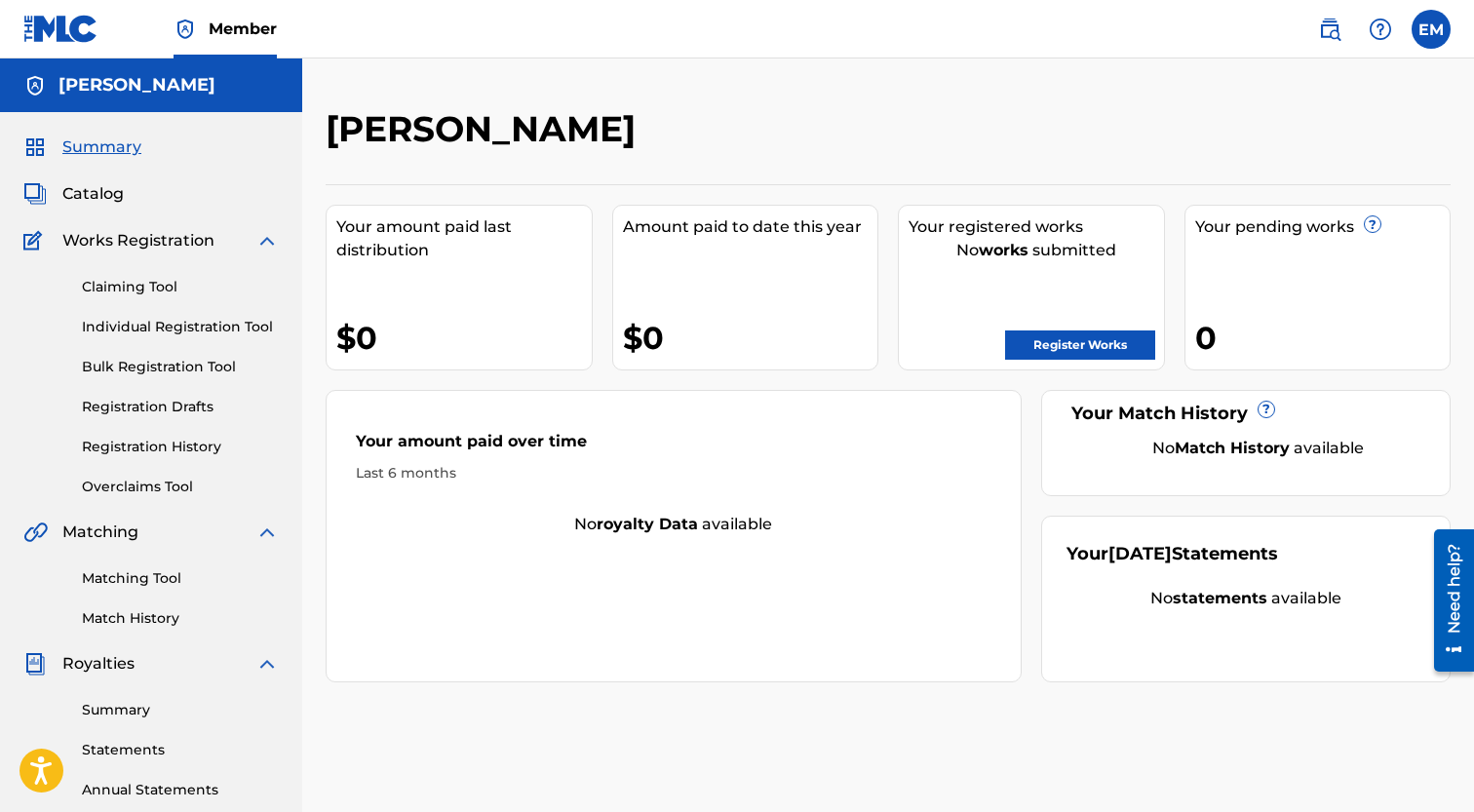 click on "Register Works" at bounding box center (1080, 345) 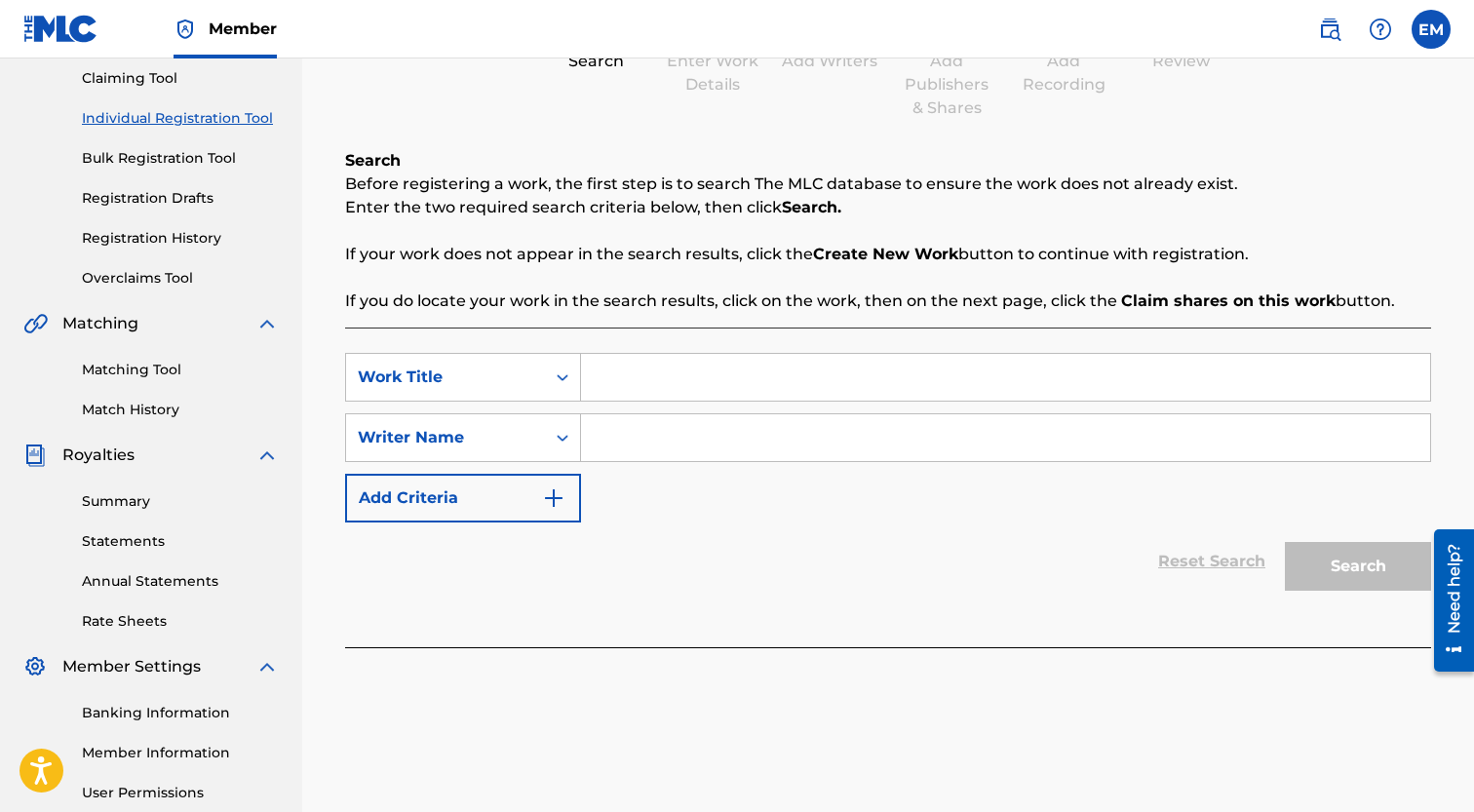 scroll, scrollTop: 235, scrollLeft: 0, axis: vertical 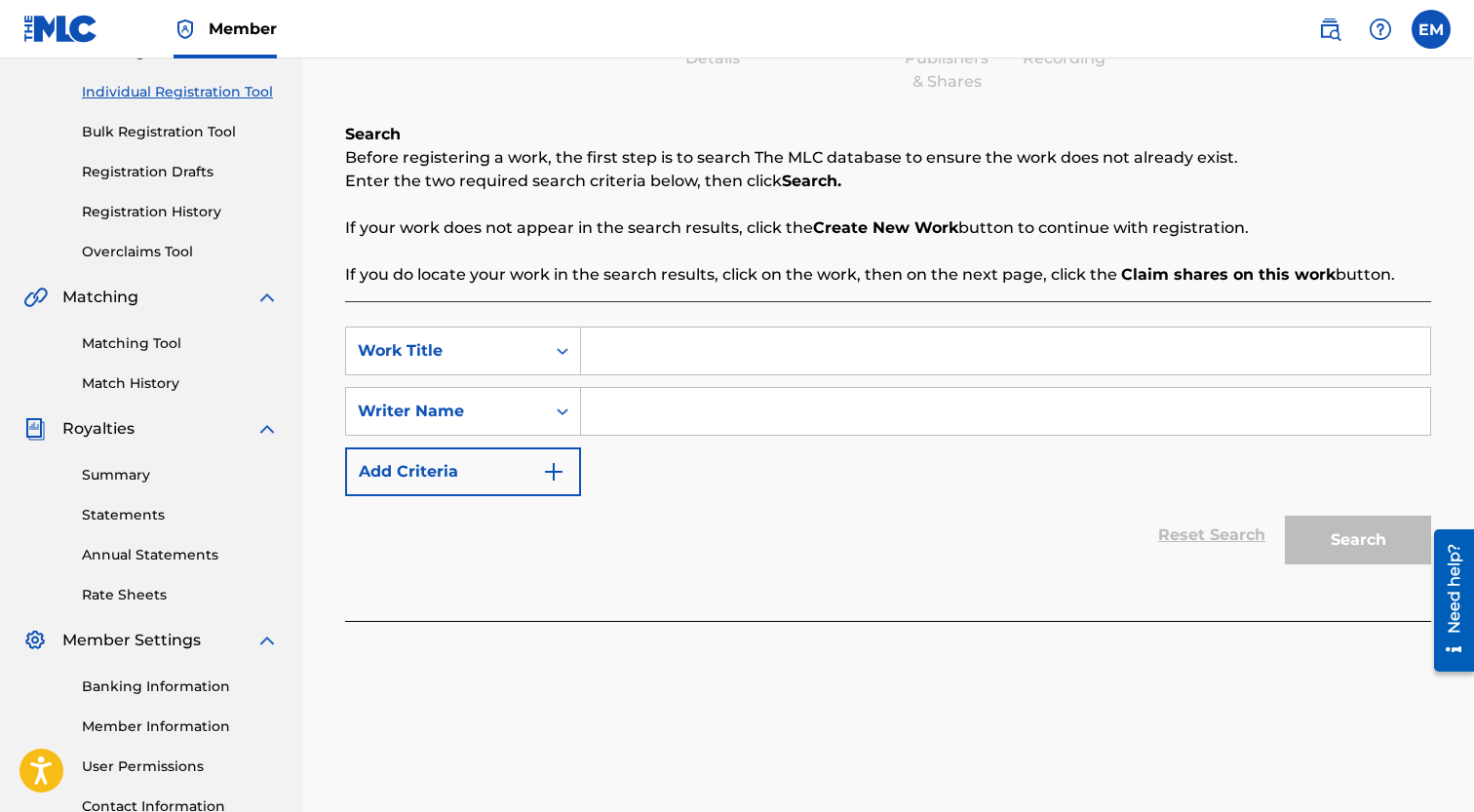 click at bounding box center [1005, 411] 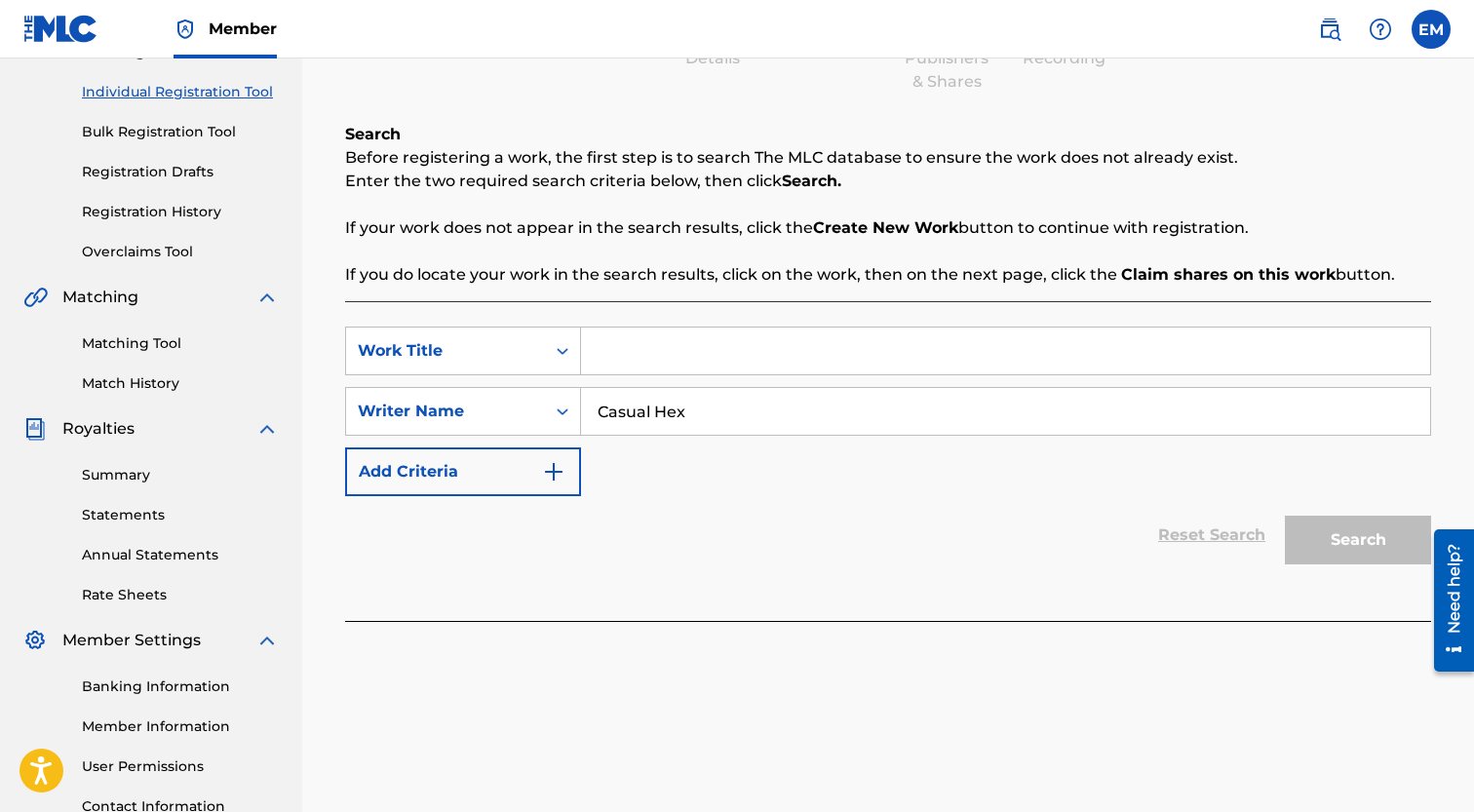 type on "Casual Hex" 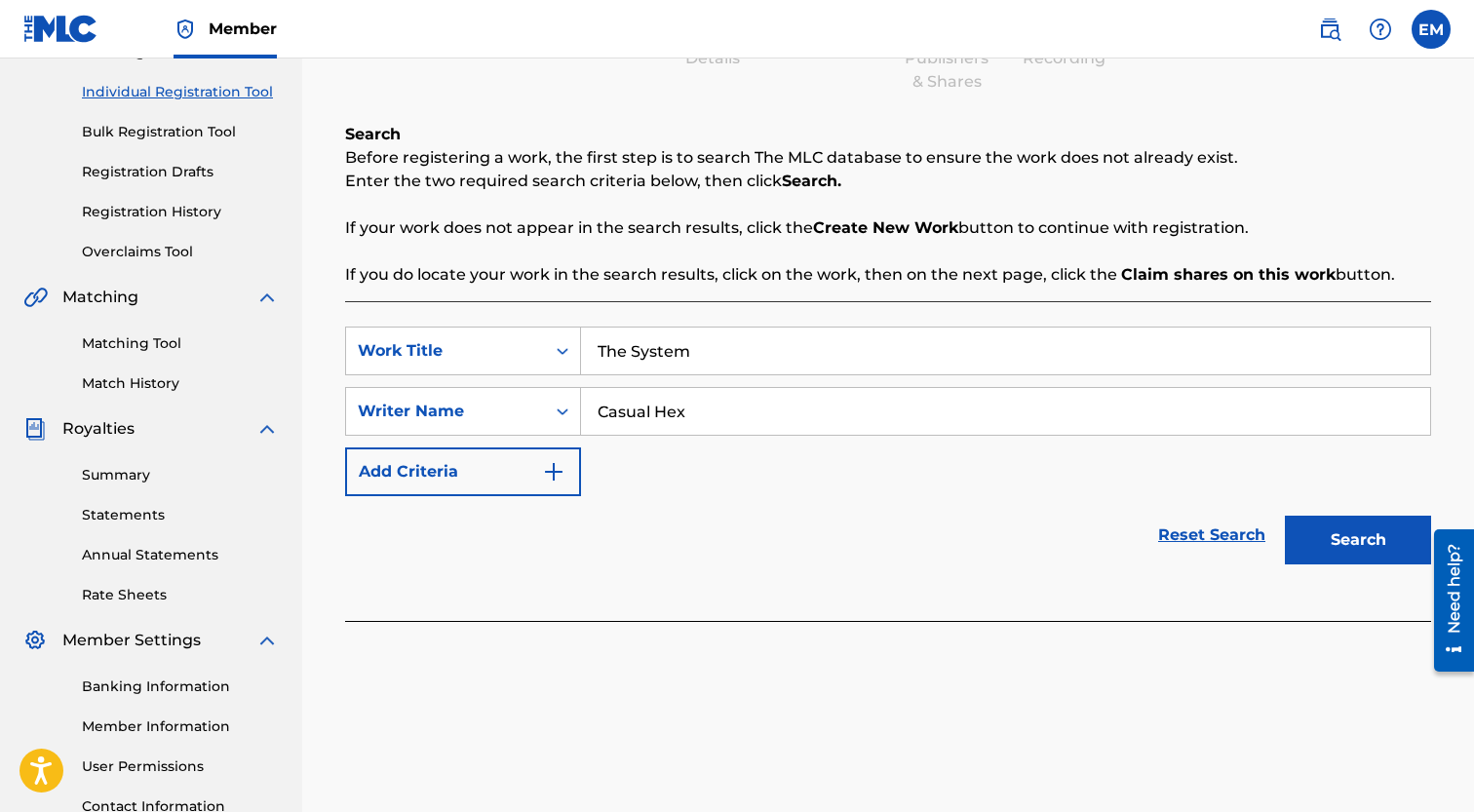 type on "The System" 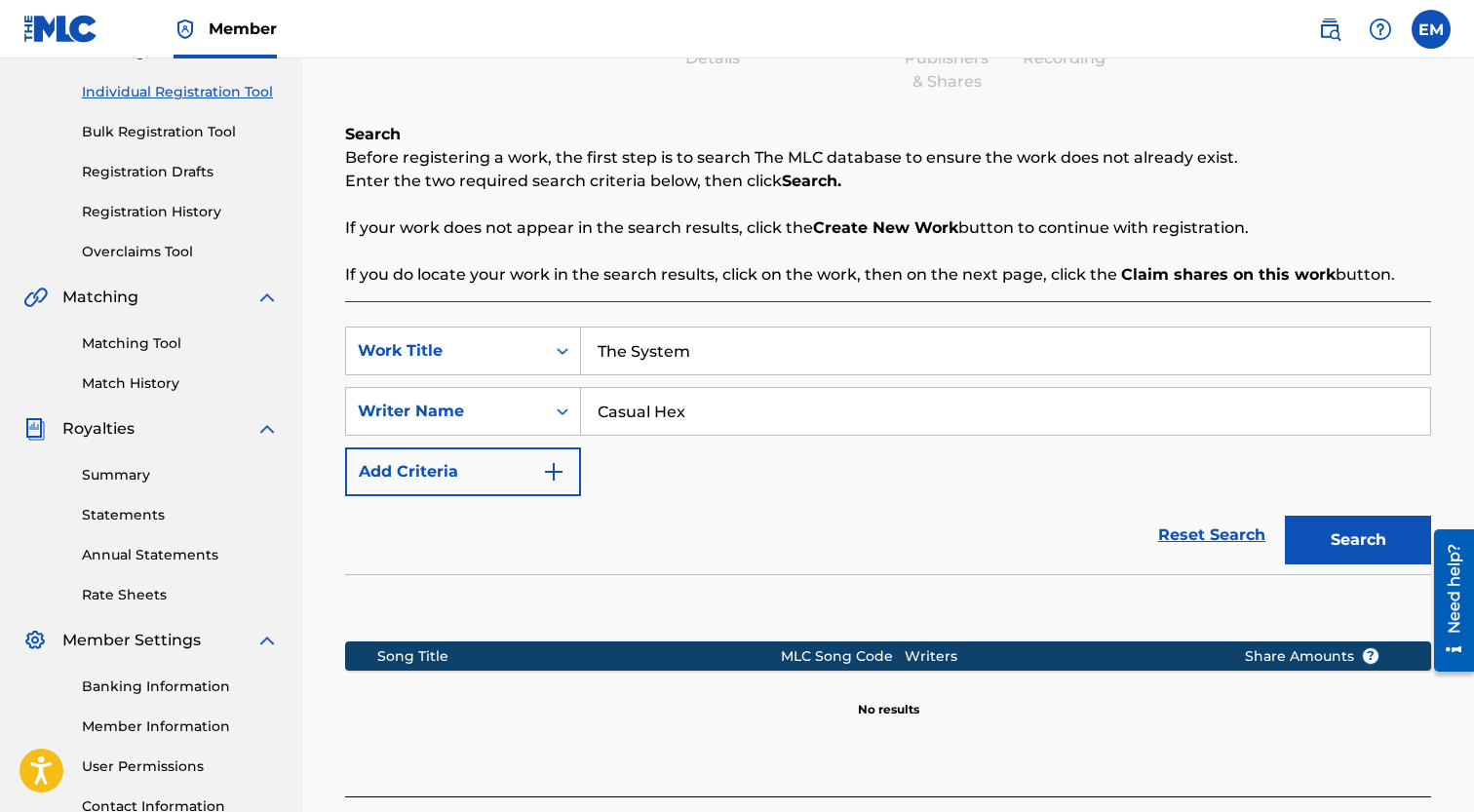 scroll, scrollTop: 402, scrollLeft: 0, axis: vertical 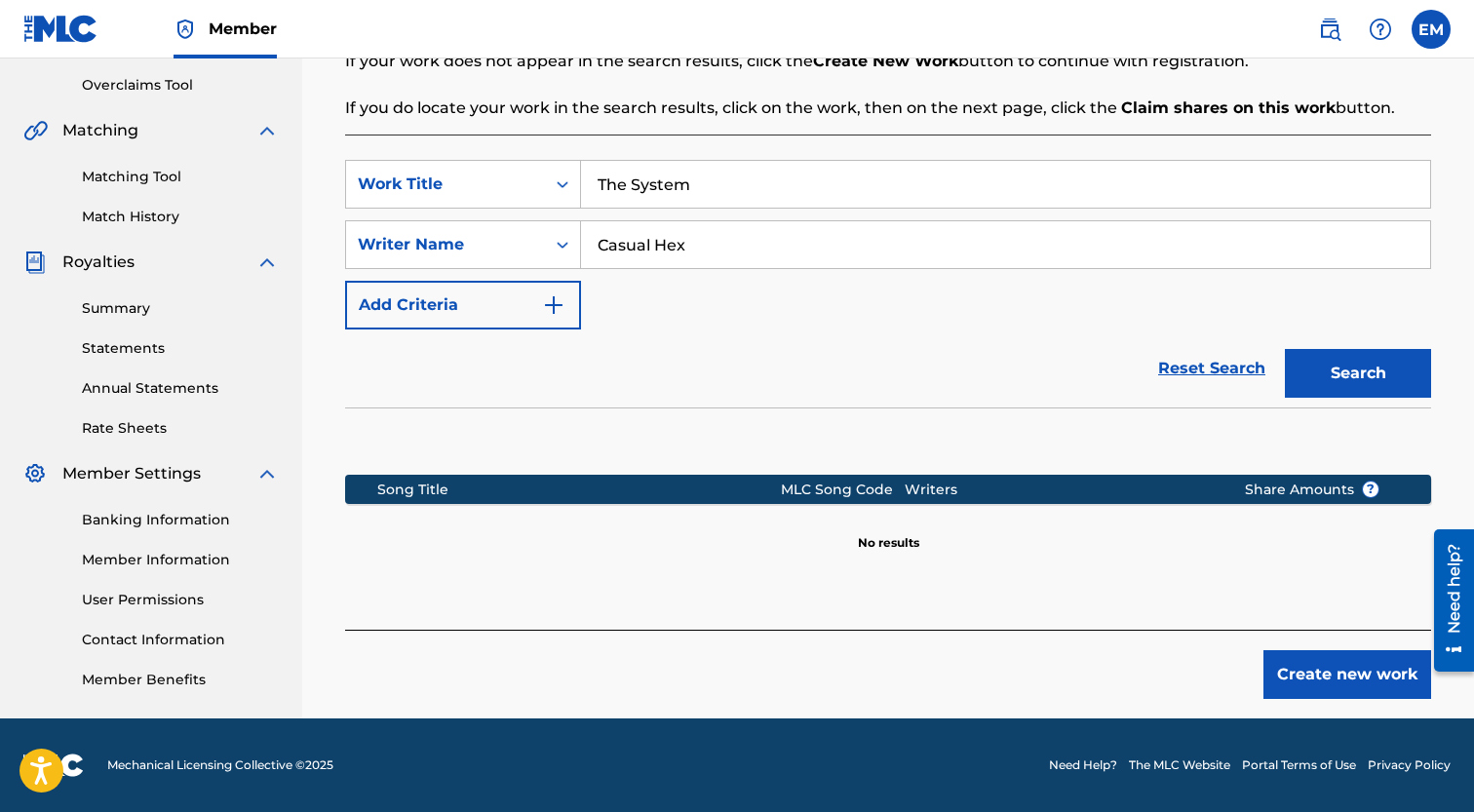 click on "Create new work" at bounding box center (1347, 675) 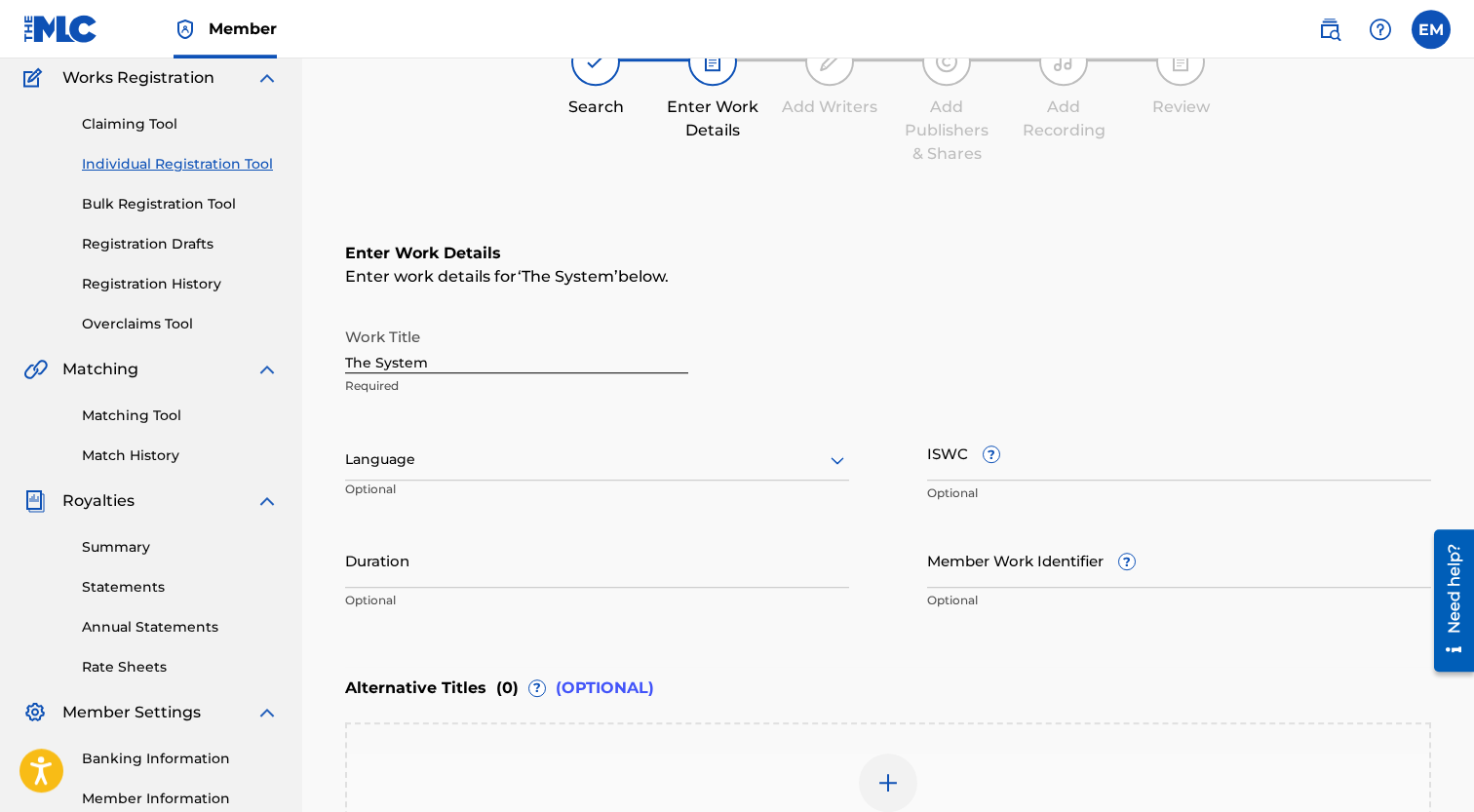 scroll, scrollTop: 168, scrollLeft: 0, axis: vertical 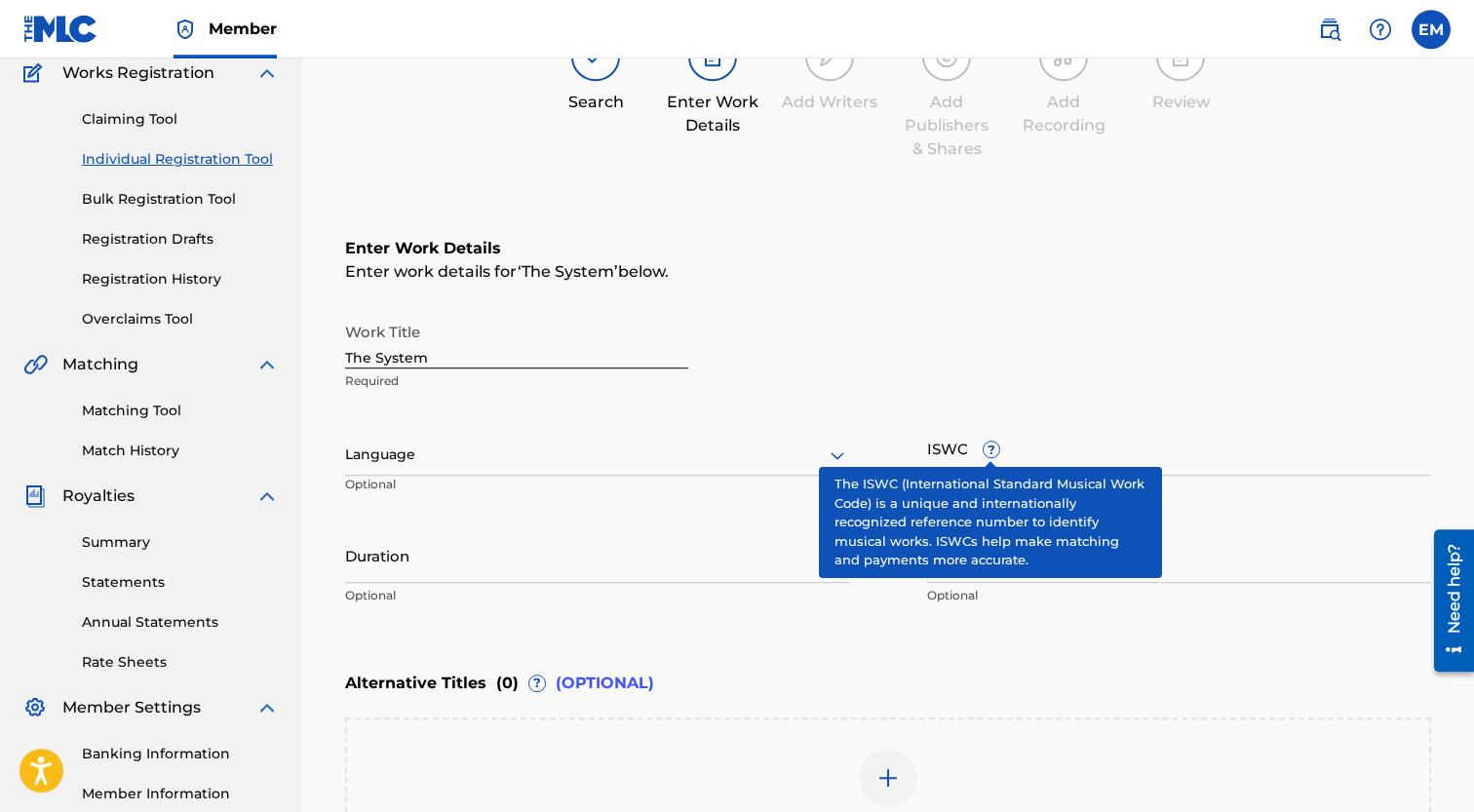click on "?" at bounding box center [991, 449] 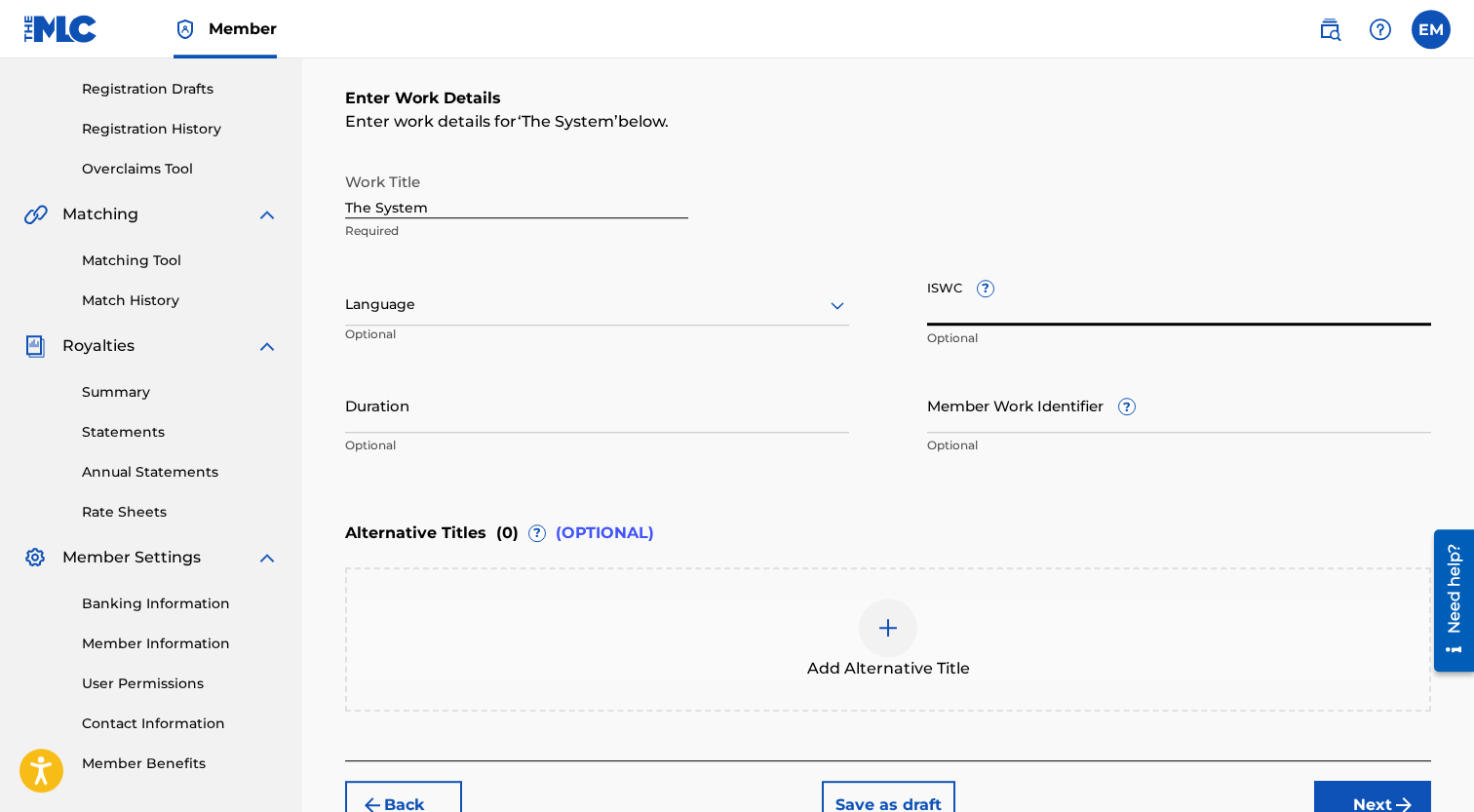 scroll, scrollTop: 448, scrollLeft: 0, axis: vertical 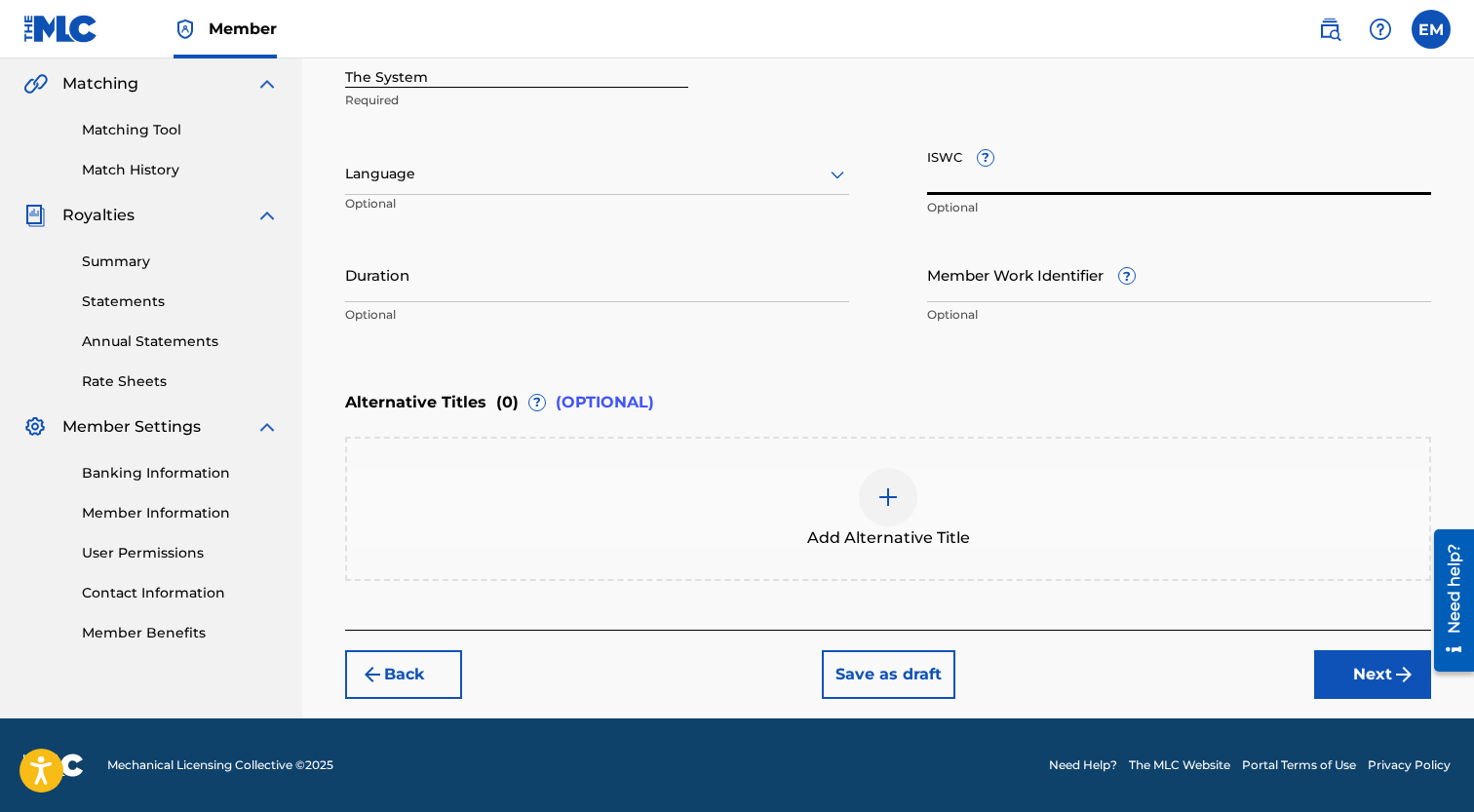 click on "Next" at bounding box center (1373, 675) 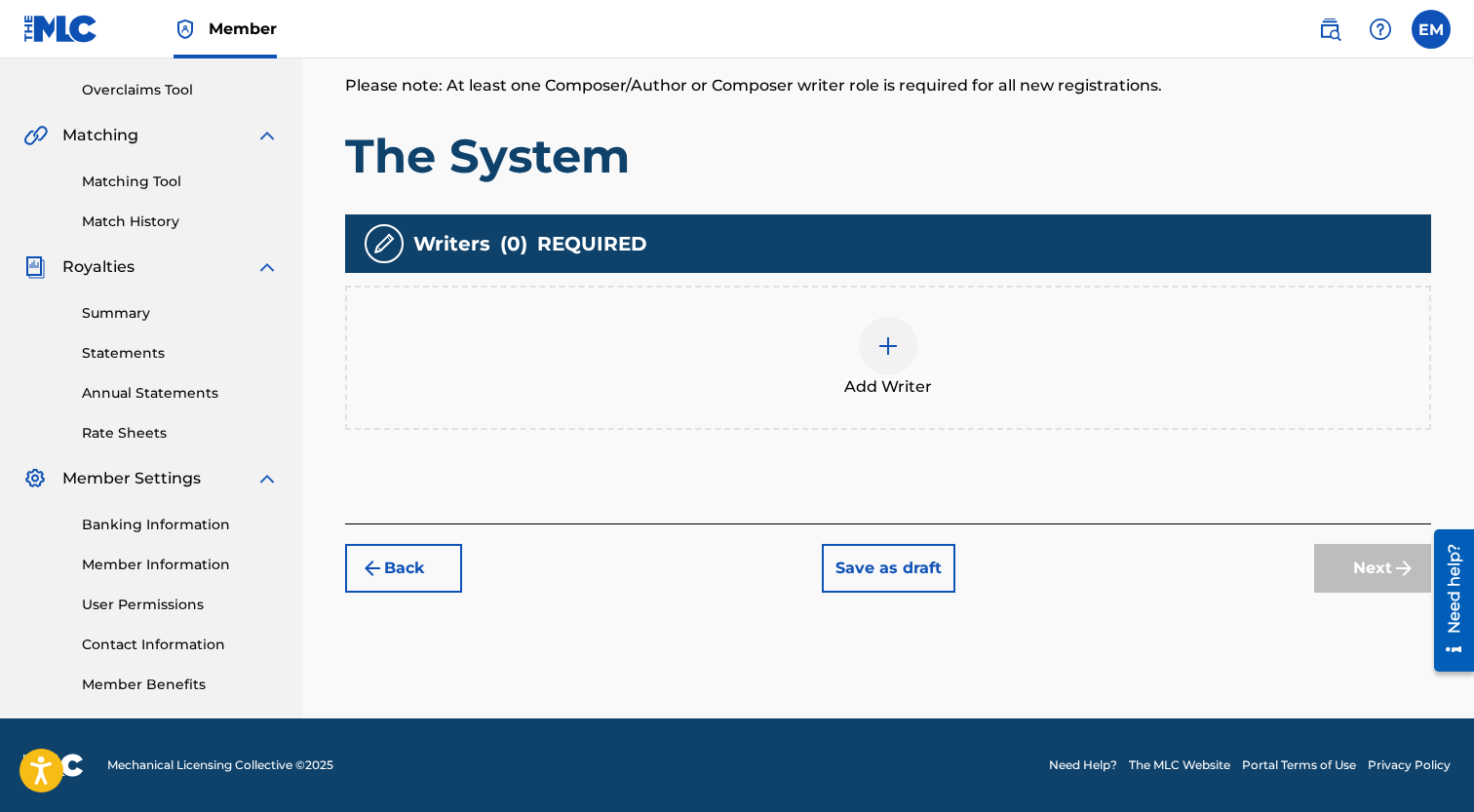 scroll, scrollTop: 397, scrollLeft: 0, axis: vertical 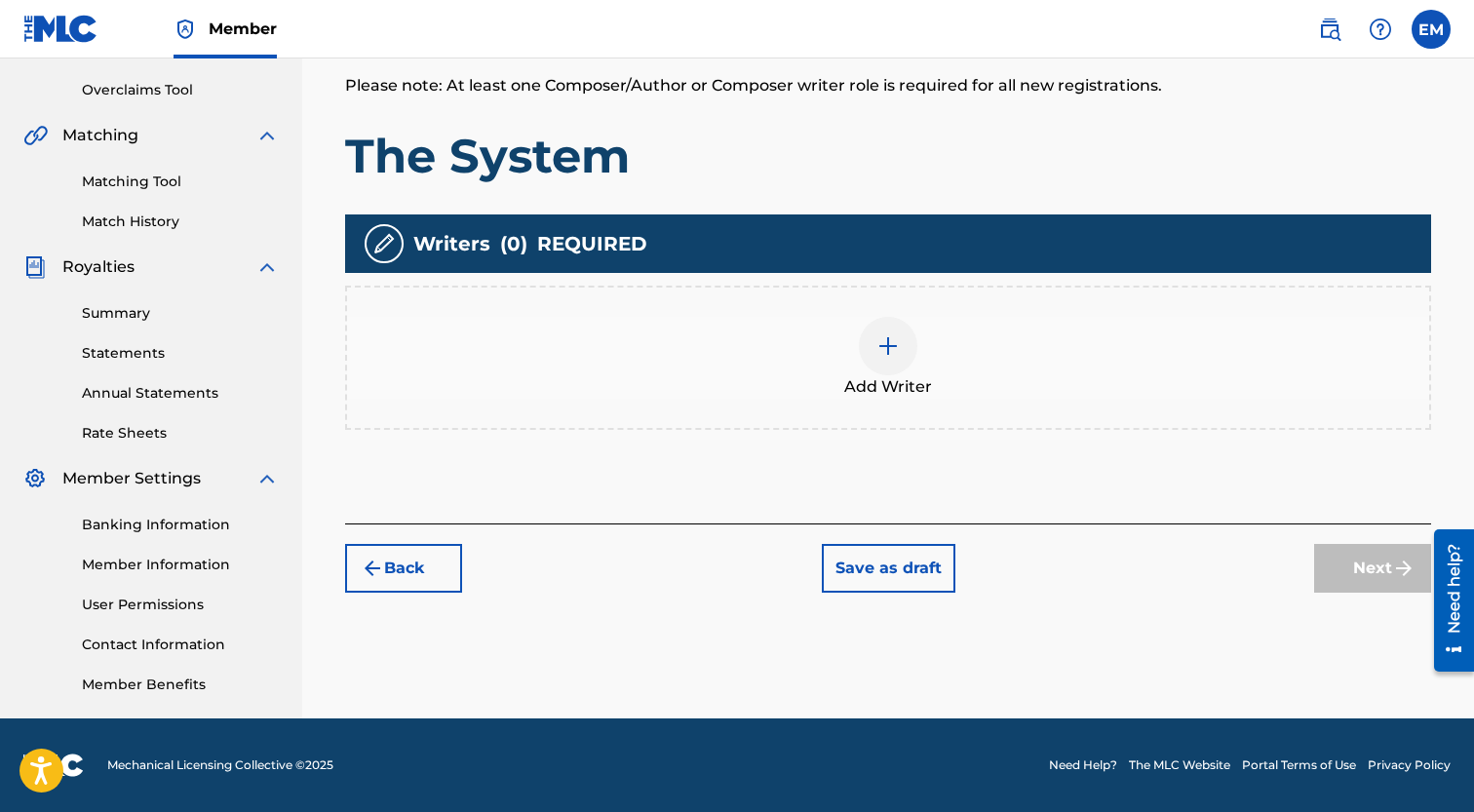 click at bounding box center [888, 346] 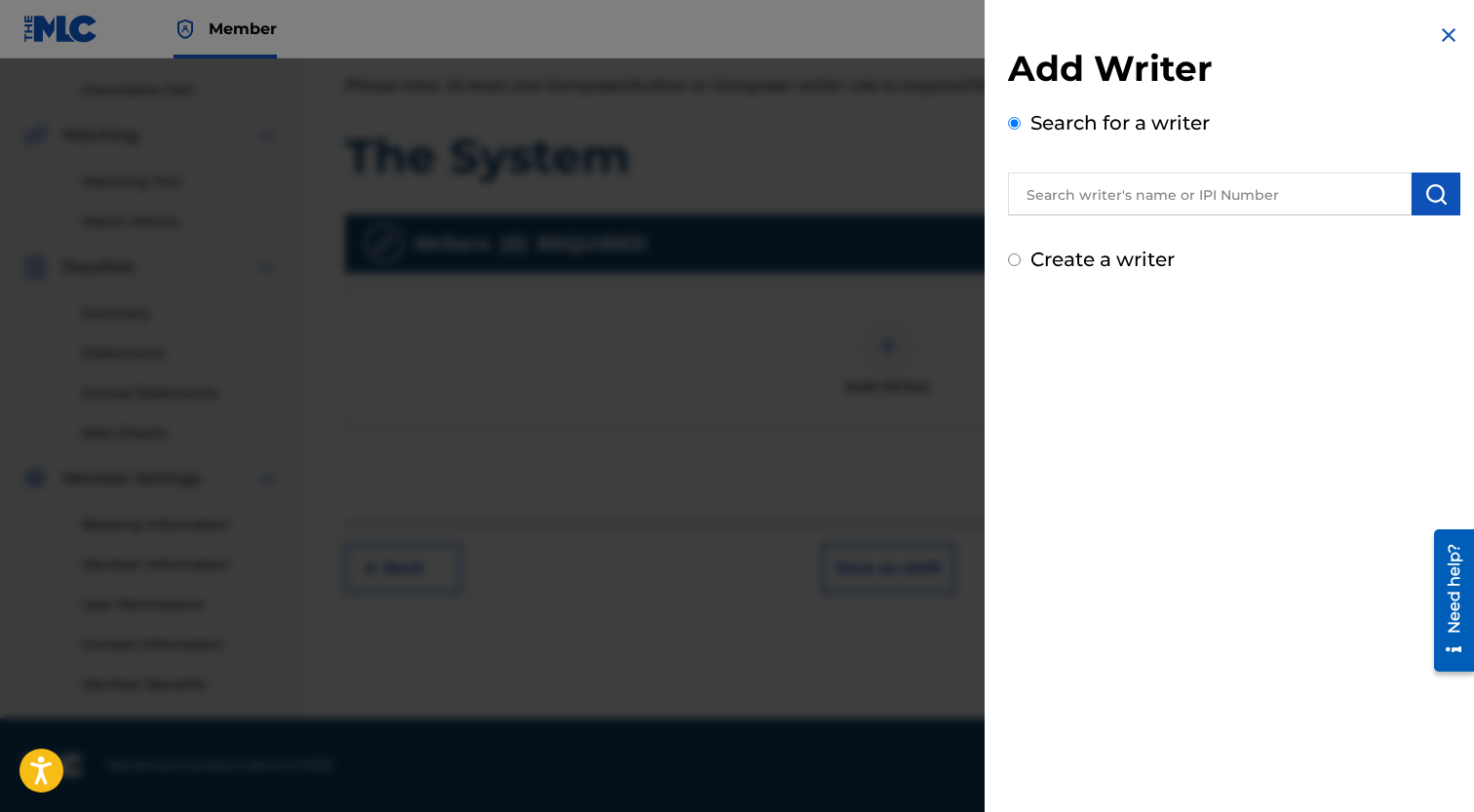 click on "Create a writer" at bounding box center (1234, 259) 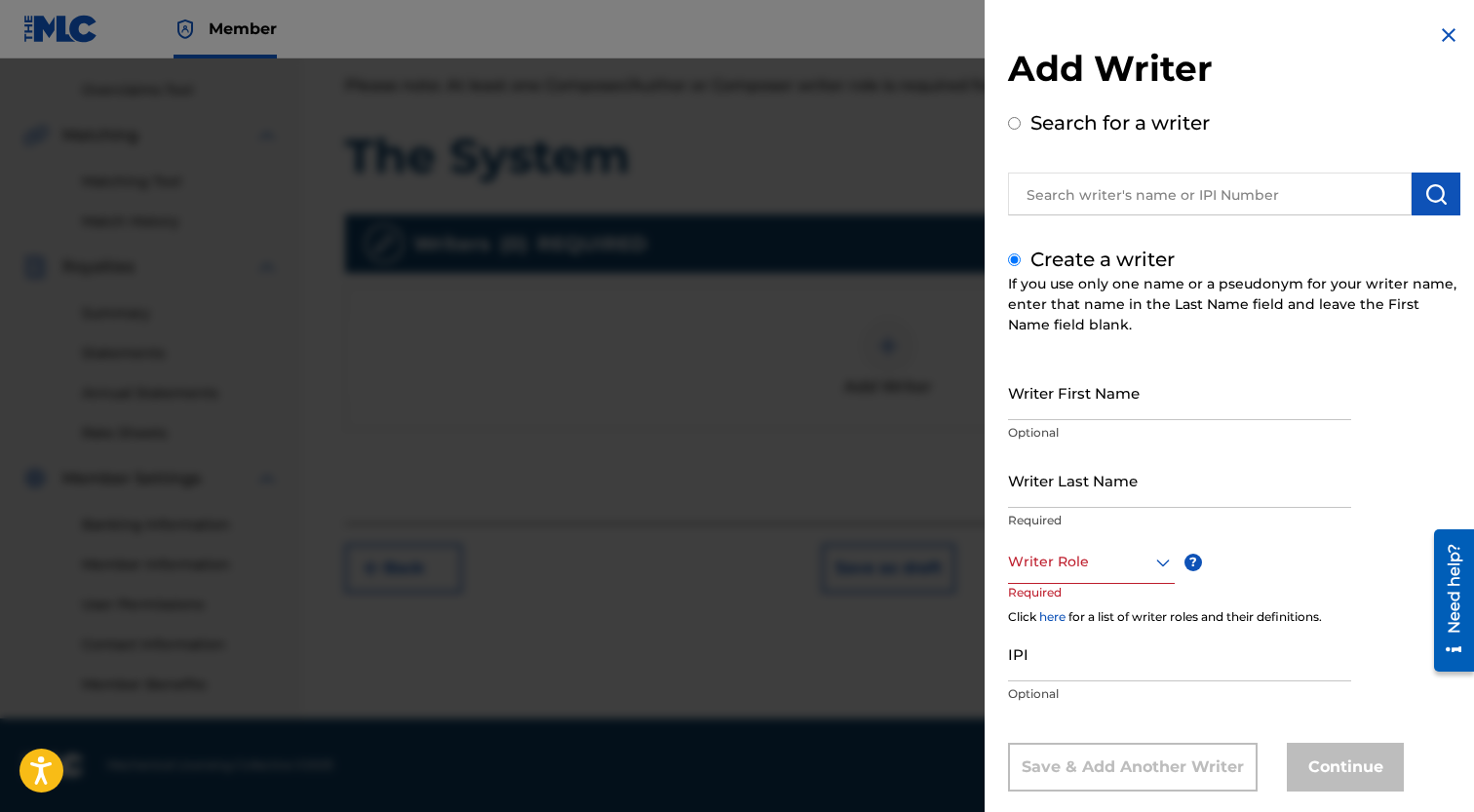 click on "Writer First Name" at bounding box center [1180, 392] 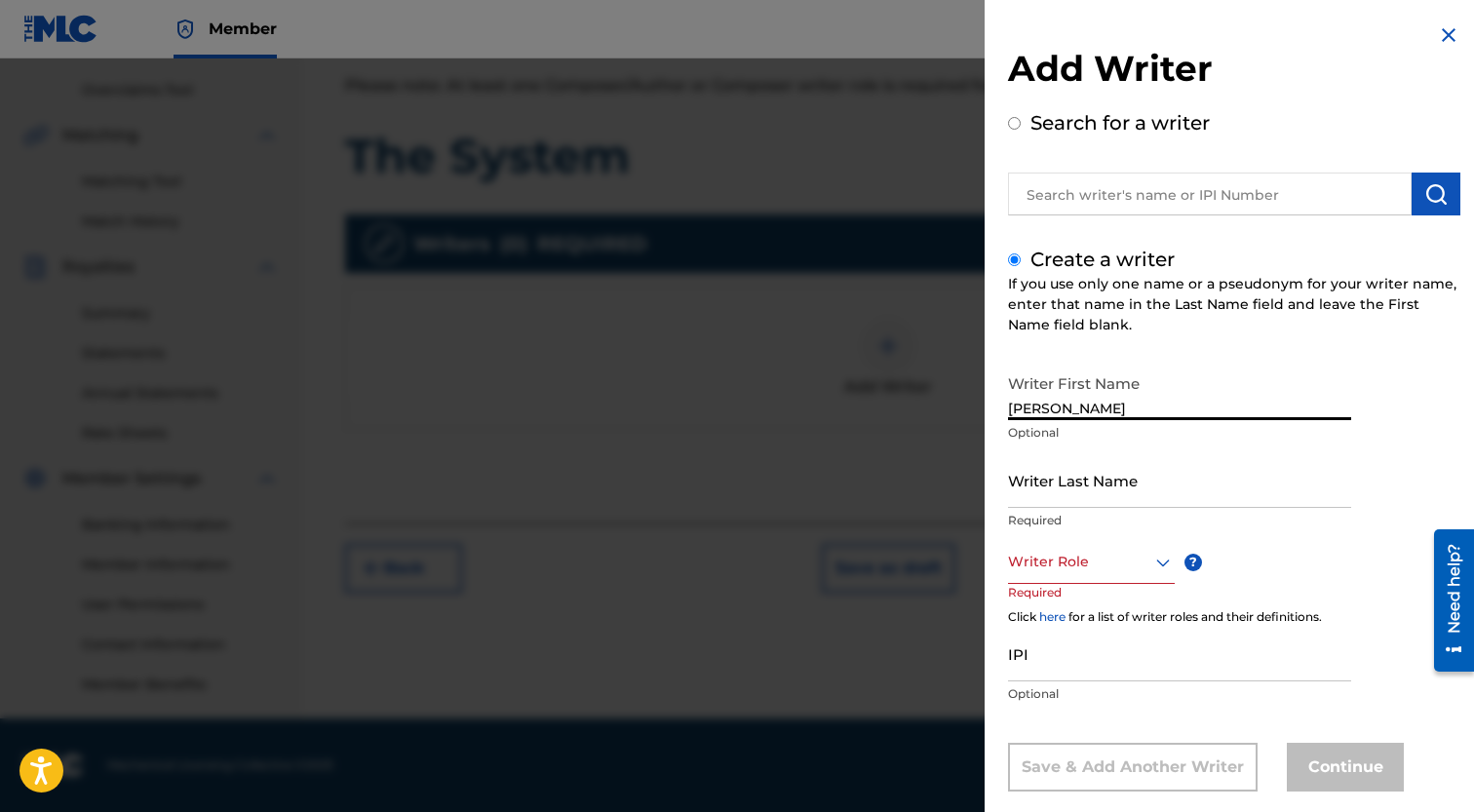 type on "[PERSON_NAME]" 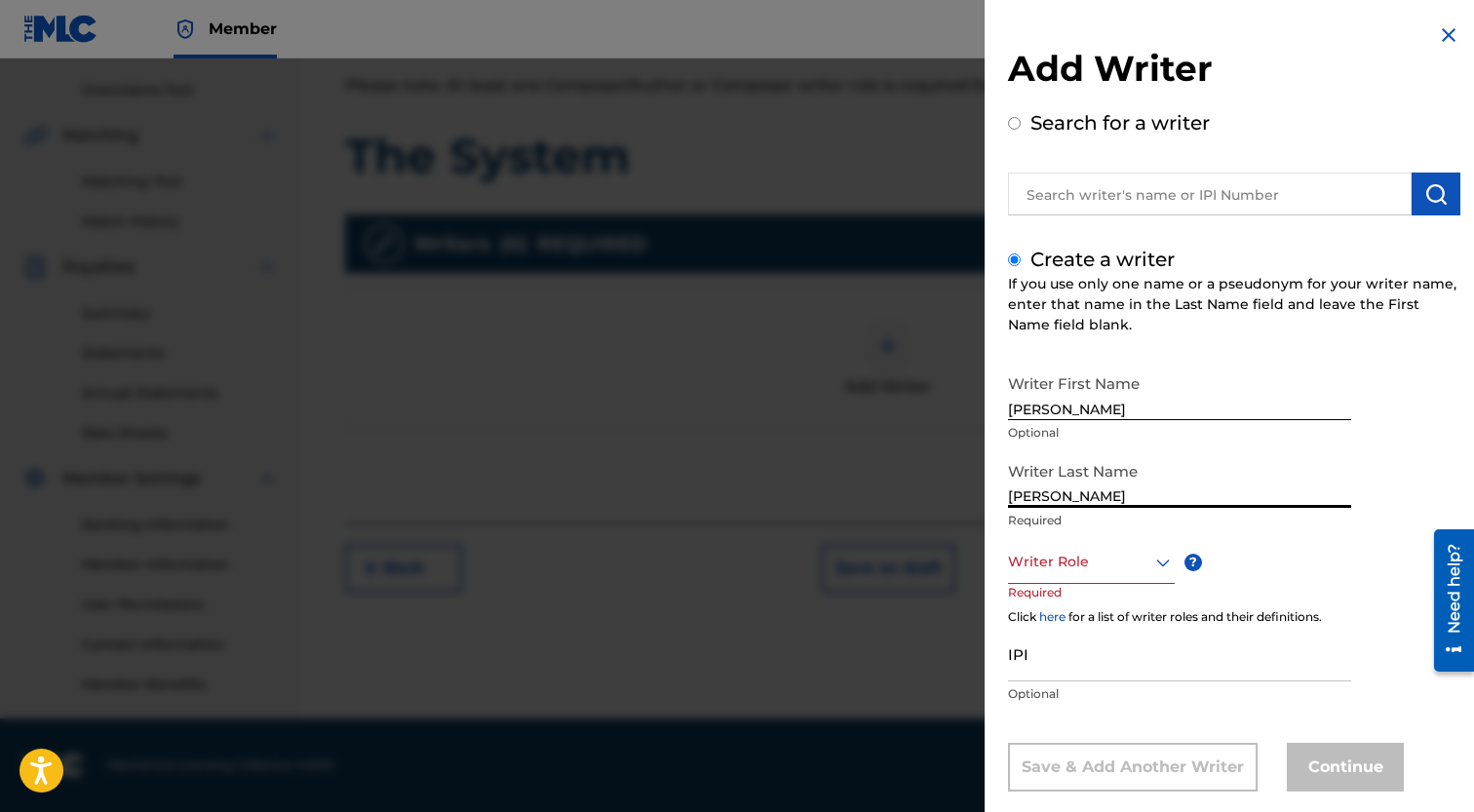 type on "[PERSON_NAME]" 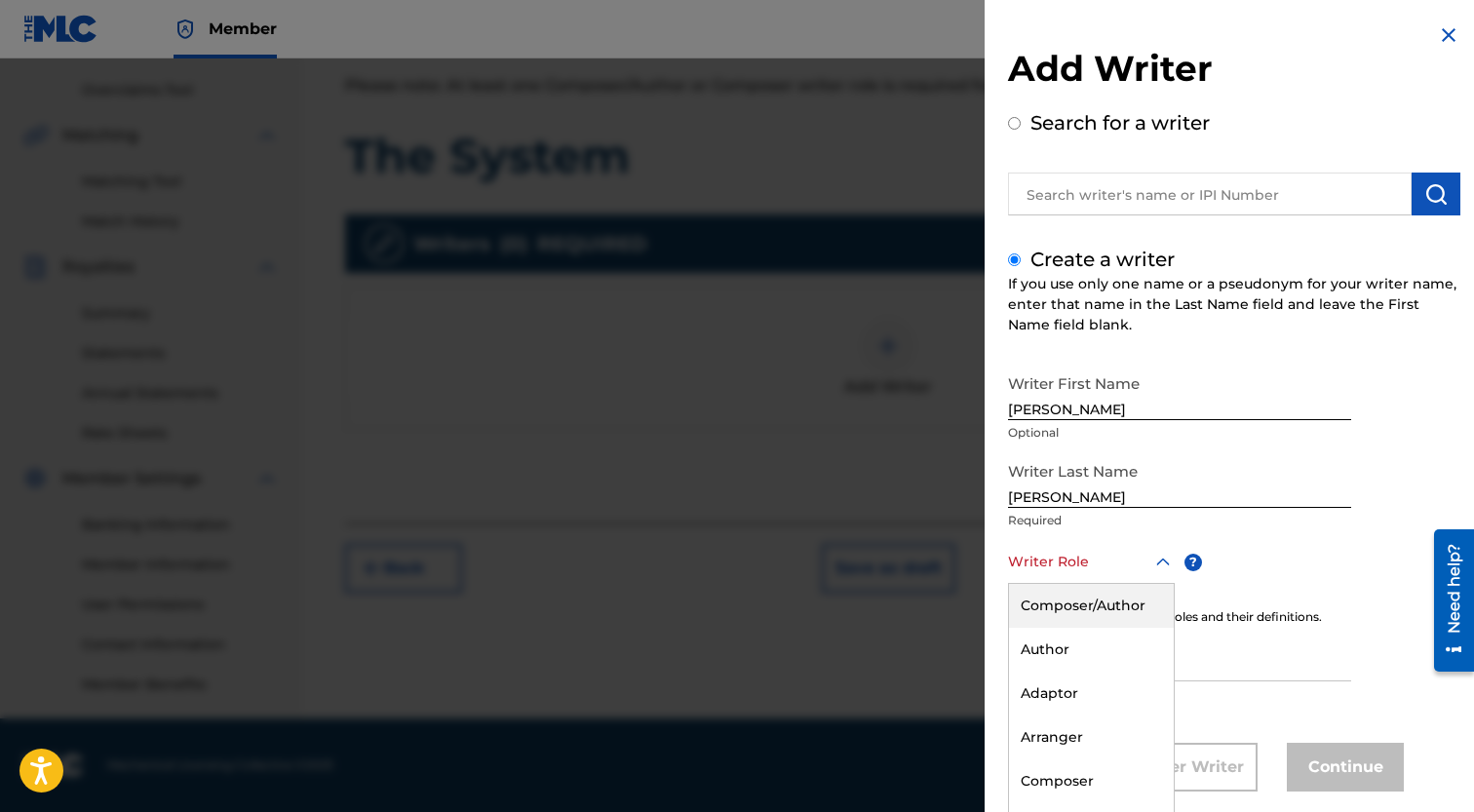 scroll, scrollTop: 33, scrollLeft: 0, axis: vertical 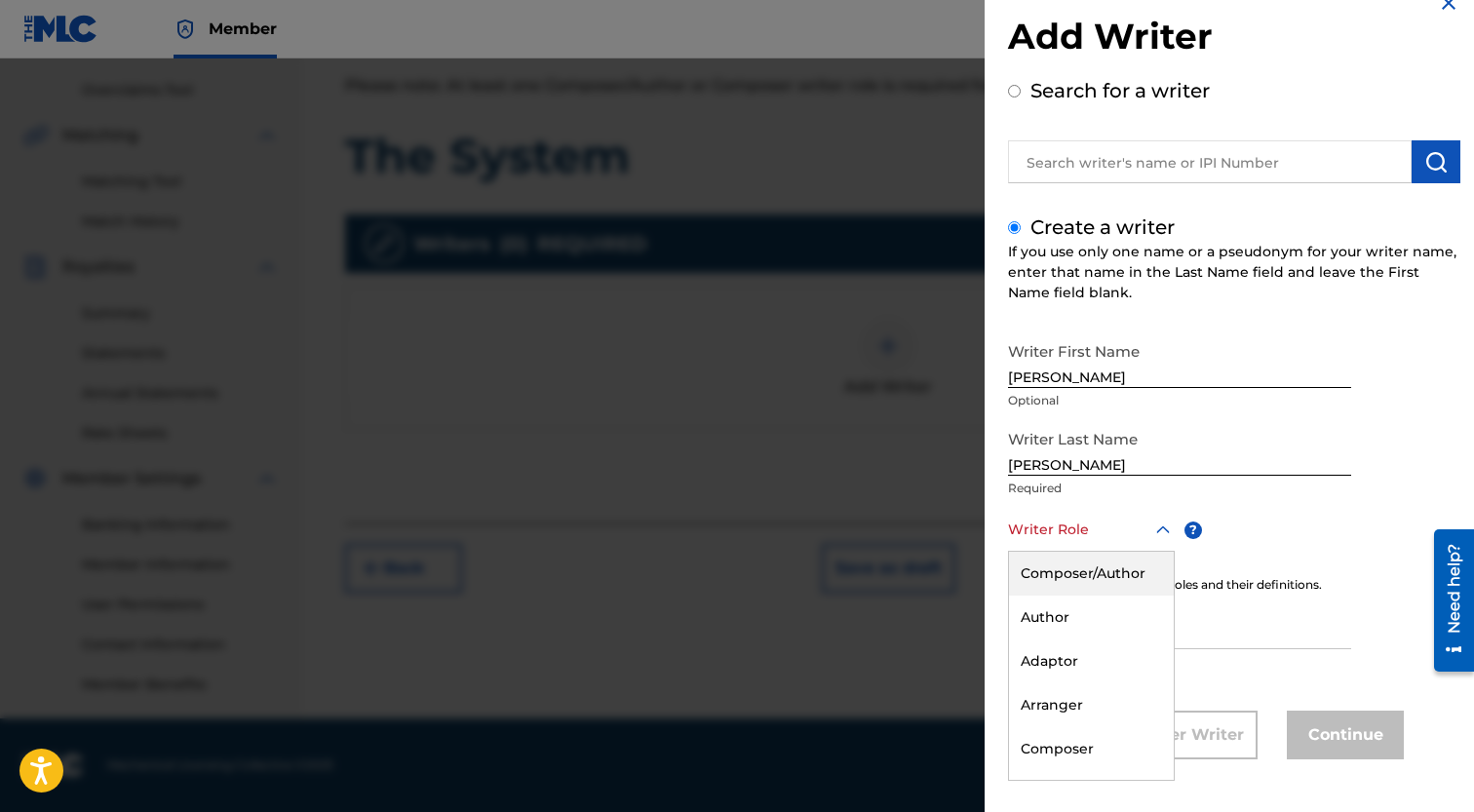 click on "Composer/Author, 1 of 8. 8 results available. Use Up and Down to choose options, press Enter to select the currently focused option, press Escape to exit the menu, press Tab to select the option and exit the menu. Writer Role Composer/Author Author Adaptor Arranger Composer Translator Sub Arranger Sub Author" at bounding box center [1091, 529] 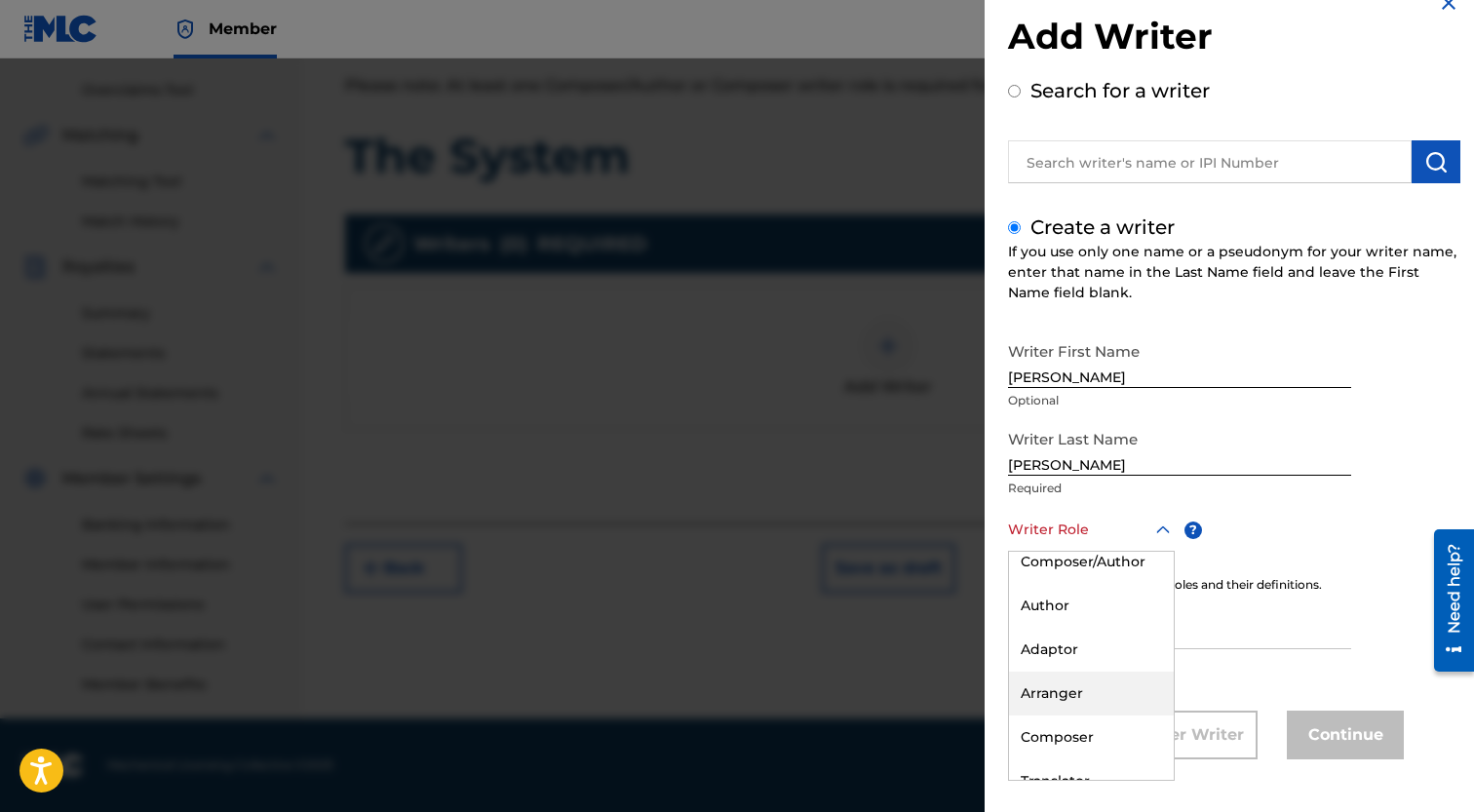 scroll, scrollTop: 0, scrollLeft: 0, axis: both 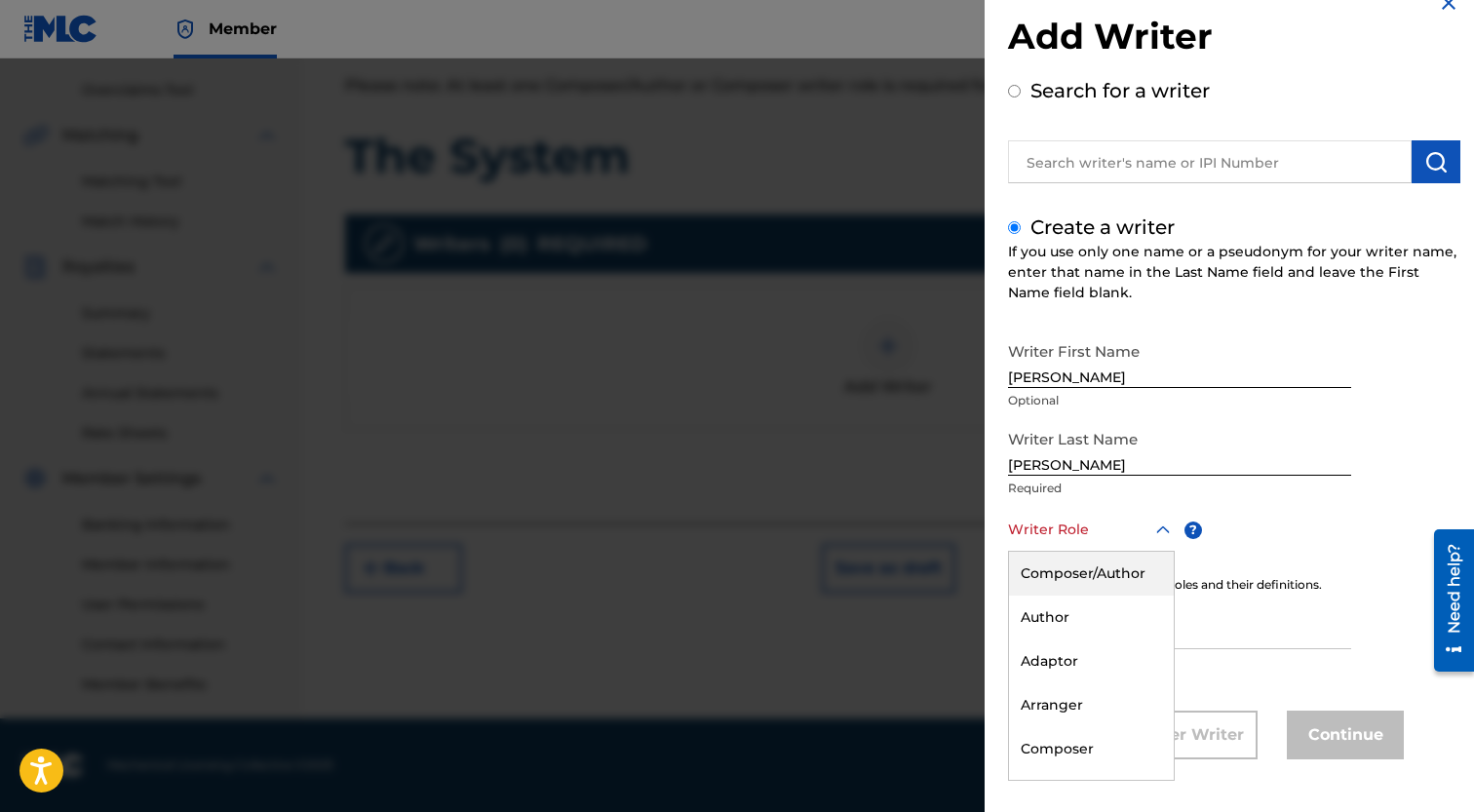 click on "Composer/Author" at bounding box center (1091, 573) 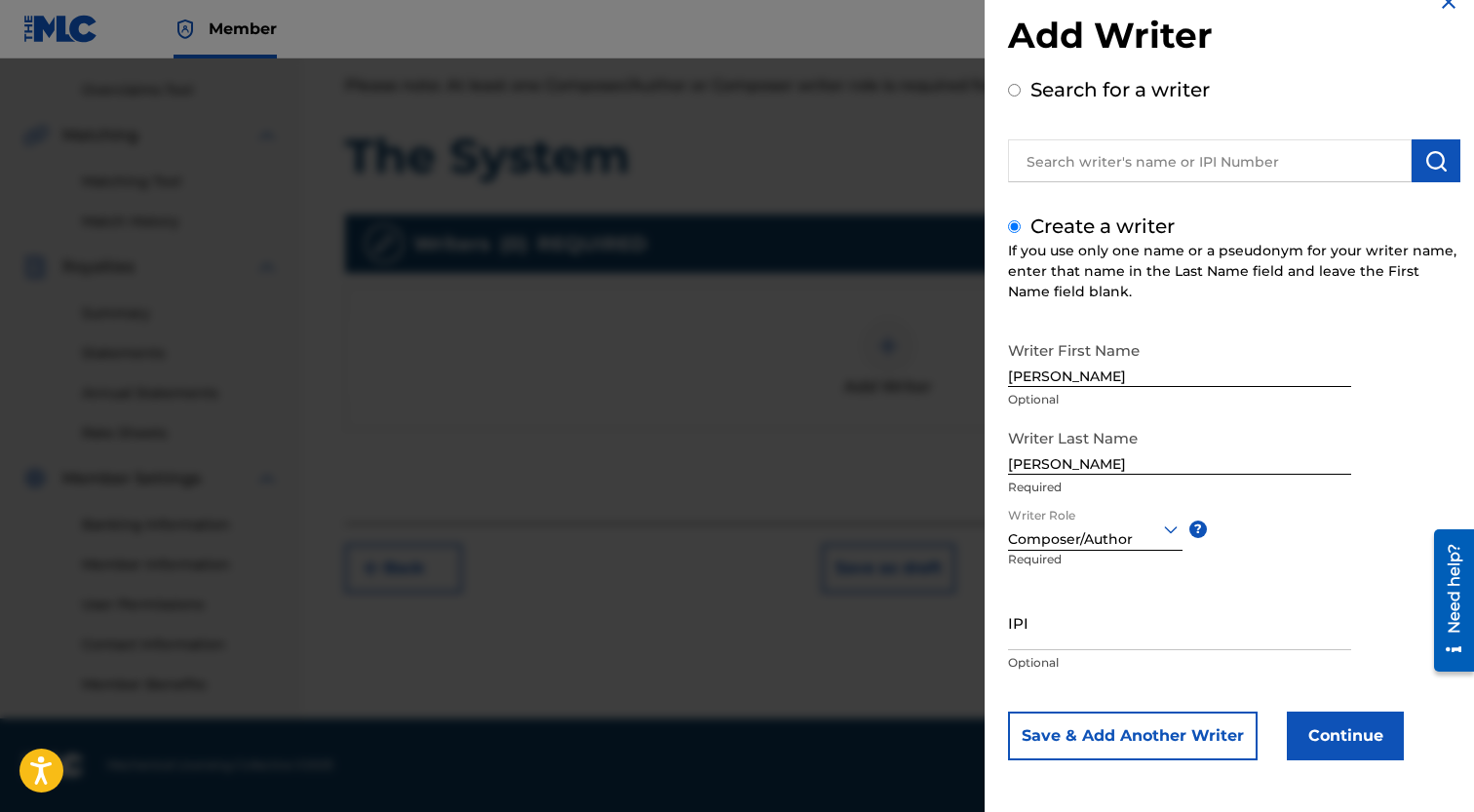 scroll, scrollTop: 35, scrollLeft: 0, axis: vertical 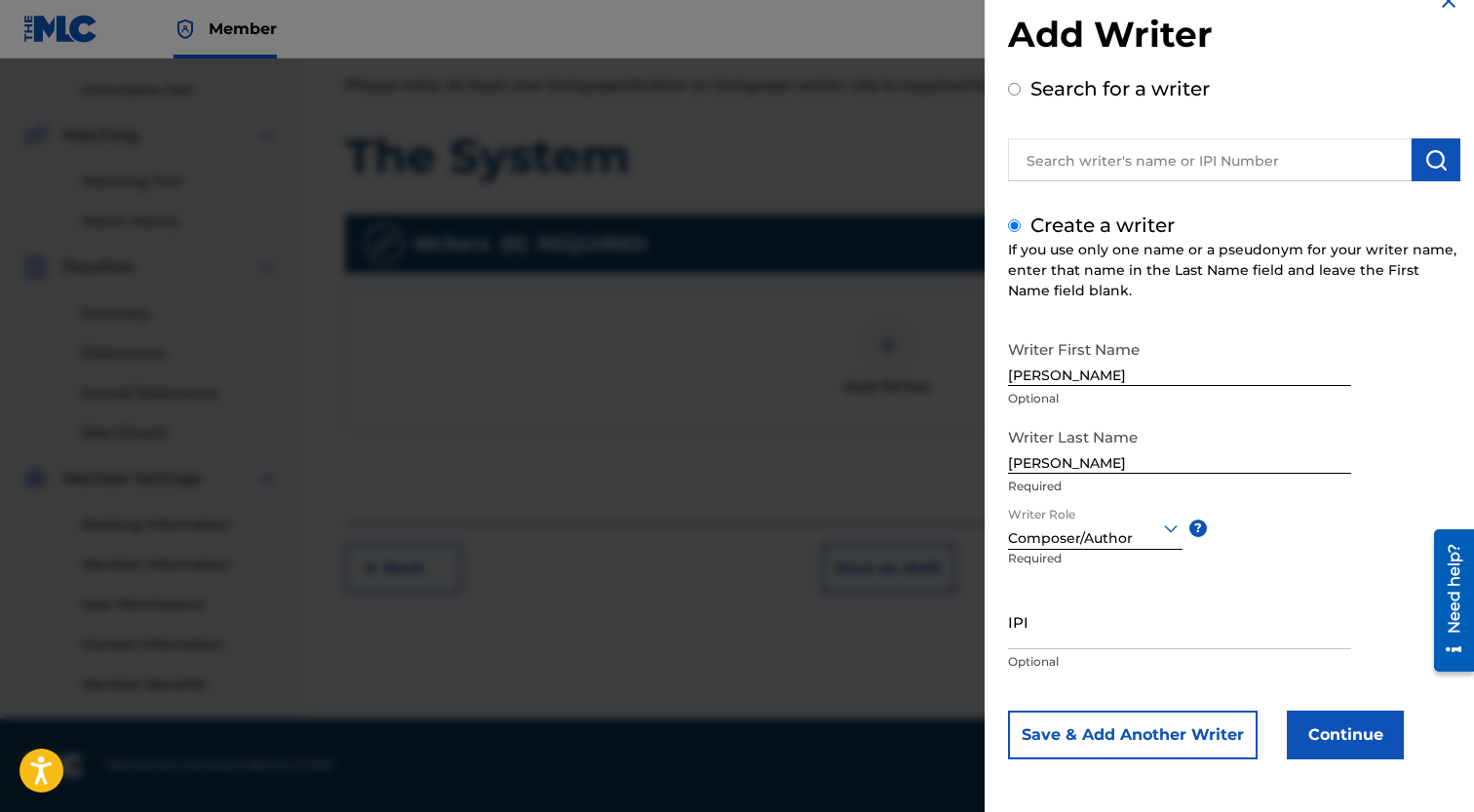 click on "Continue" at bounding box center (1345, 735) 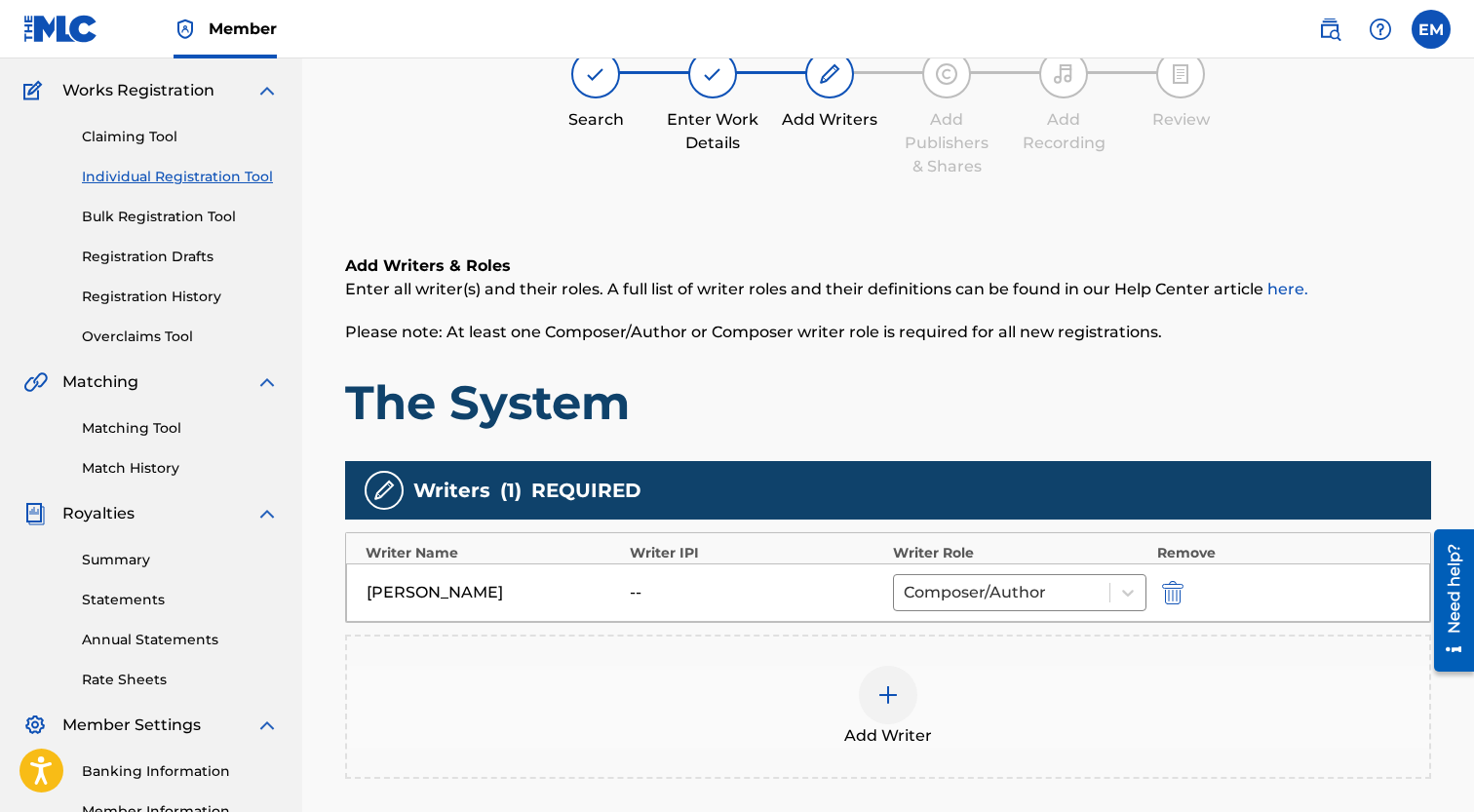 scroll, scrollTop: 153, scrollLeft: 0, axis: vertical 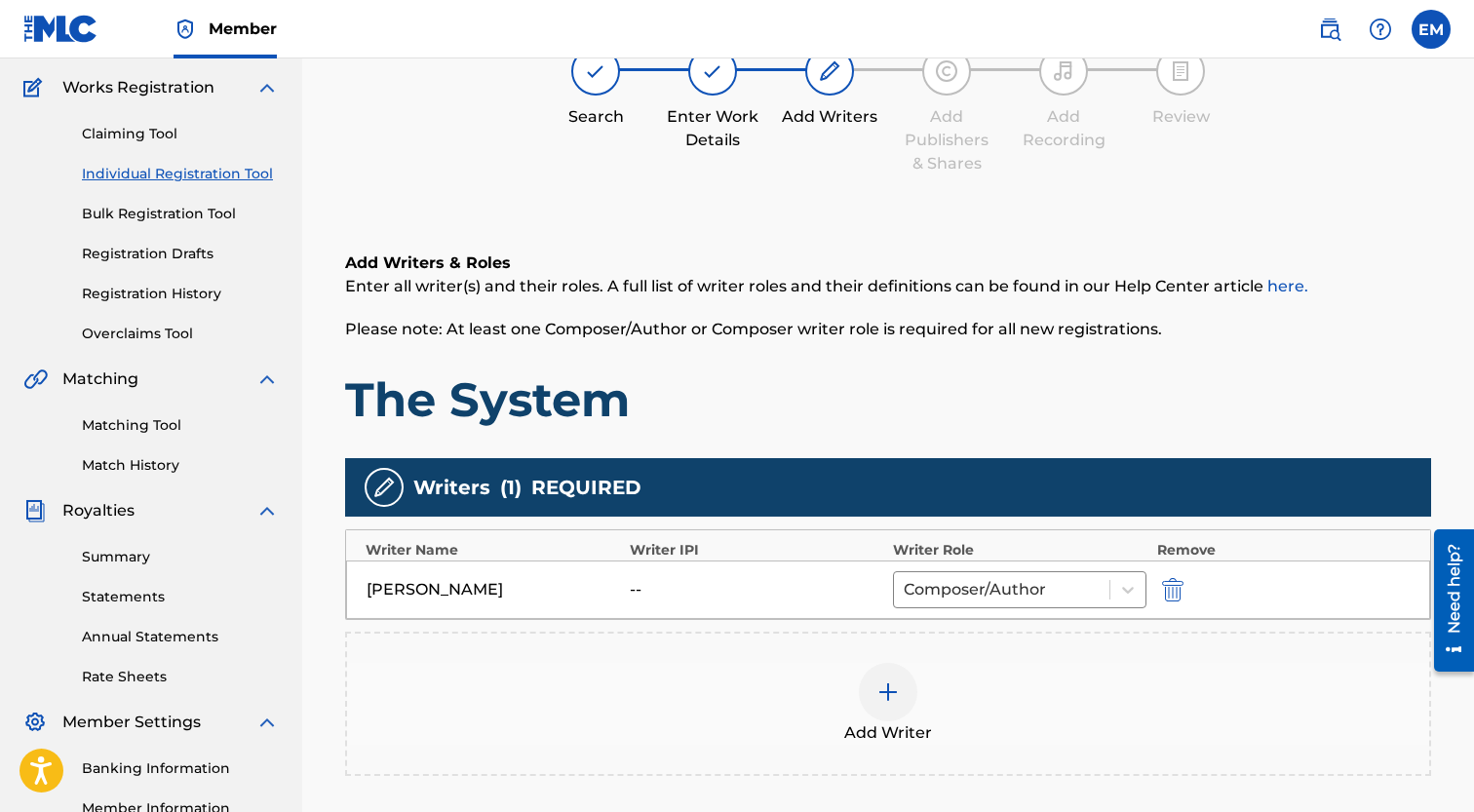 click at bounding box center (1173, 590) 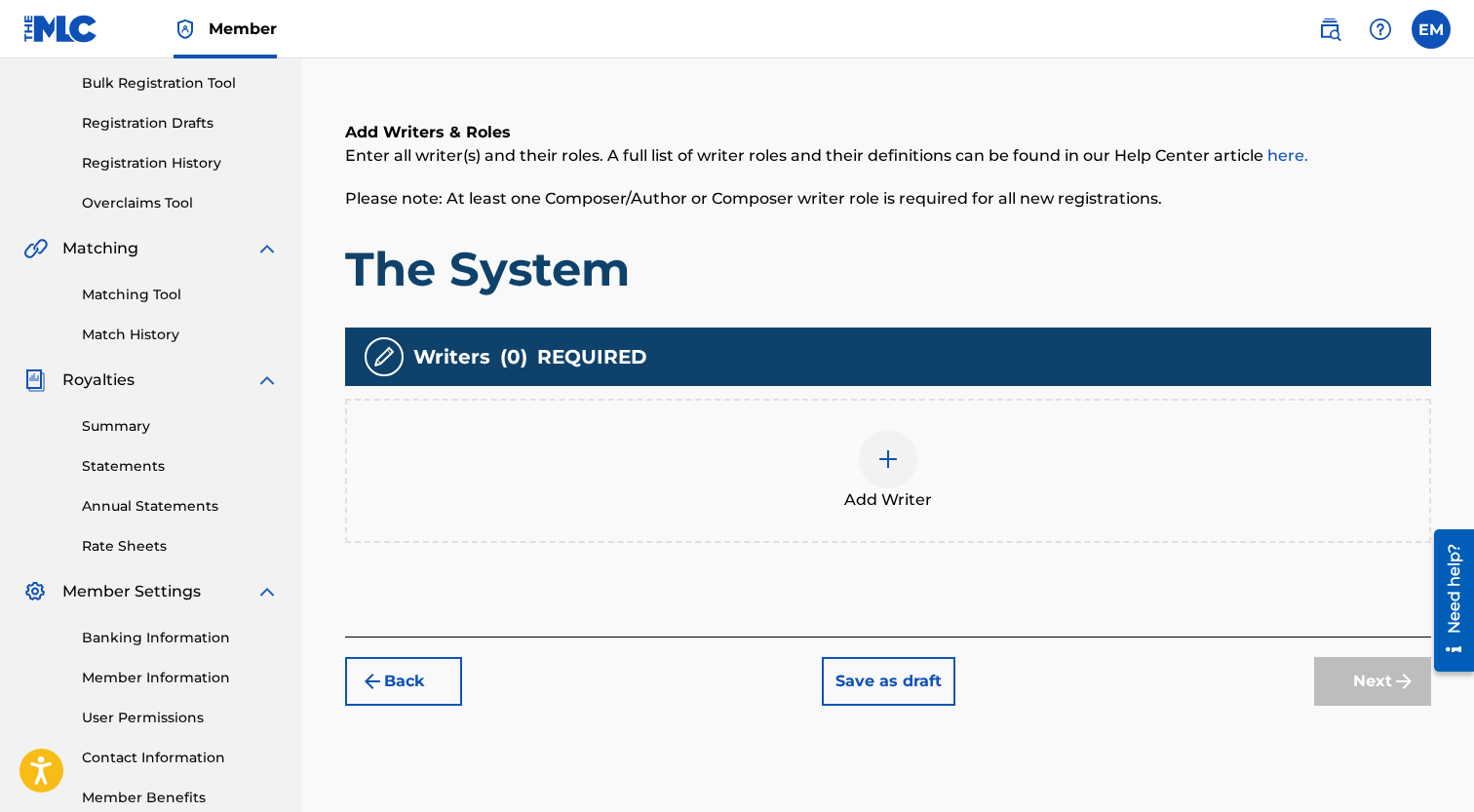 scroll, scrollTop: 0, scrollLeft: 0, axis: both 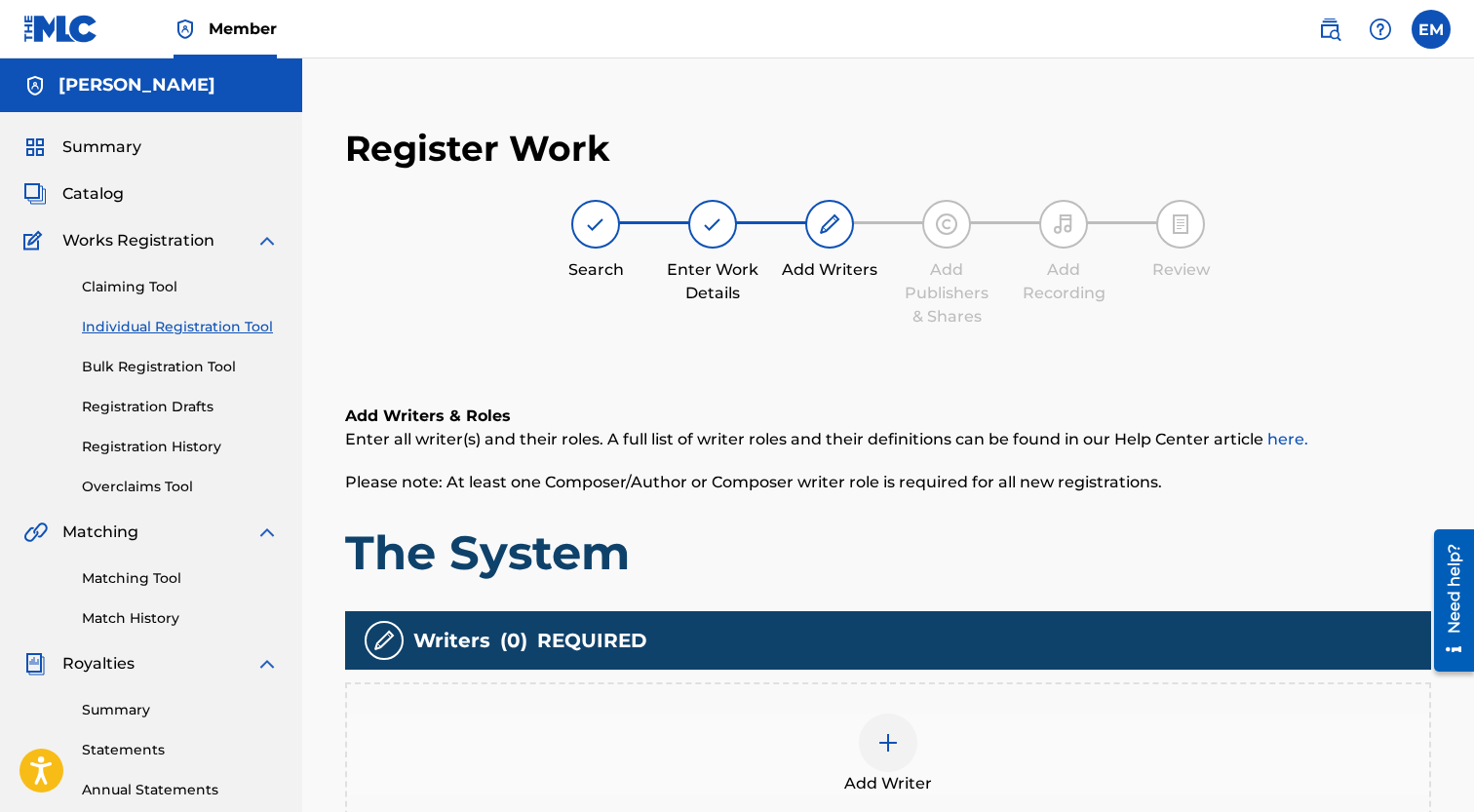 click on "Summary" at bounding box center [101, 147] 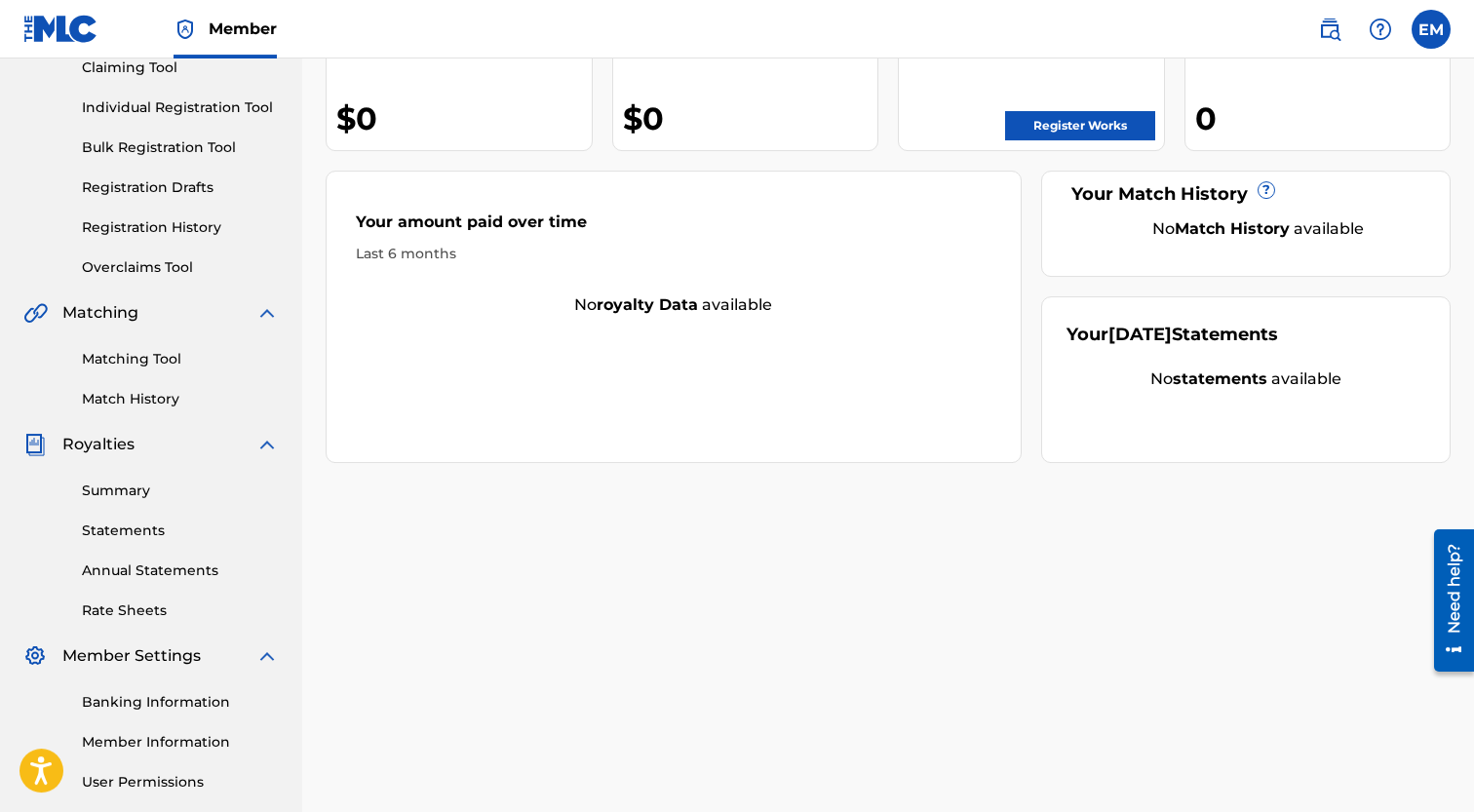 scroll, scrollTop: 0, scrollLeft: 0, axis: both 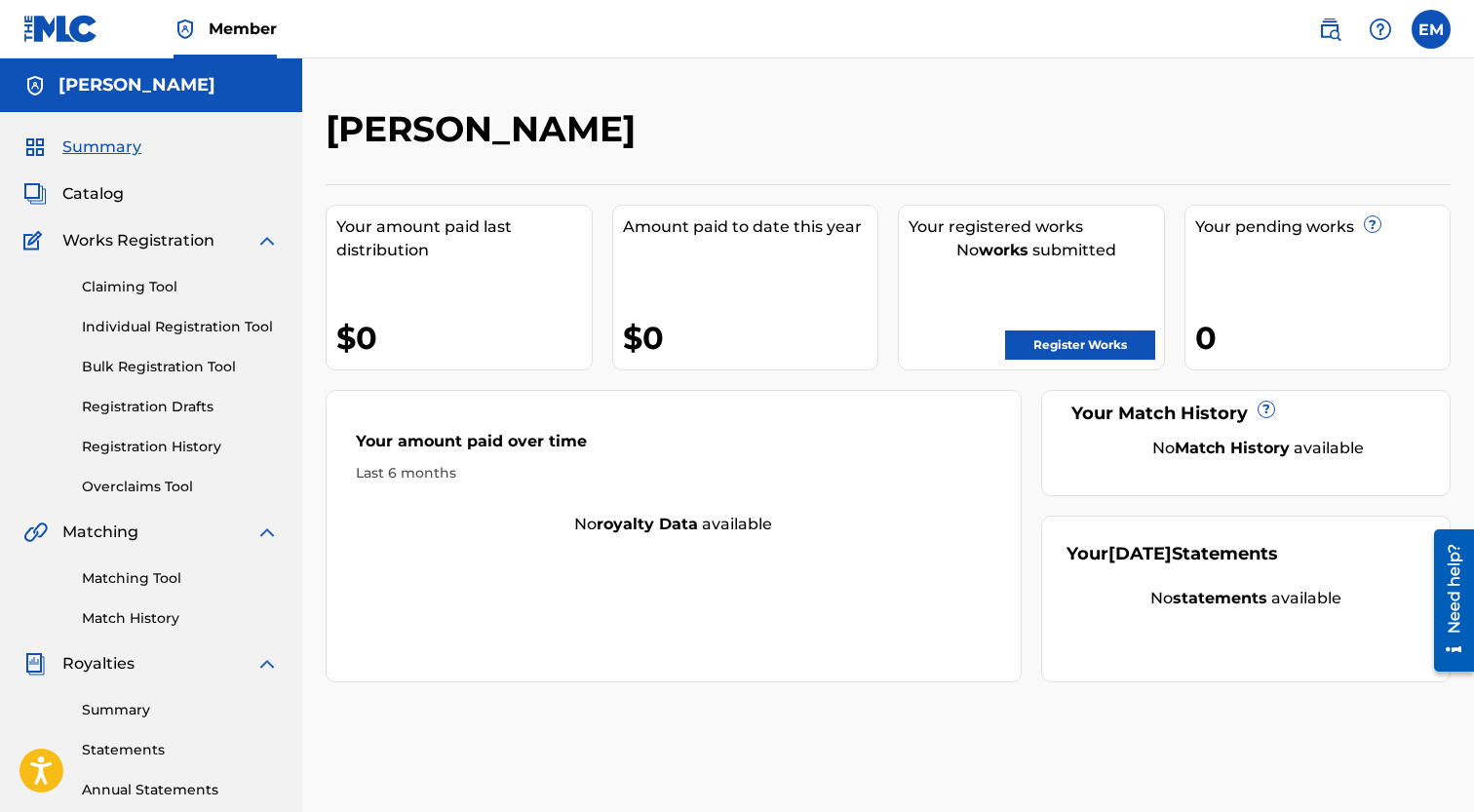 click on "Claiming Tool" at bounding box center (180, 287) 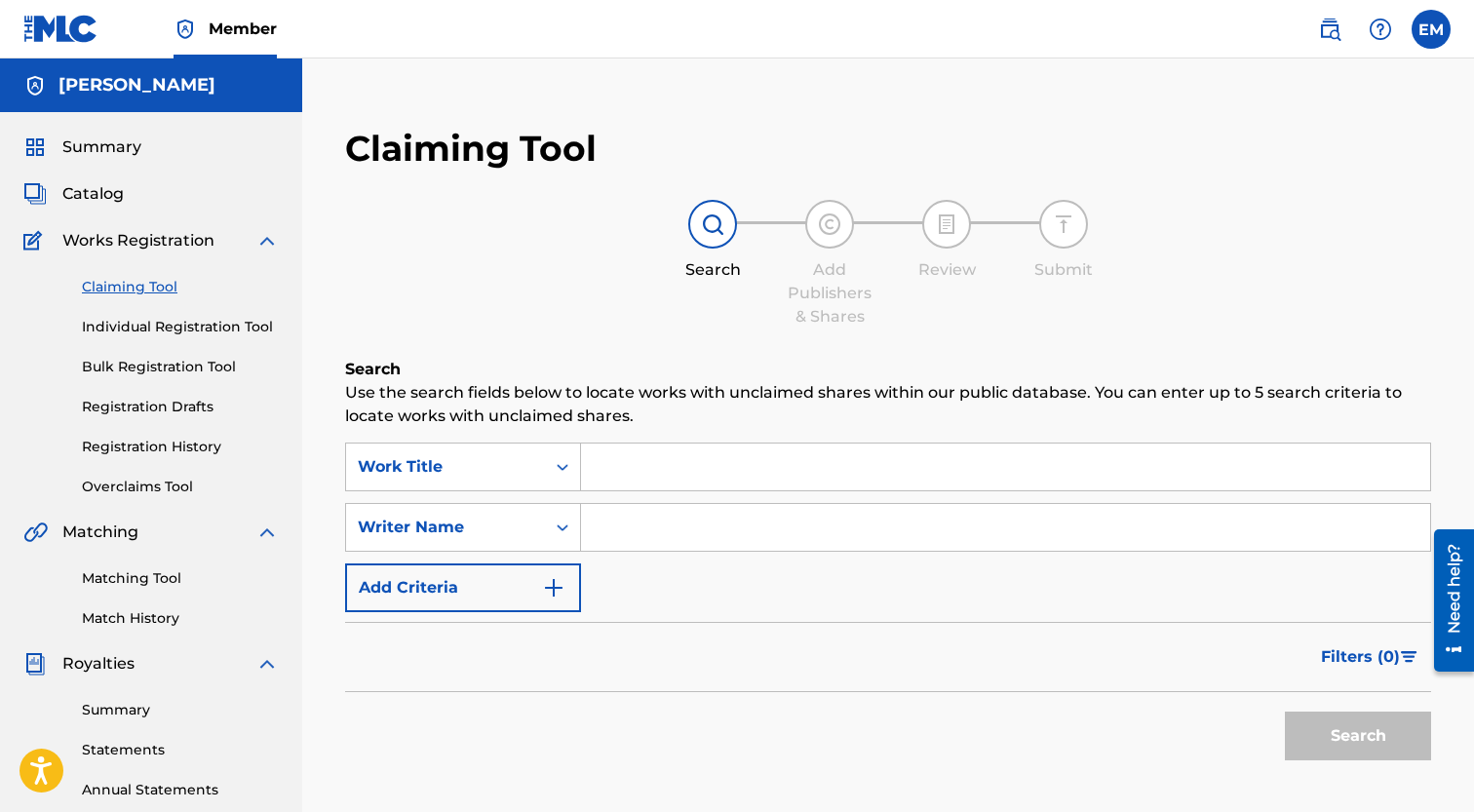 click on "Individual Registration Tool" at bounding box center (180, 327) 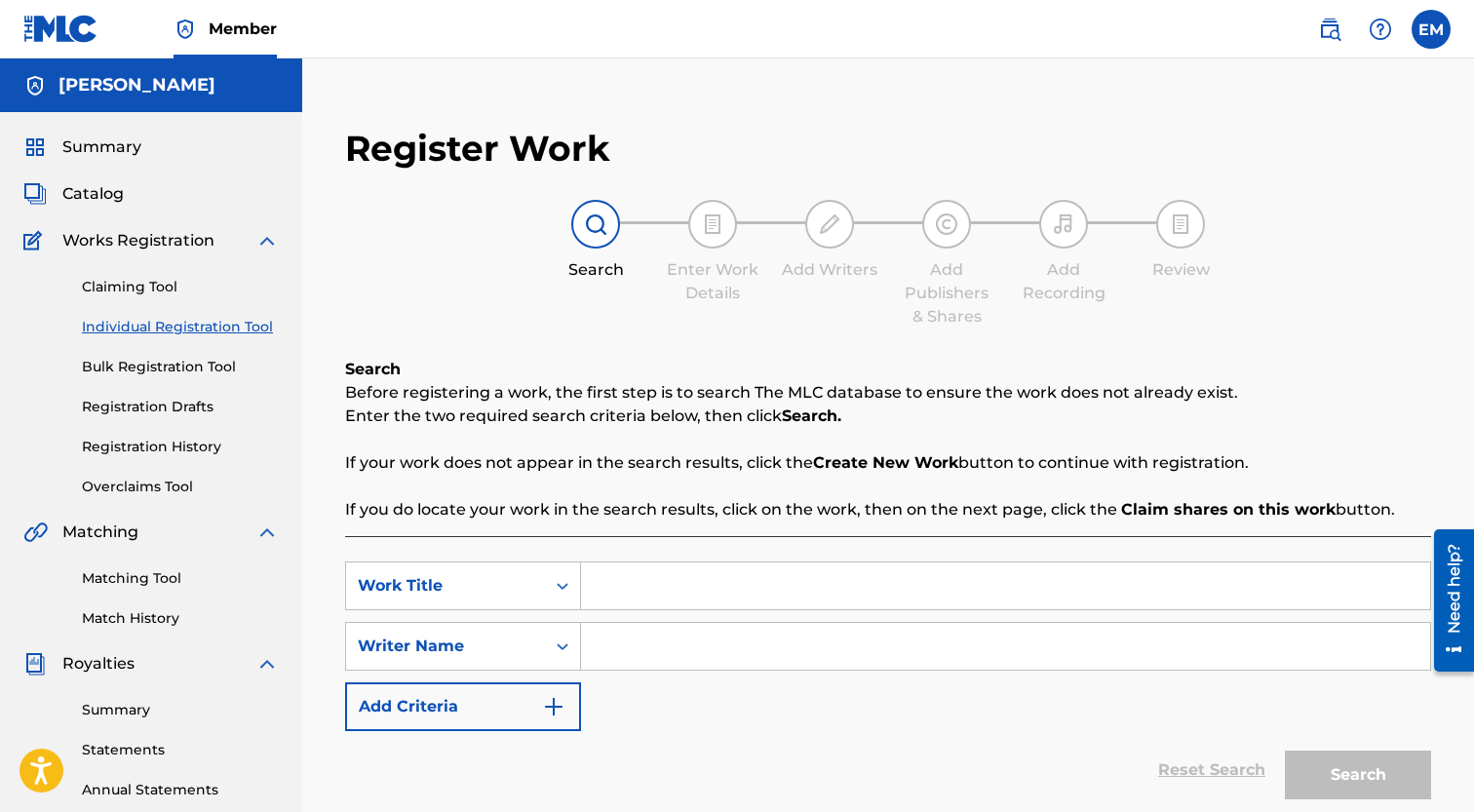 click at bounding box center (1005, 586) 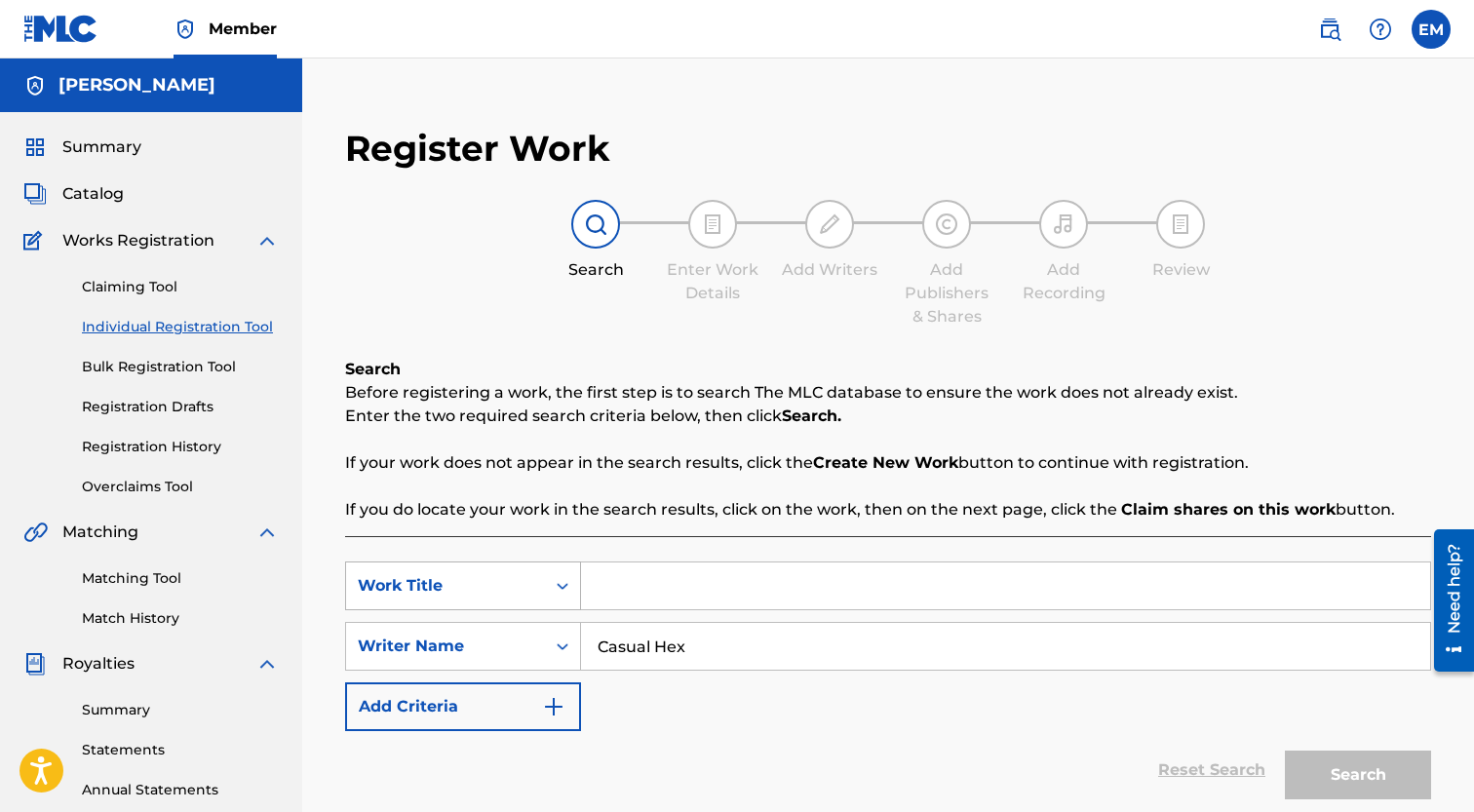 type on "Casual Hex" 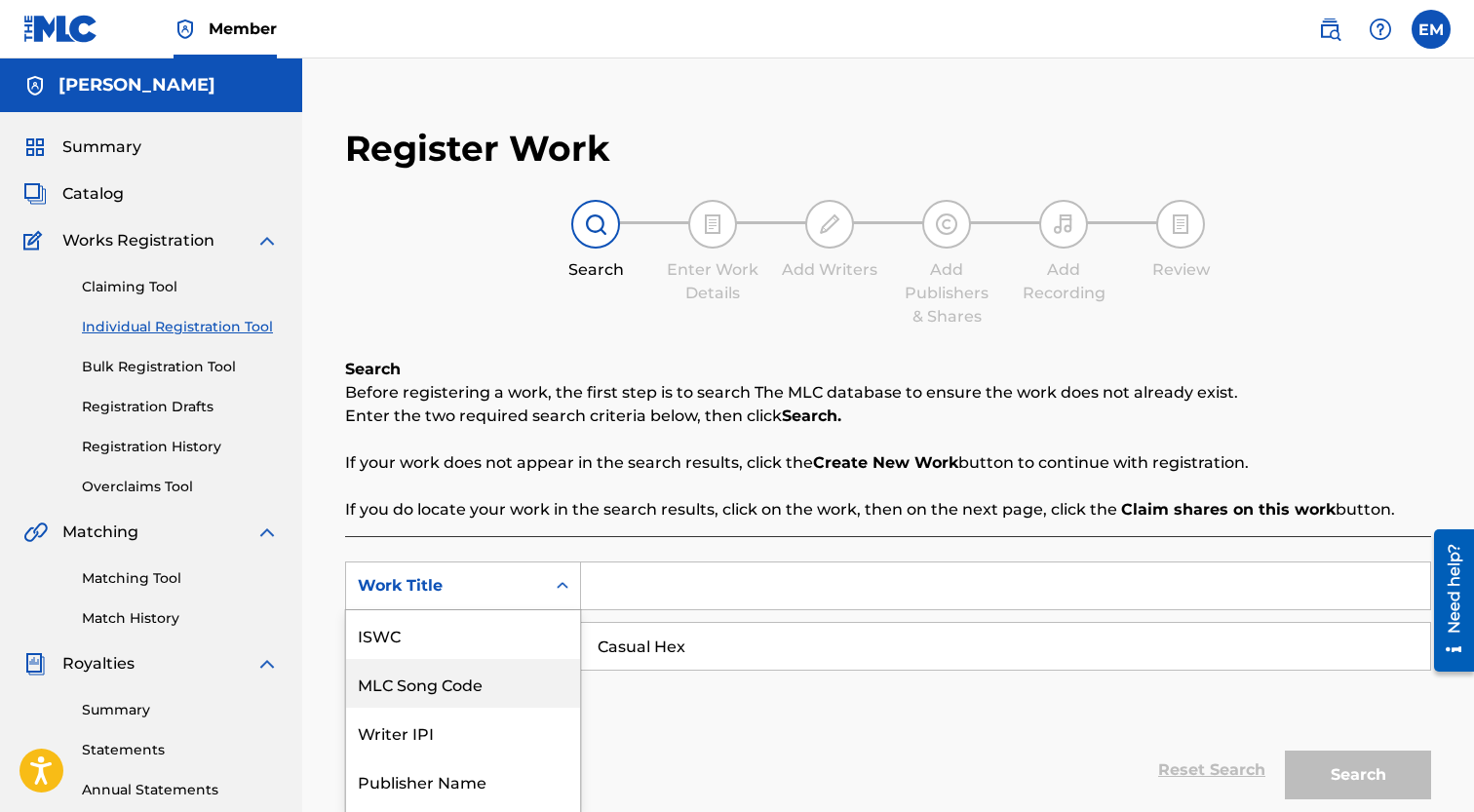 scroll, scrollTop: 90, scrollLeft: 0, axis: vertical 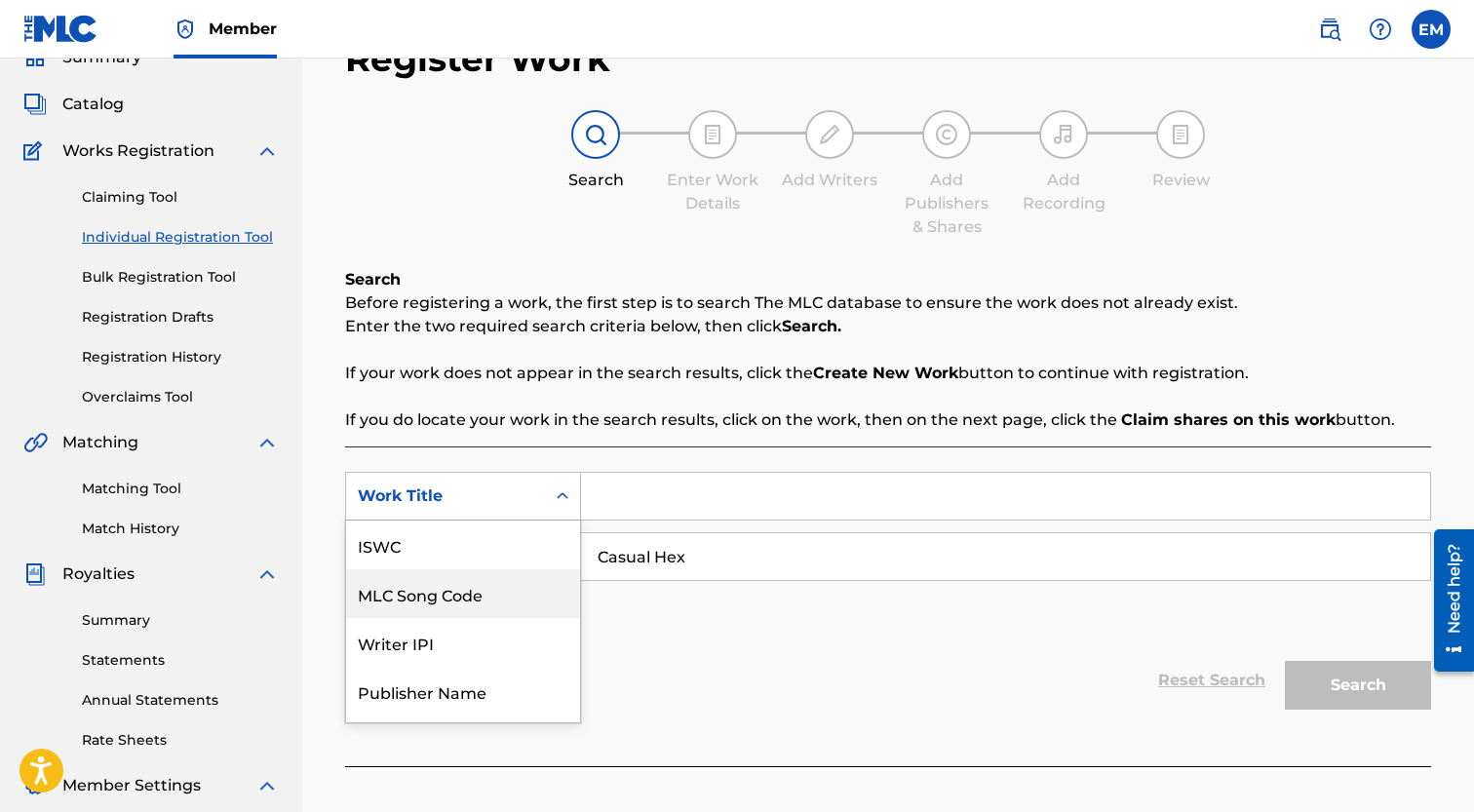 click on "MLC Song Code, 2 of 7. 7 results available. Use Up and Down to choose options, press Enter to select the currently focused option, press Escape to exit the menu, press Tab to select the option and exit the menu. Work Title ISWC MLC Song Code Writer IPI Publisher Name Publisher IPI MLC Publisher Number Work Title" at bounding box center [463, 496] 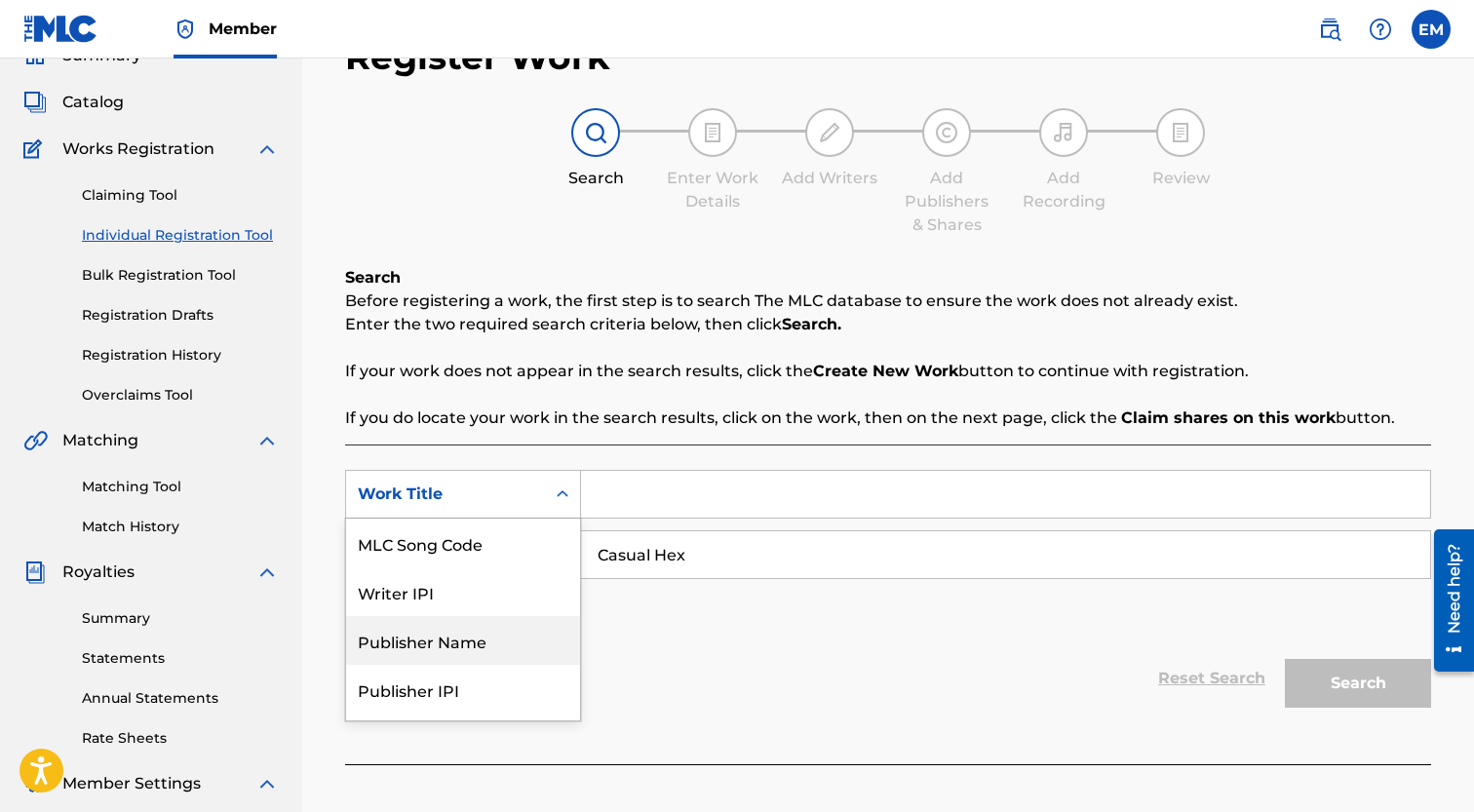 click on "Publisher Name" at bounding box center (463, 640) 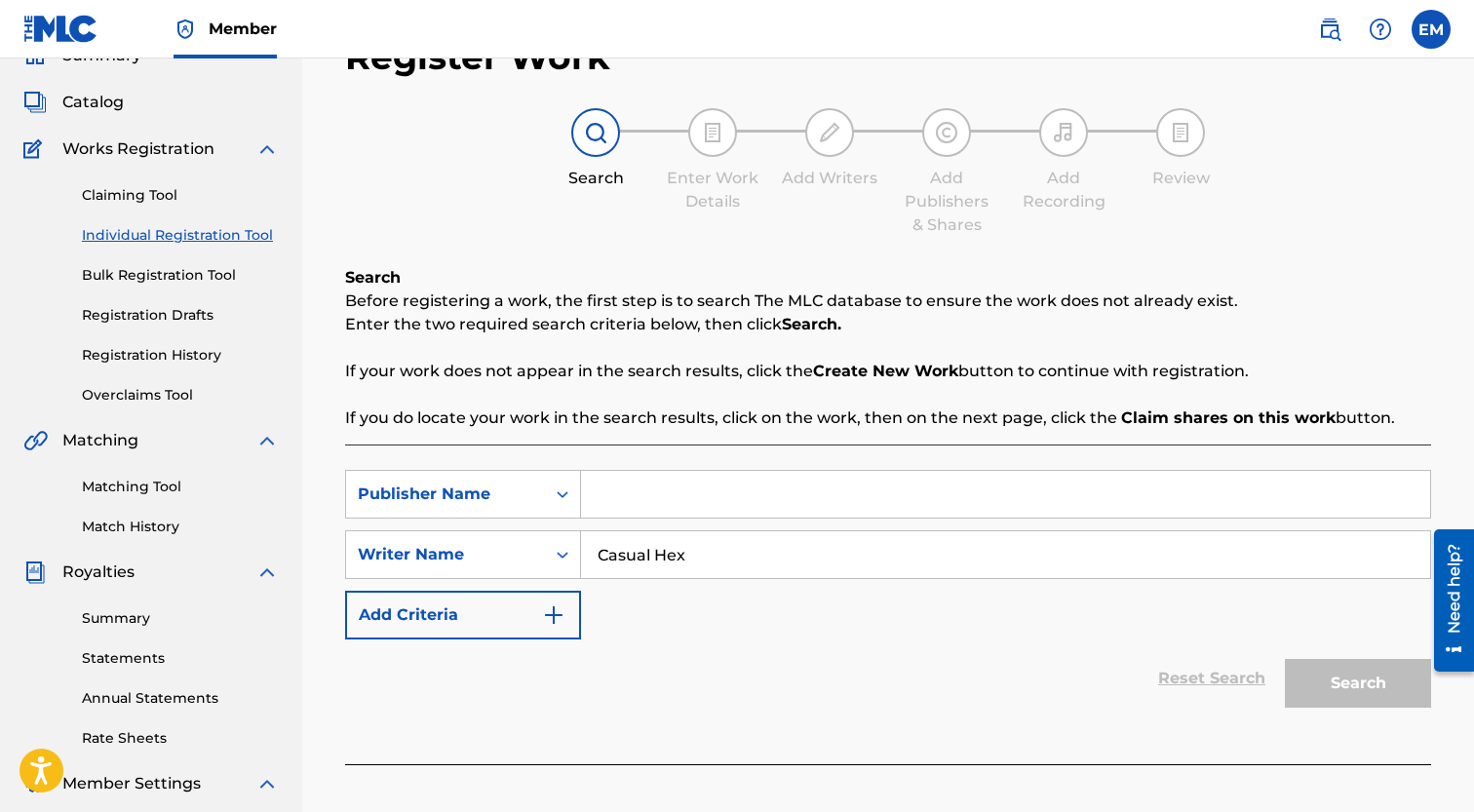 click at bounding box center (1005, 494) 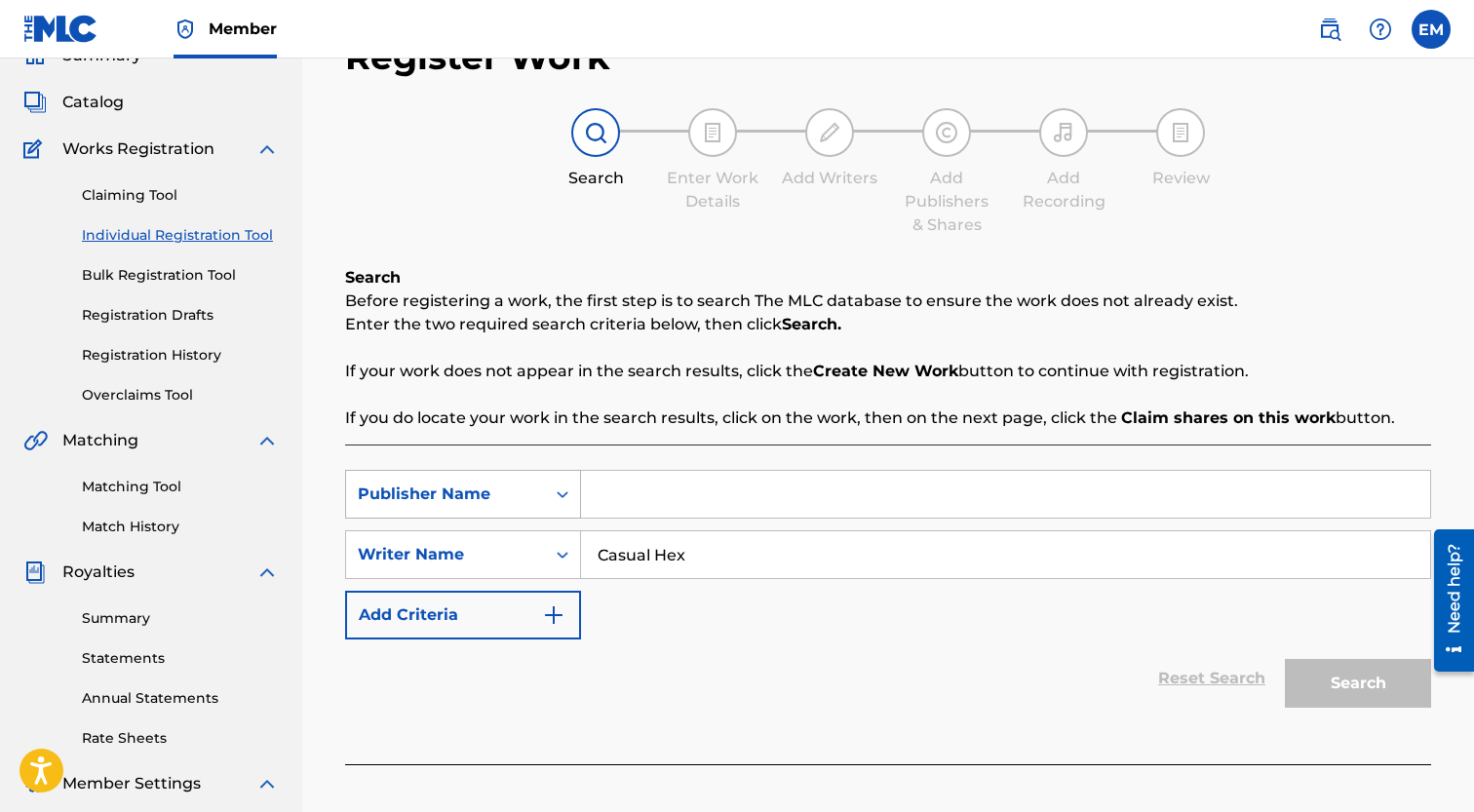 click 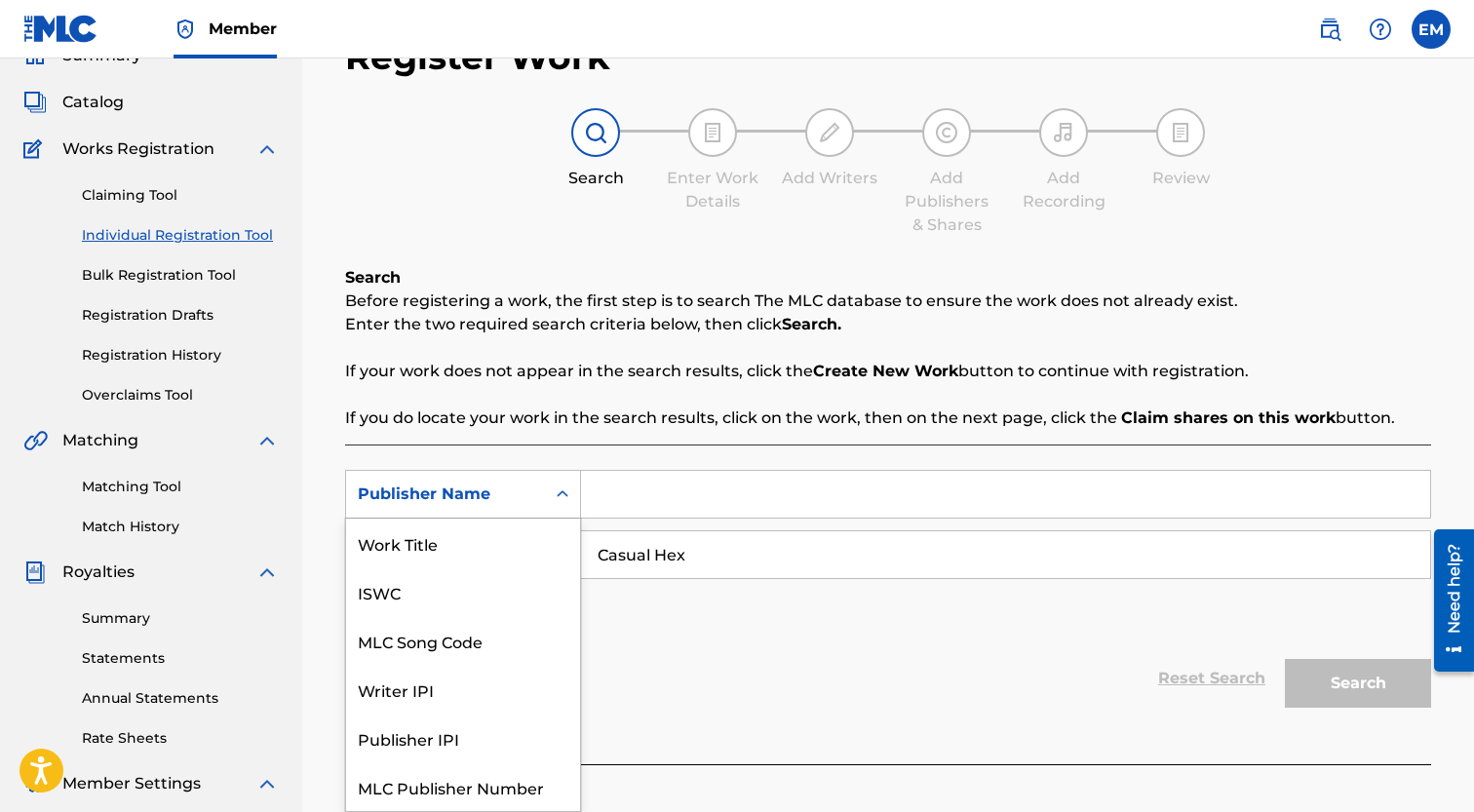 scroll, scrollTop: 49, scrollLeft: 0, axis: vertical 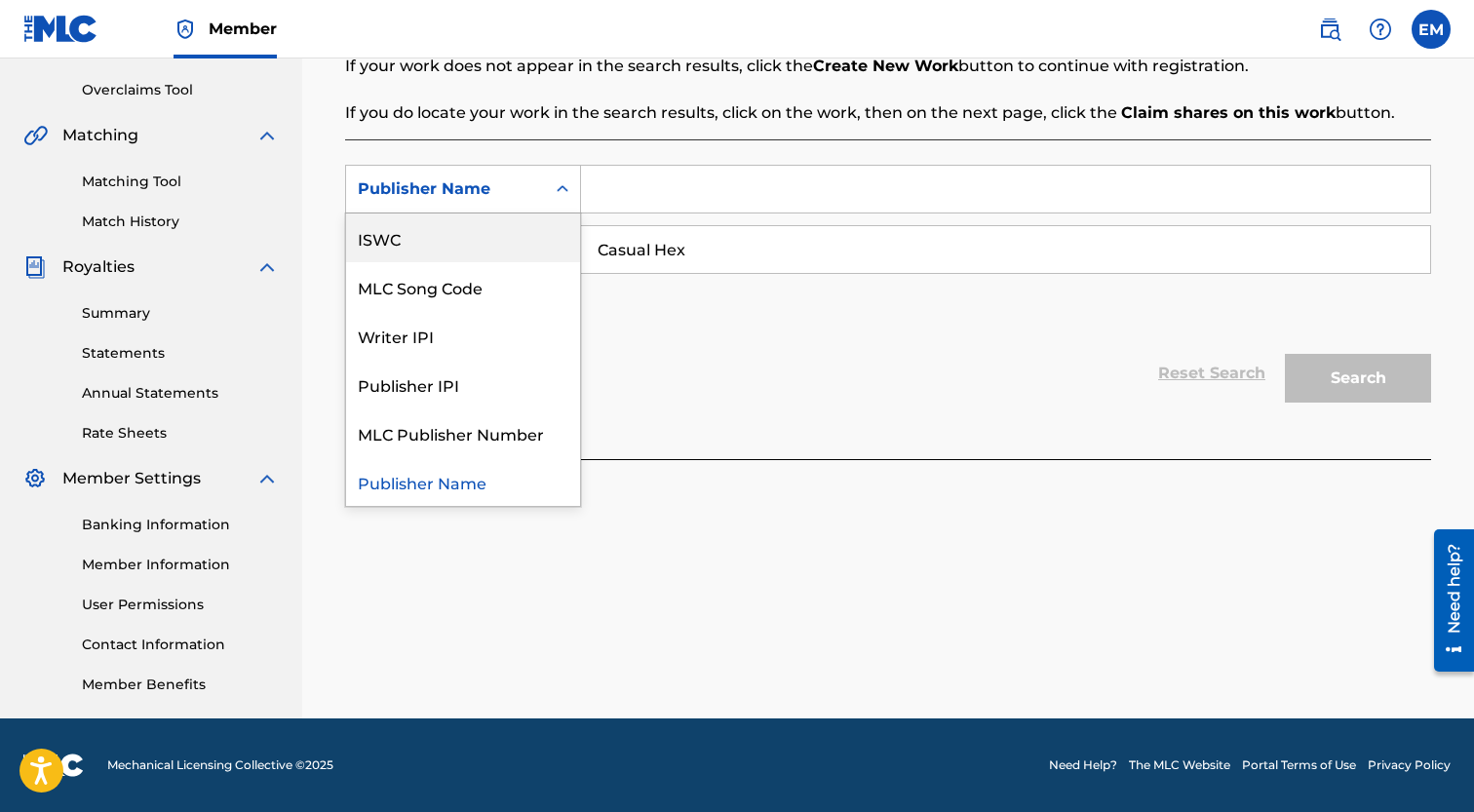 click at bounding box center [1005, 189] 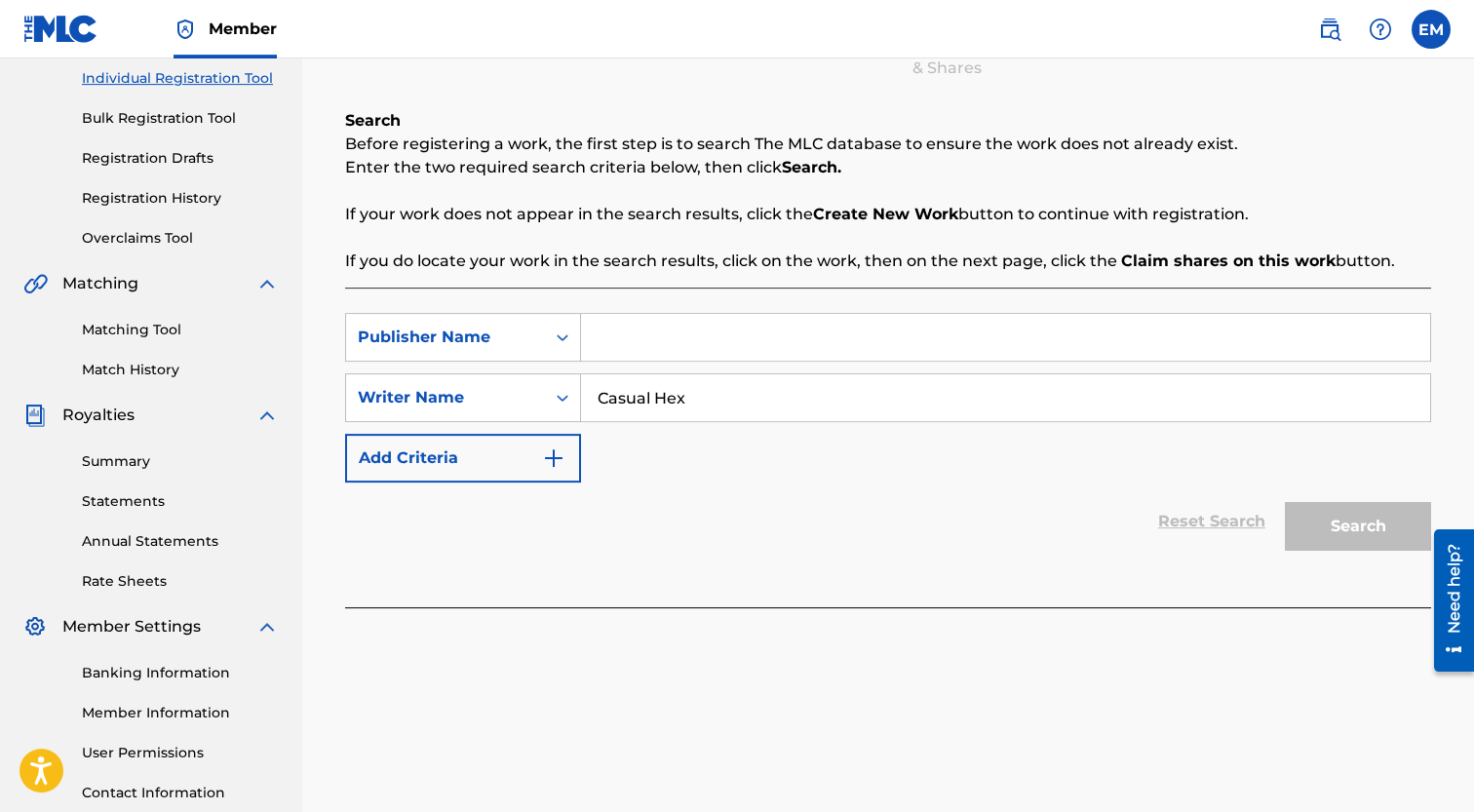 scroll, scrollTop: 246, scrollLeft: 0, axis: vertical 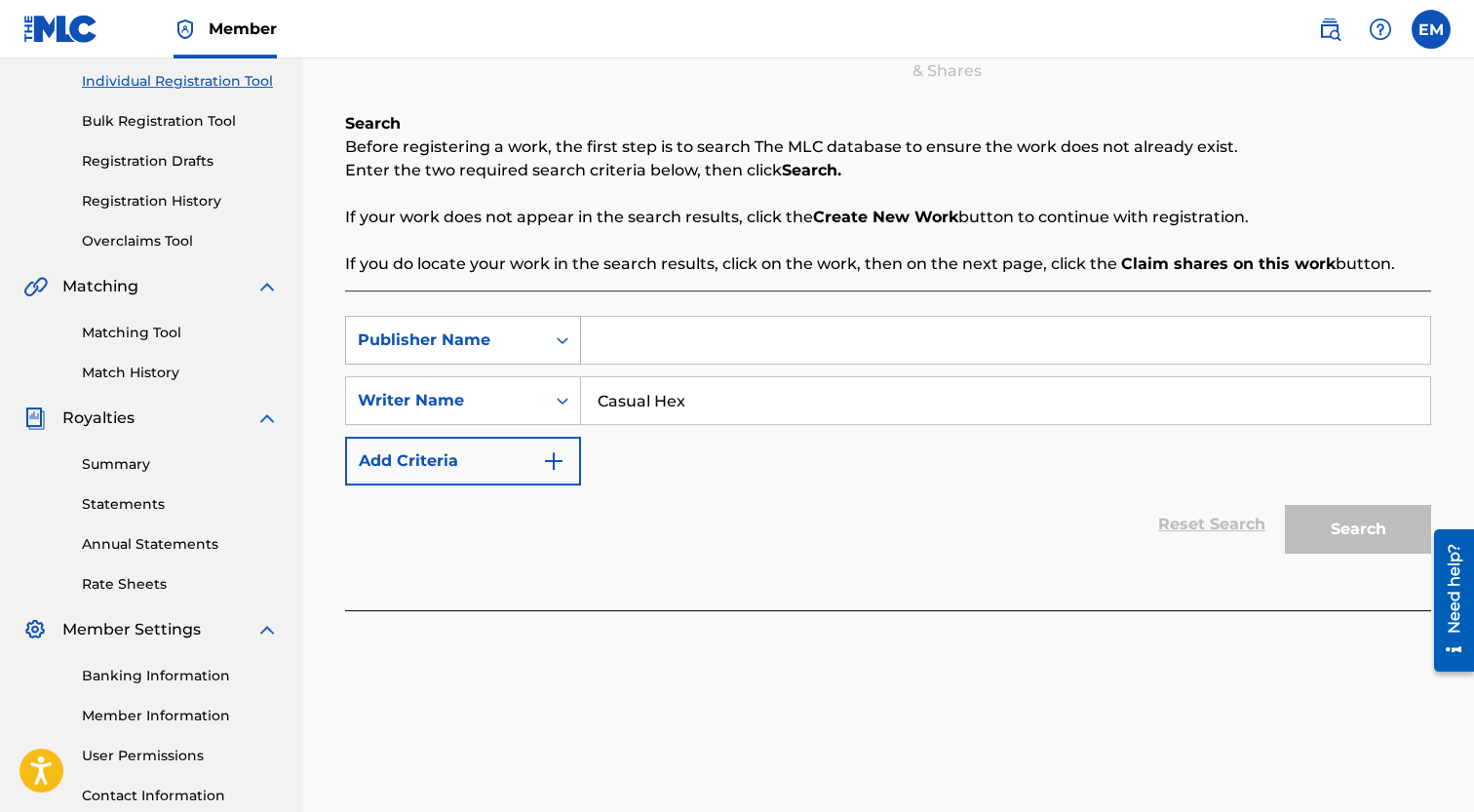 click 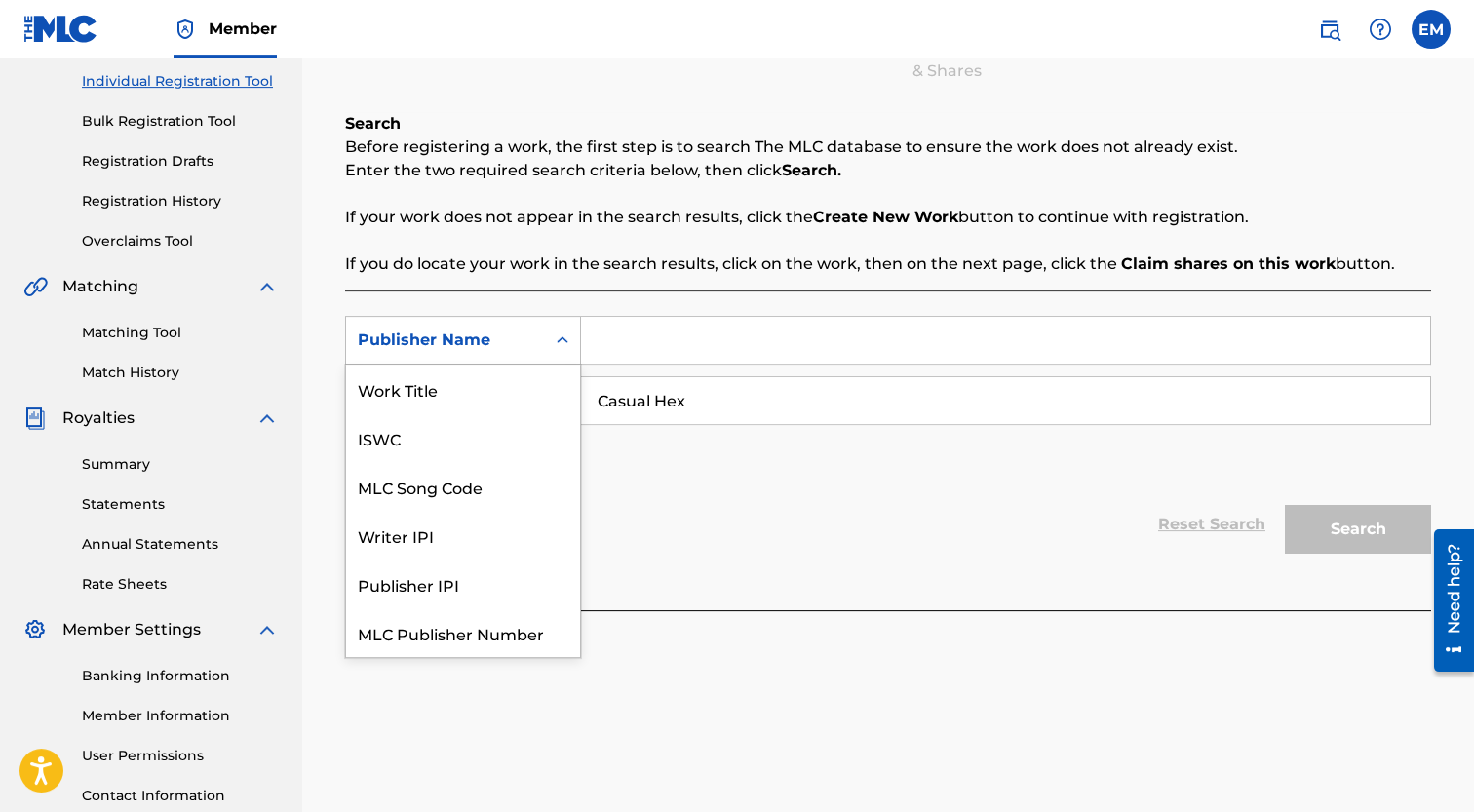 scroll, scrollTop: 49, scrollLeft: 0, axis: vertical 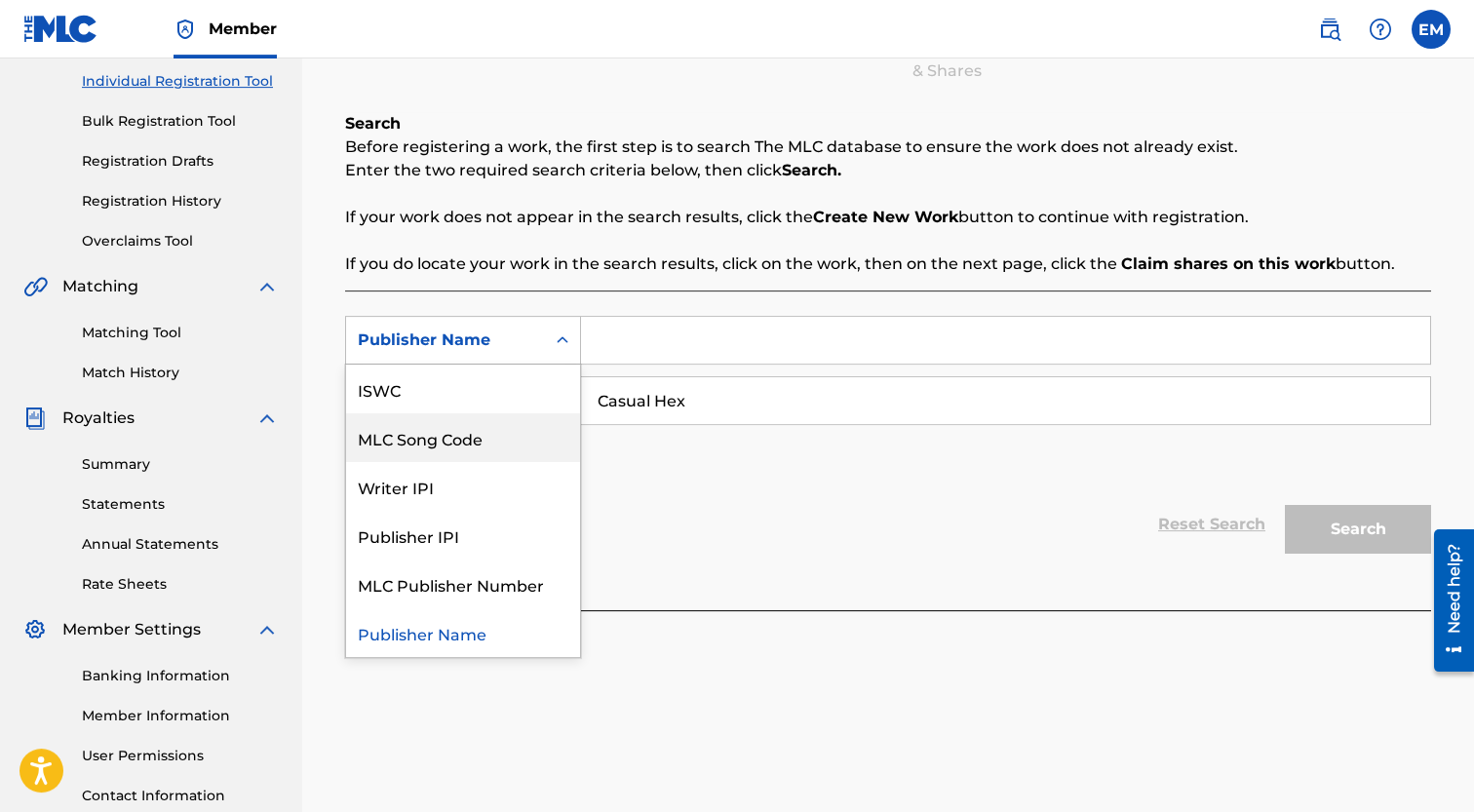 click on "MLC Song Code" at bounding box center [463, 438] 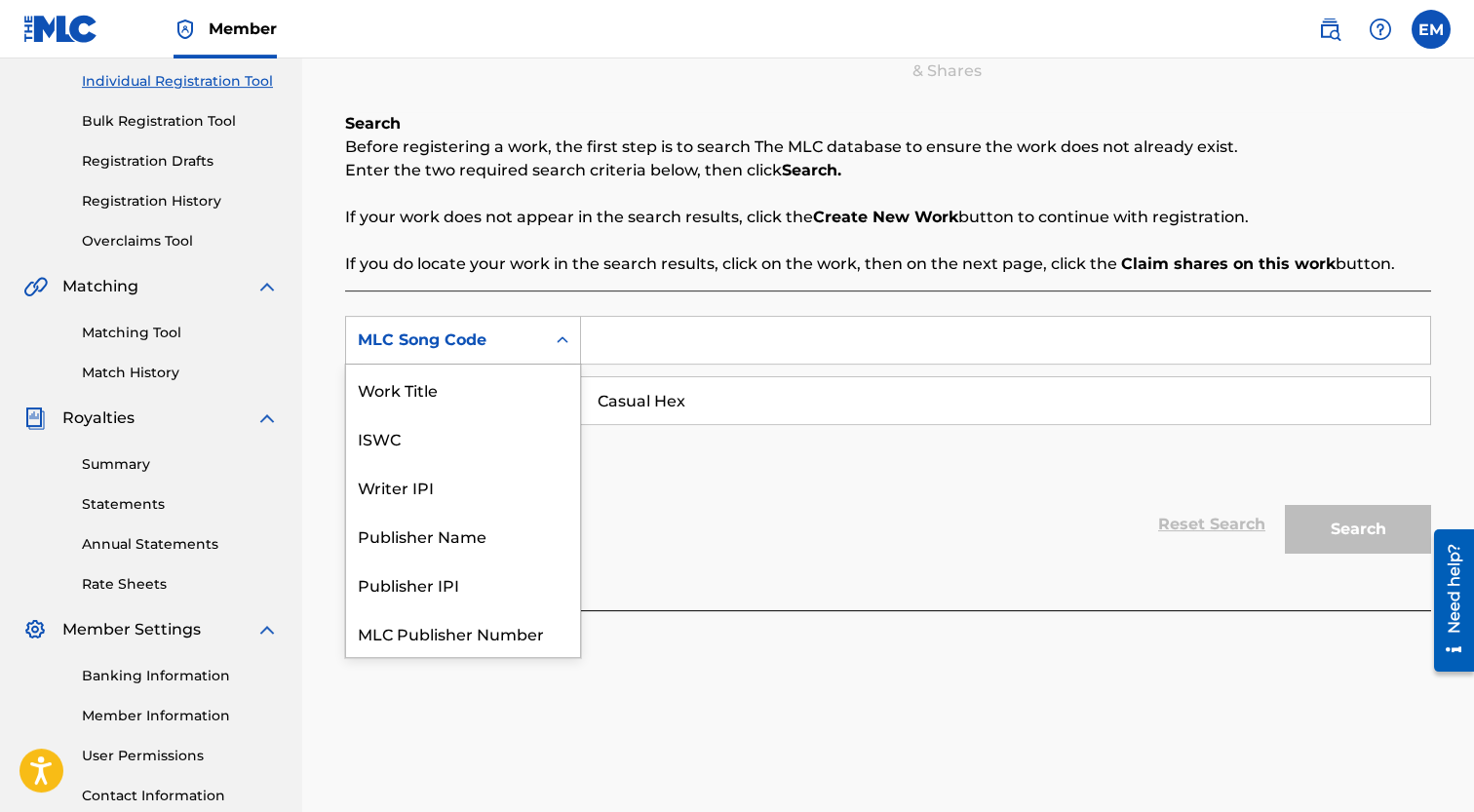 click at bounding box center [562, 340] 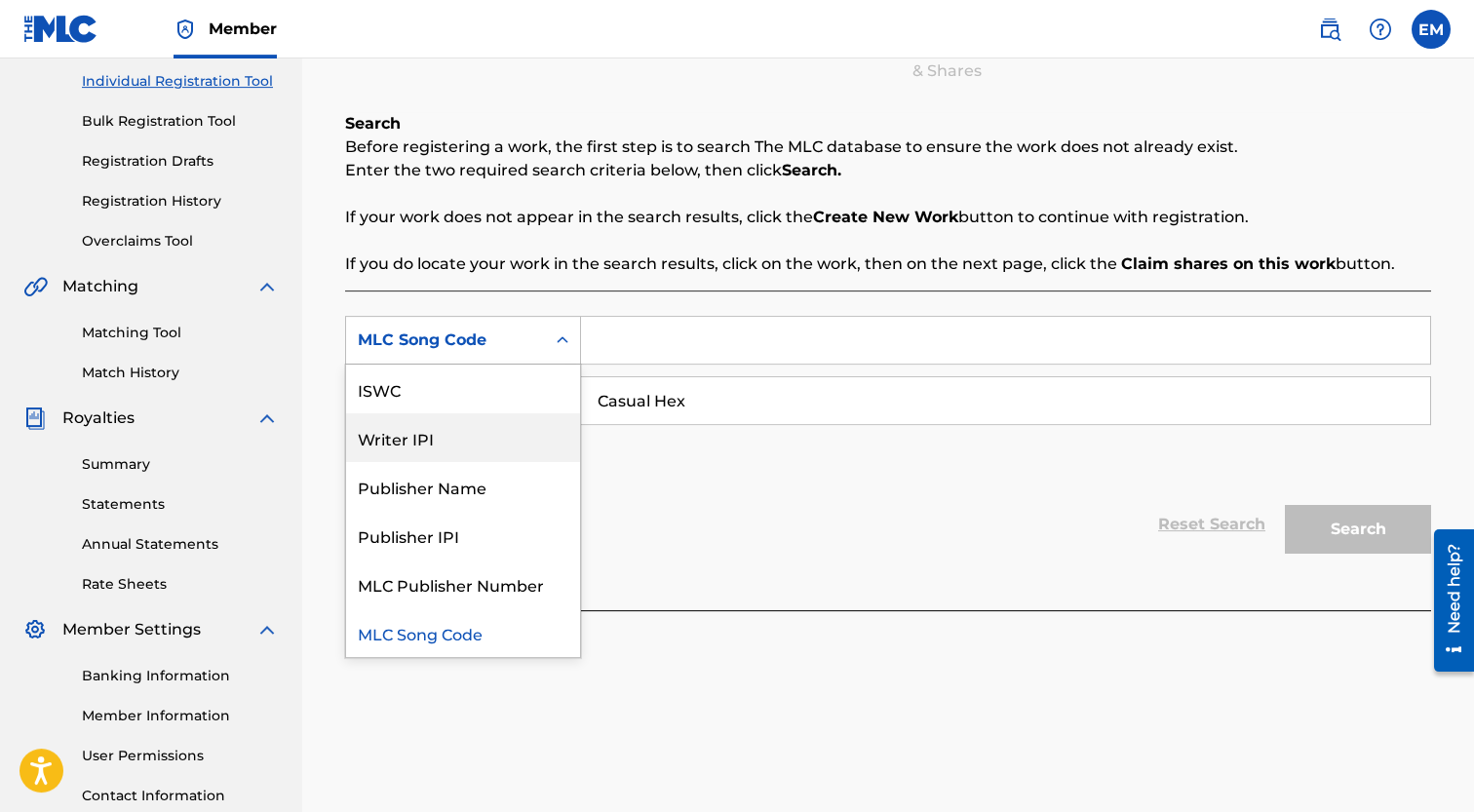 scroll, scrollTop: 0, scrollLeft: 0, axis: both 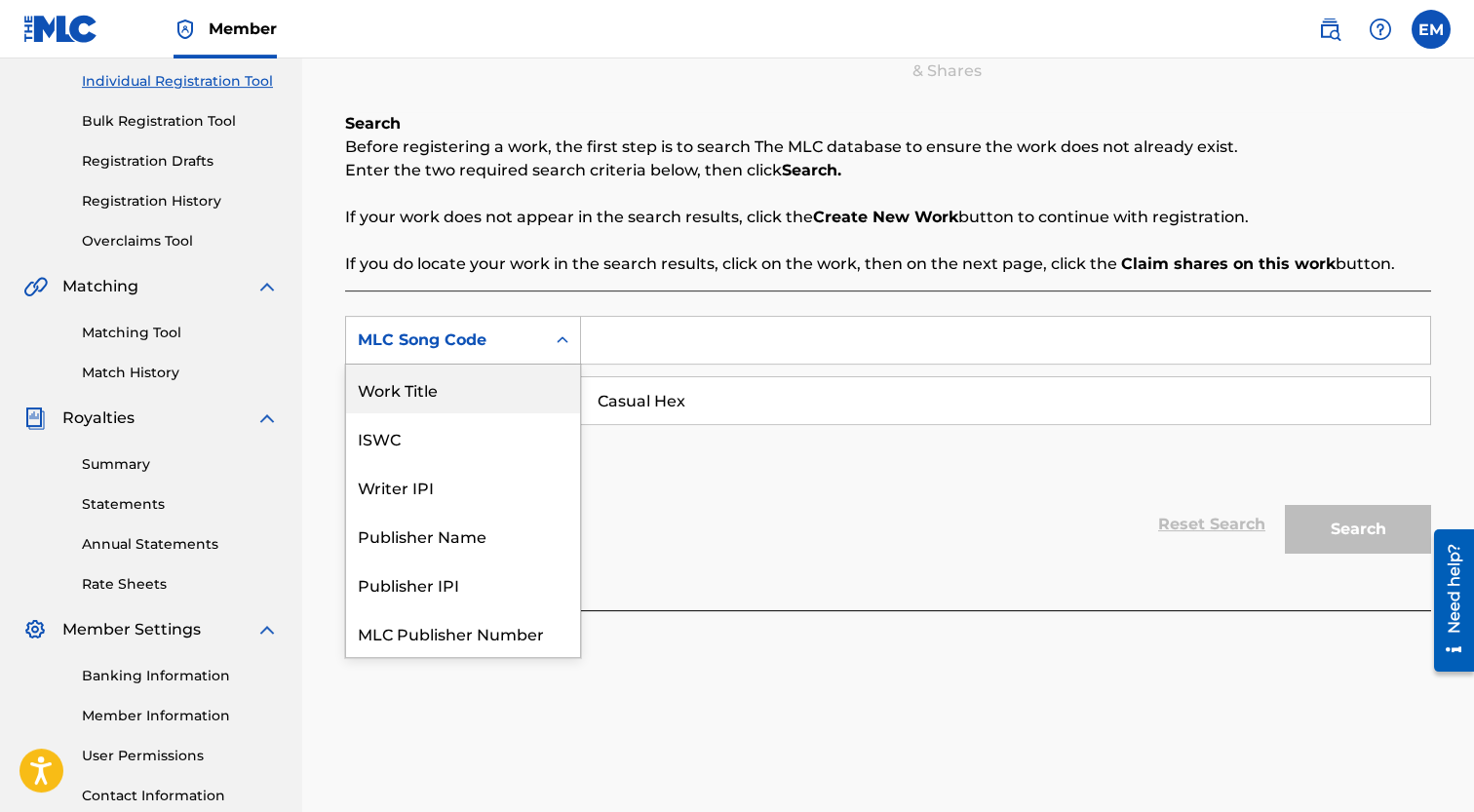 click on "Work Title" at bounding box center (463, 389) 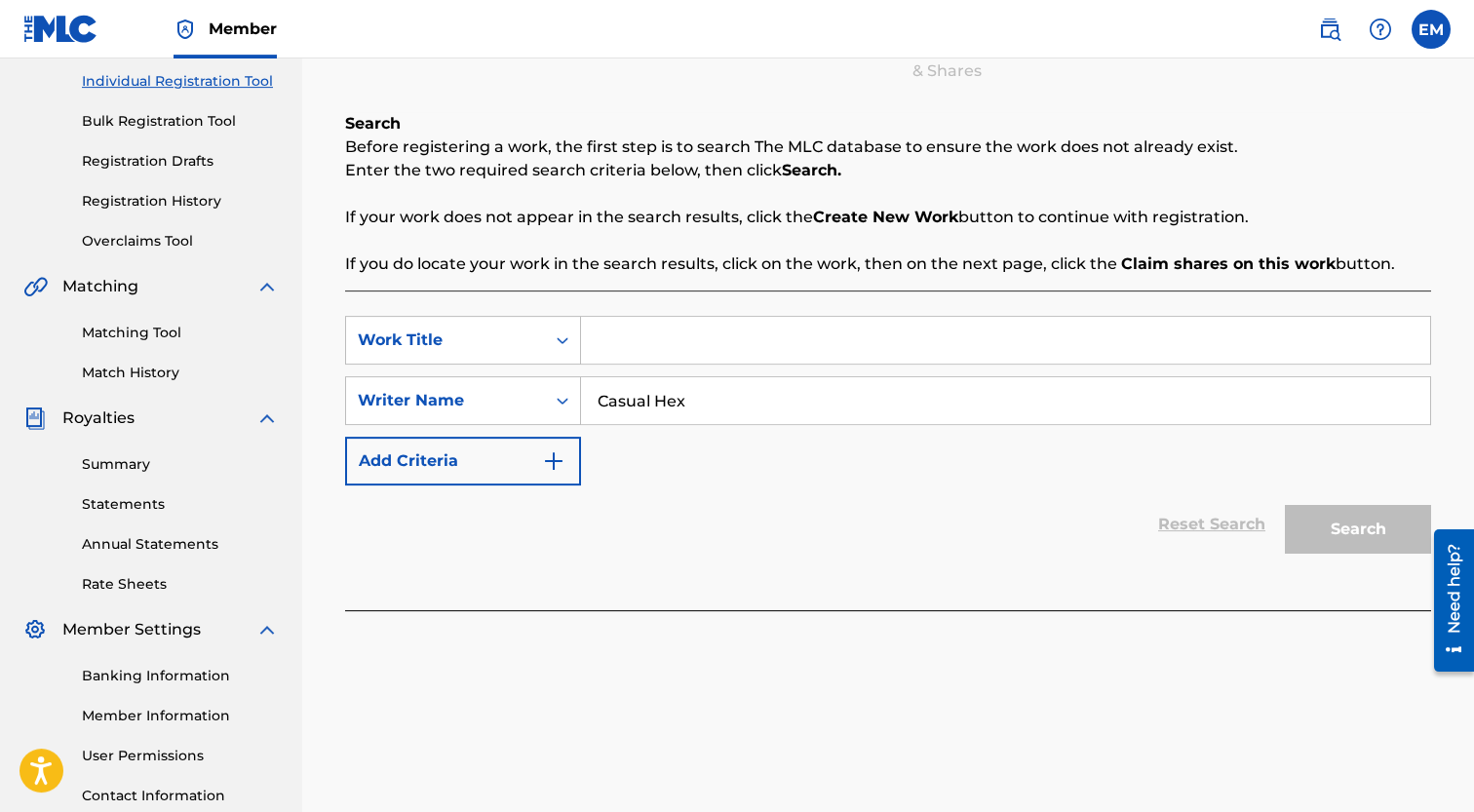click at bounding box center (1005, 340) 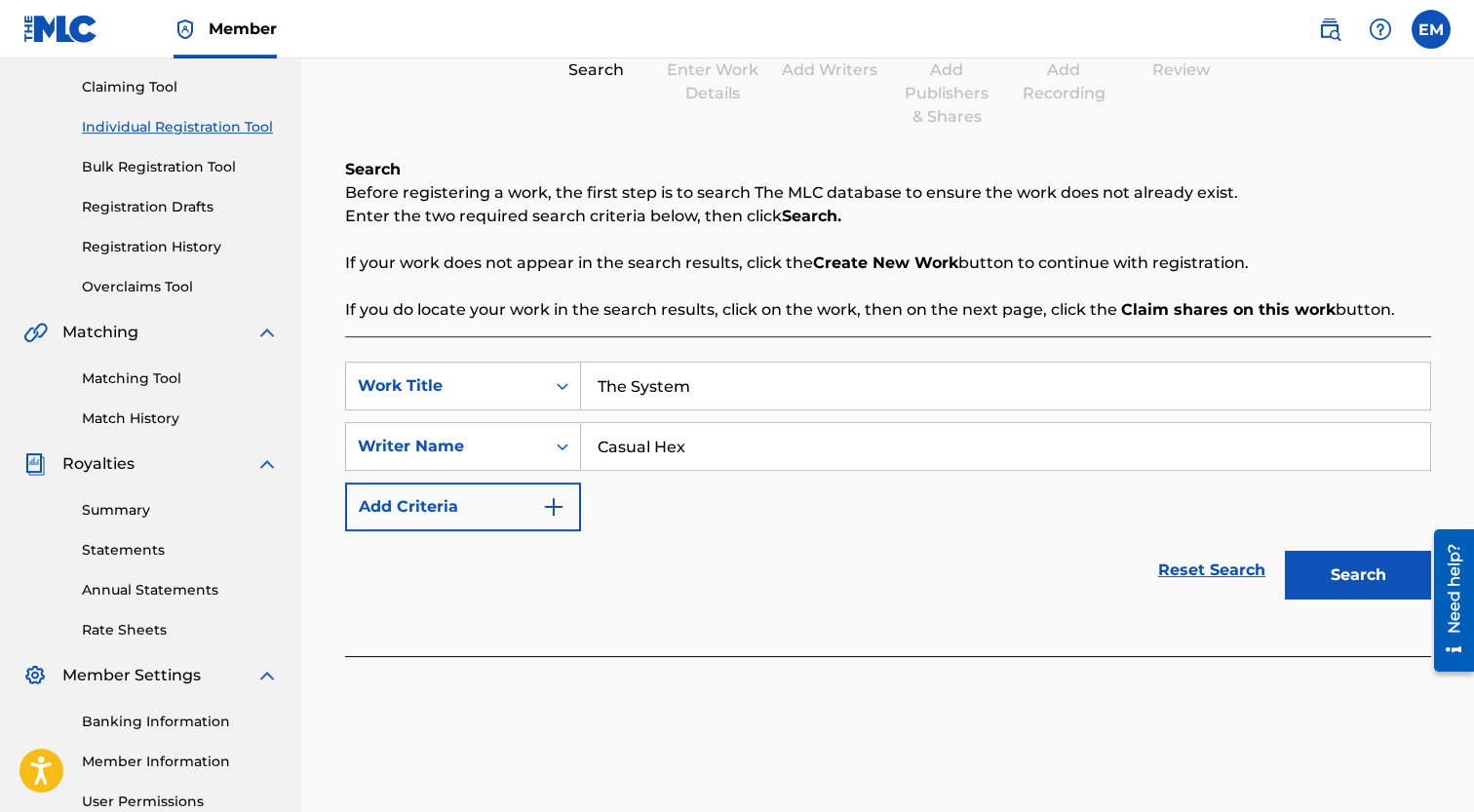 scroll, scrollTop: 196, scrollLeft: 0, axis: vertical 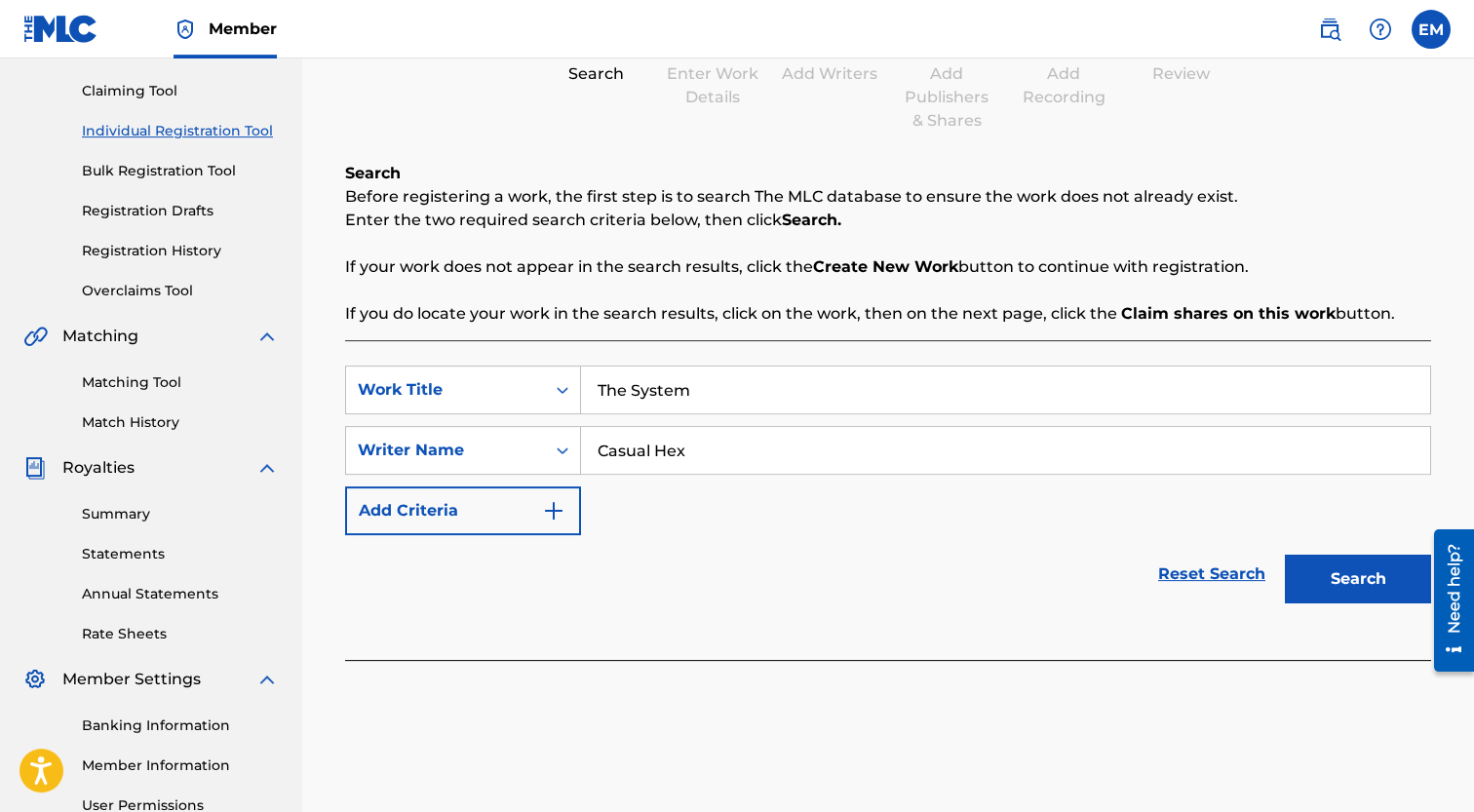 type on "The System" 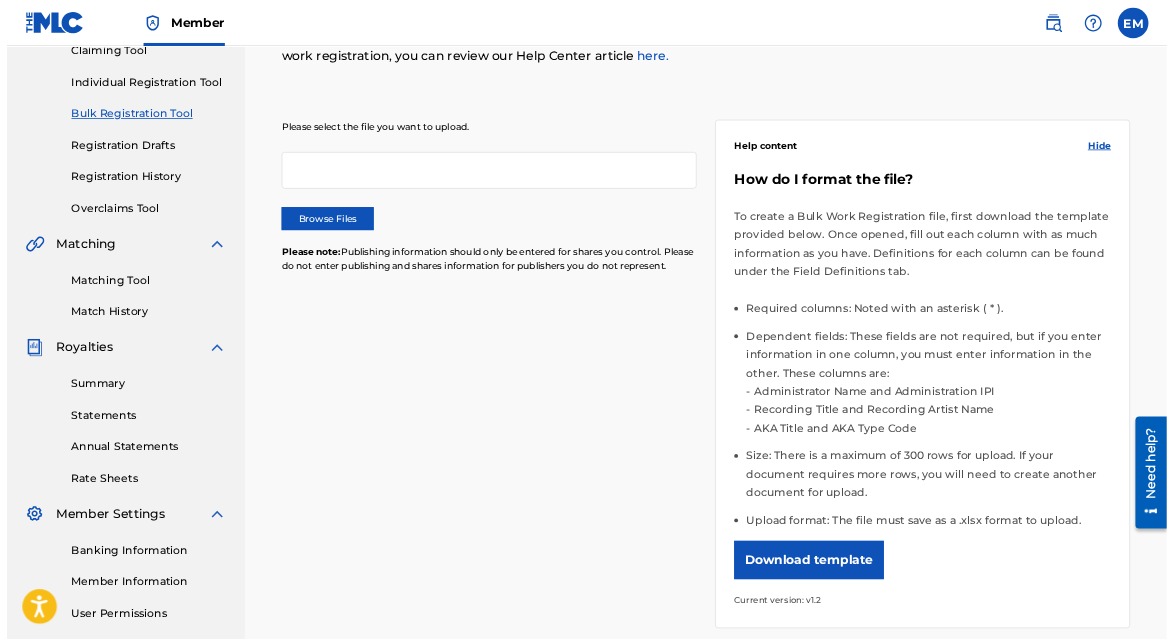 scroll, scrollTop: 242, scrollLeft: 0, axis: vertical 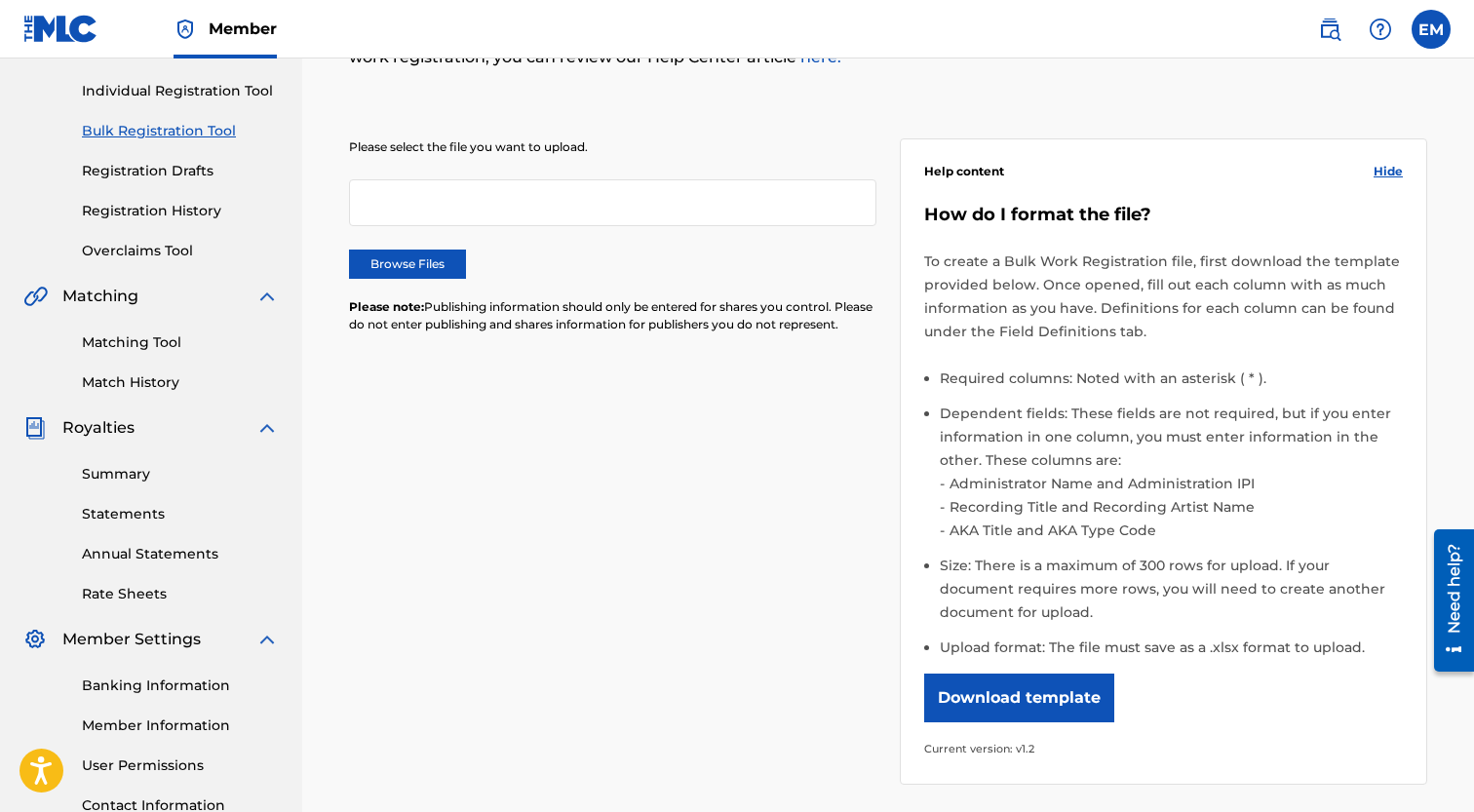 click on "Download template" at bounding box center [1019, 698] 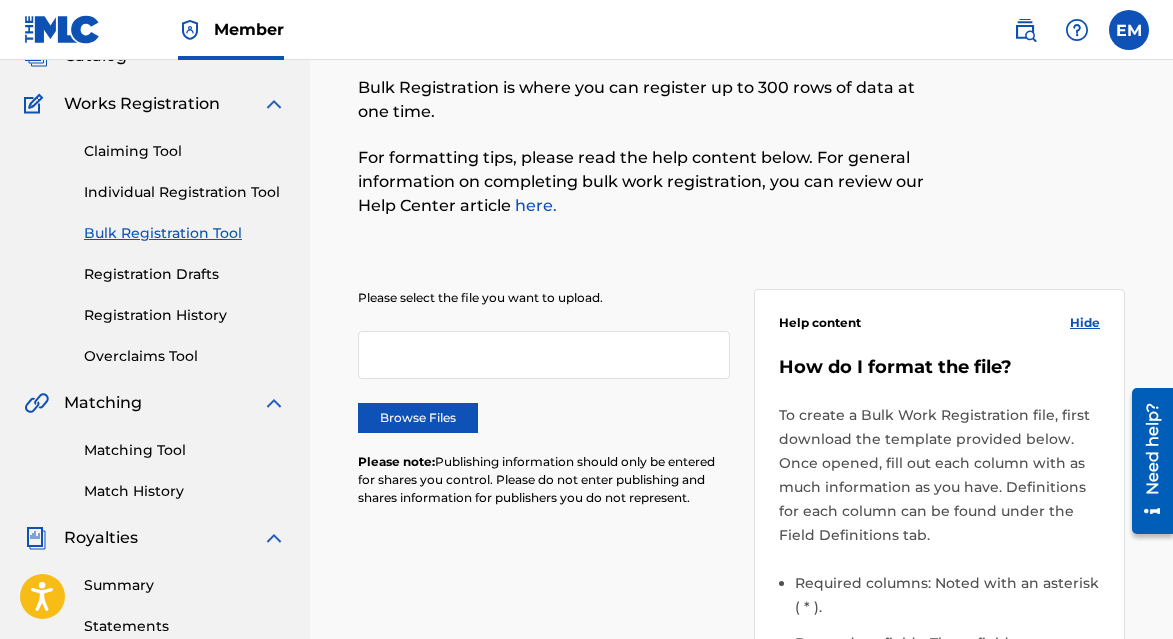 scroll, scrollTop: 142, scrollLeft: 0, axis: vertical 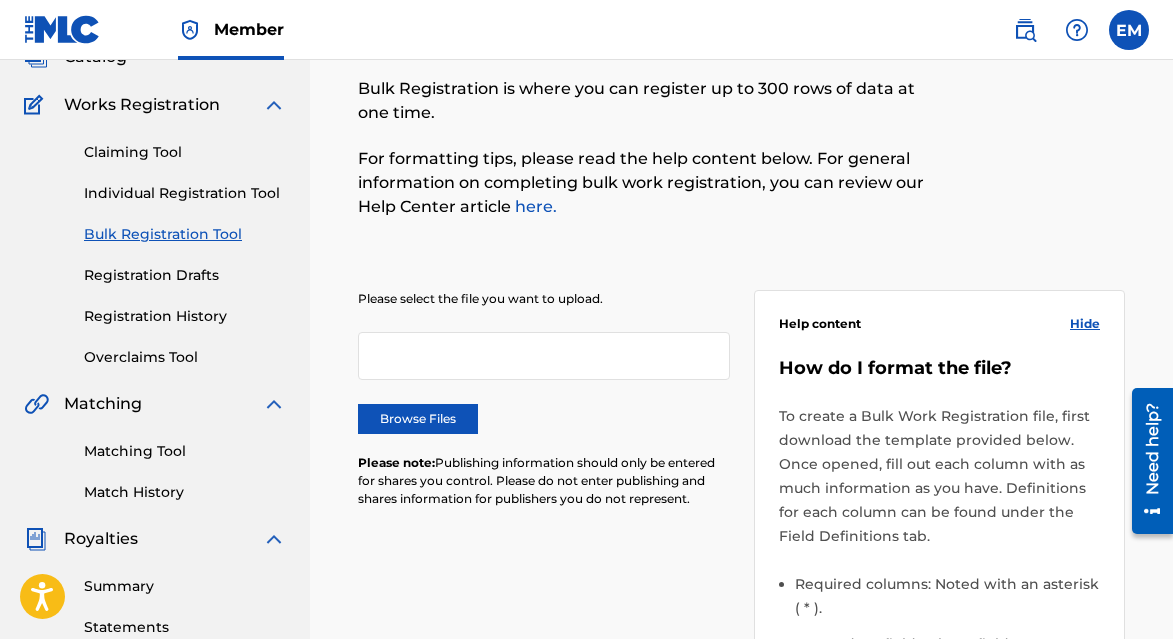 click at bounding box center [1077, 30] 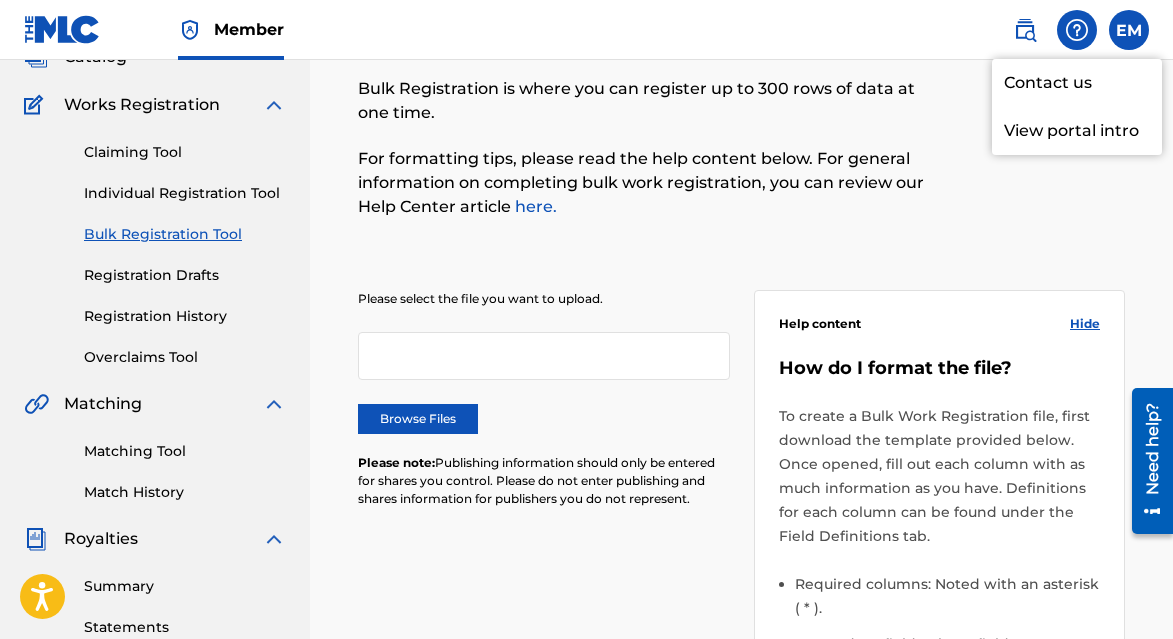 click at bounding box center (1037, 130) 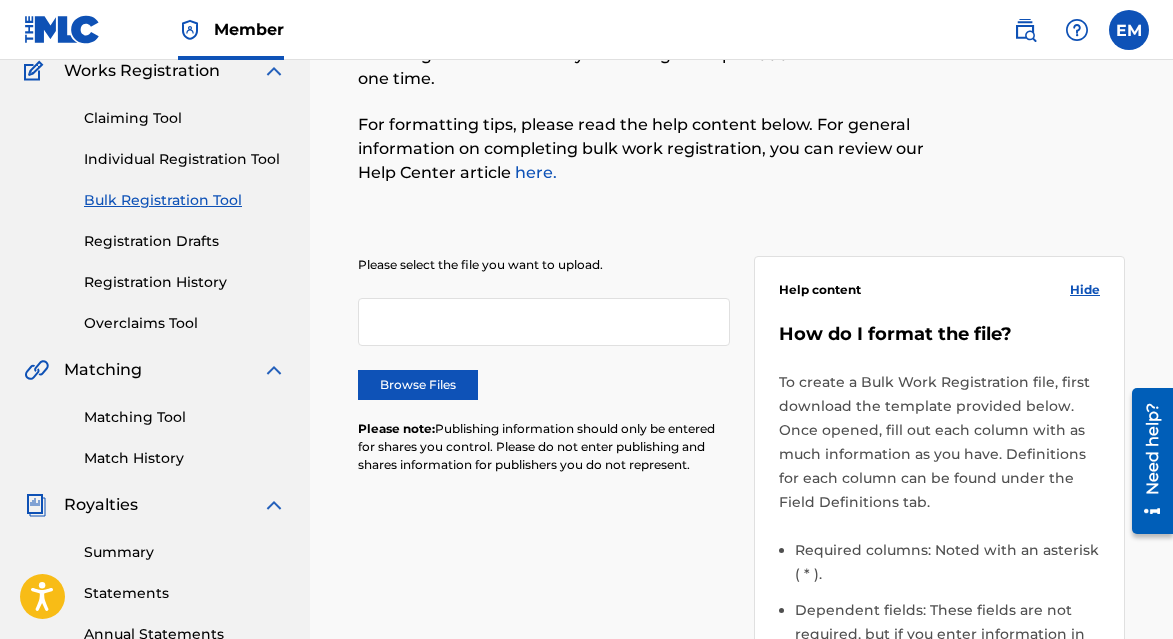 scroll, scrollTop: 0, scrollLeft: 0, axis: both 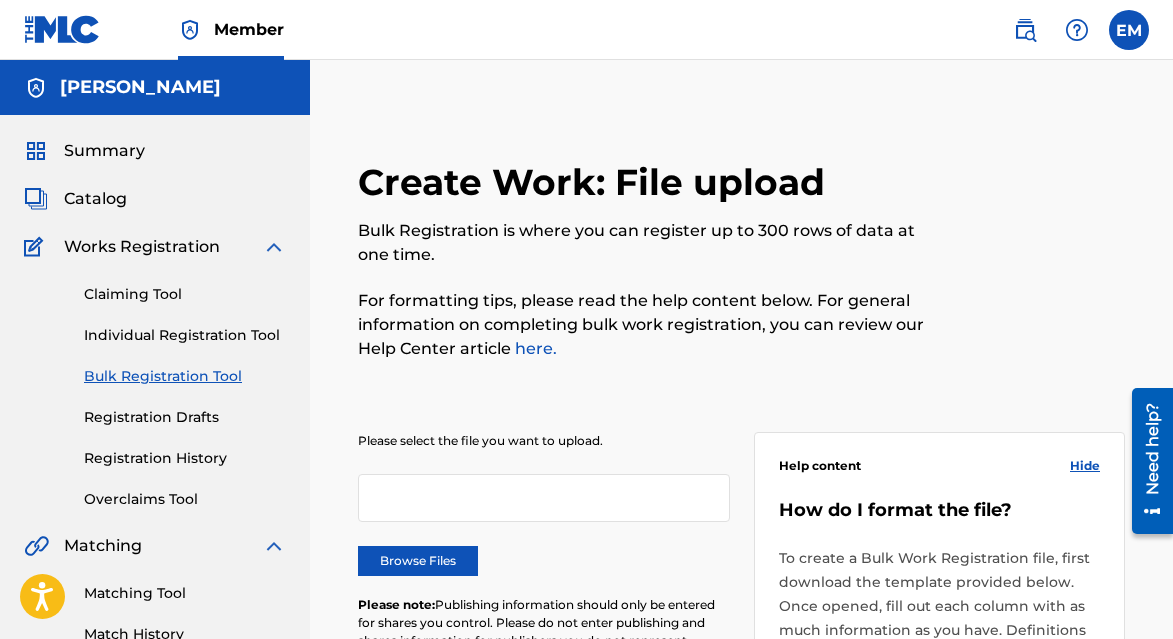 click on "Browse Files" at bounding box center [418, 561] 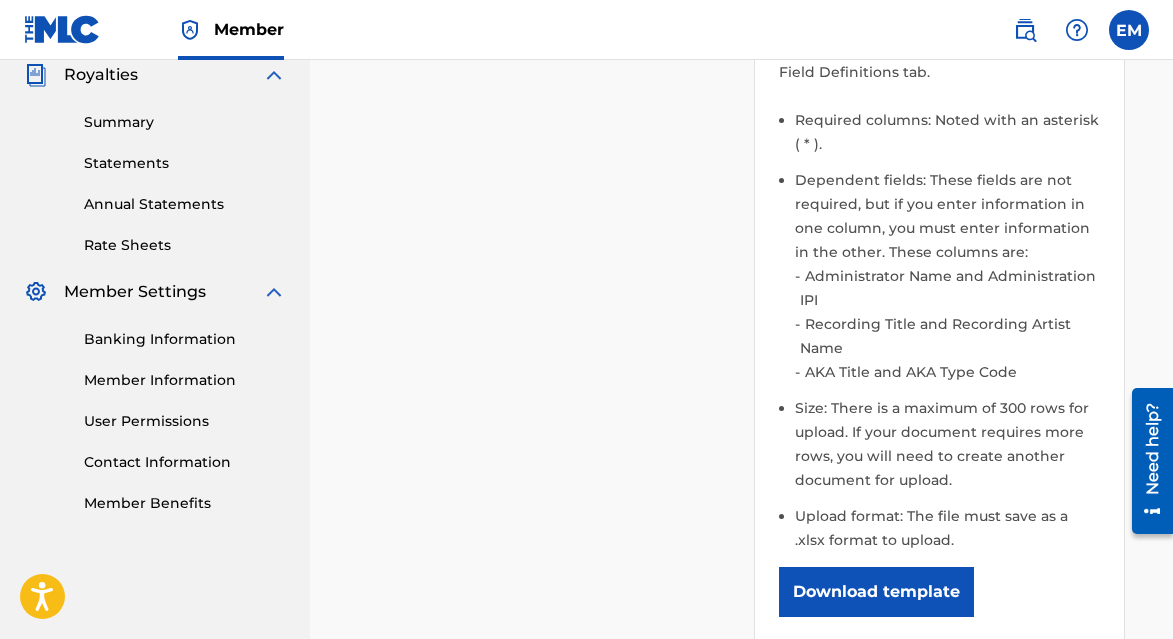 scroll, scrollTop: 947, scrollLeft: 0, axis: vertical 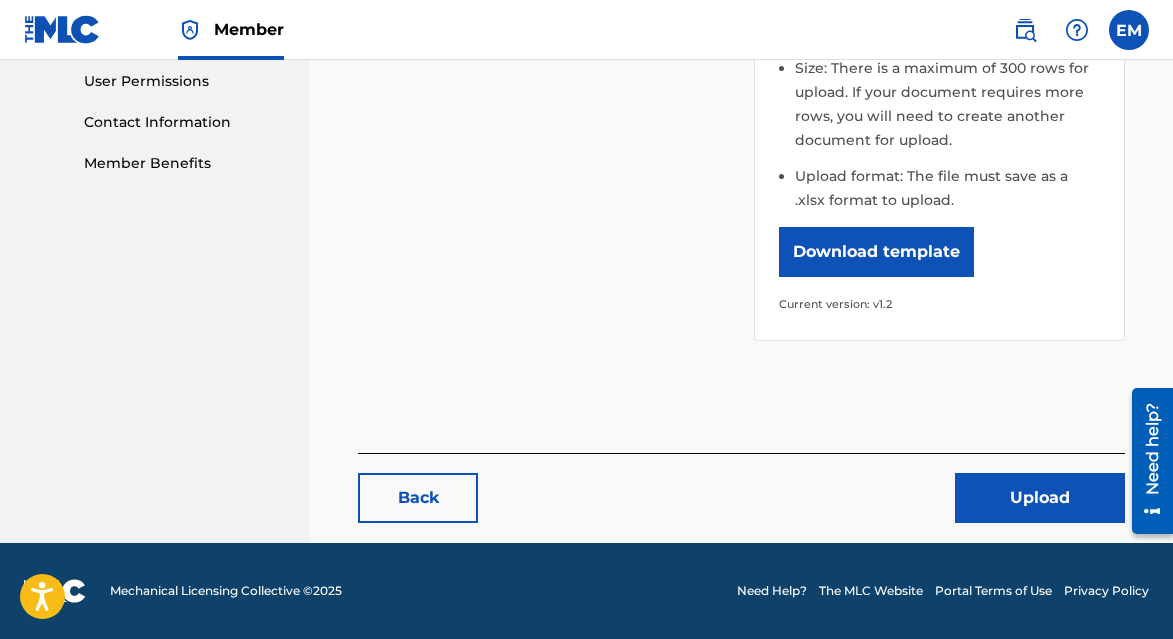 click on "Upload" at bounding box center (1040, 498) 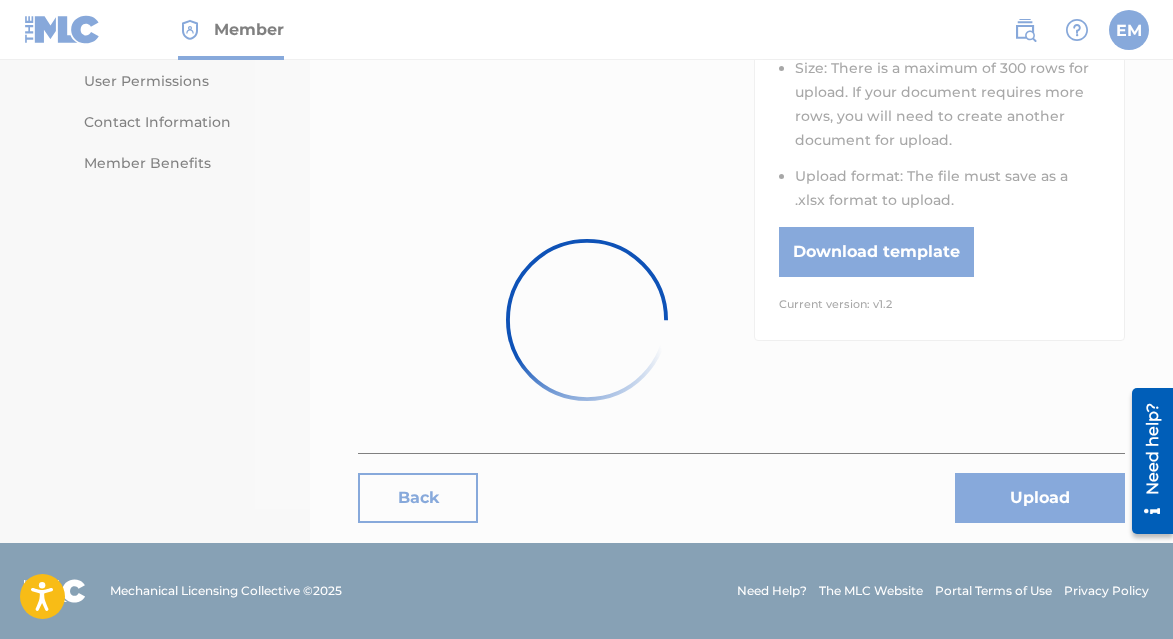scroll, scrollTop: 0, scrollLeft: 0, axis: both 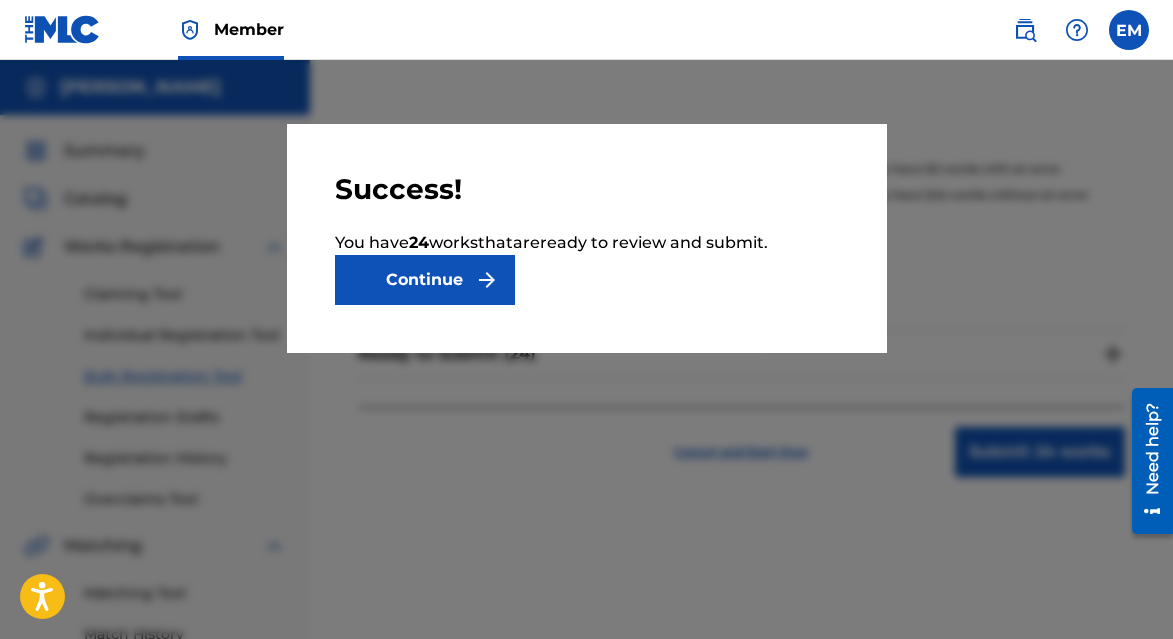 click on "Continue" at bounding box center [425, 280] 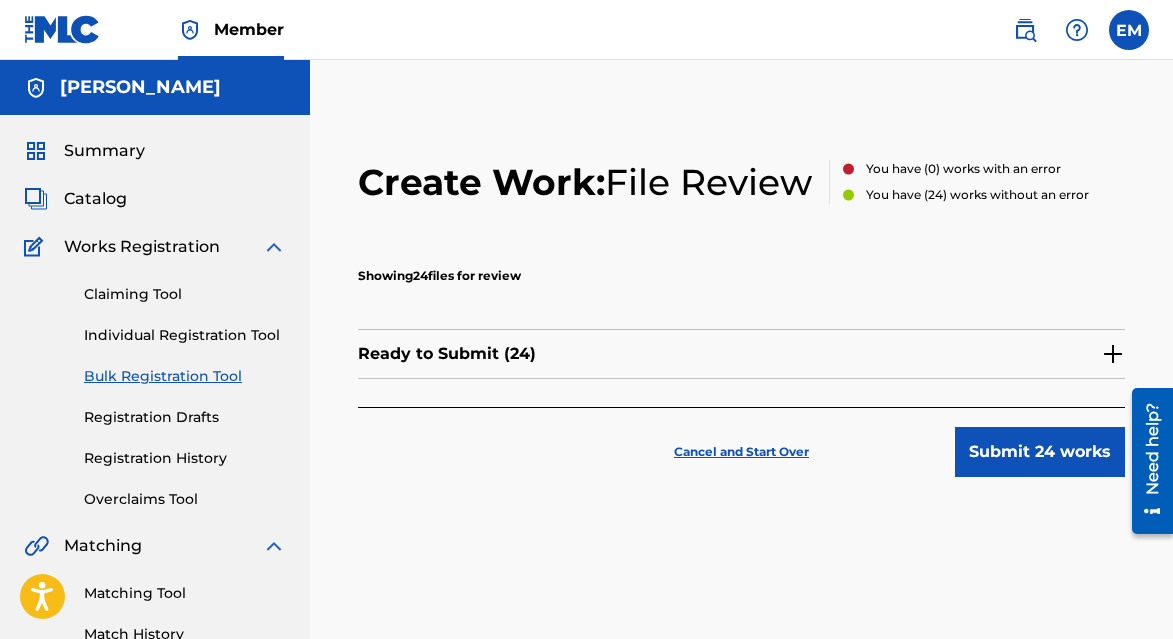 click at bounding box center (1113, 354) 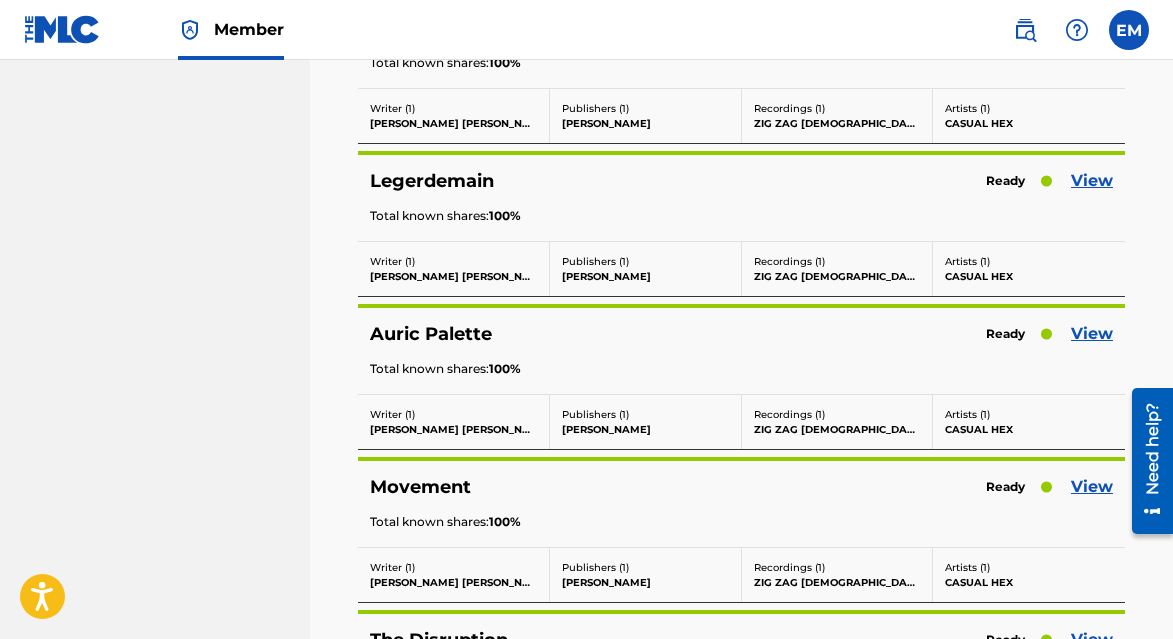 scroll, scrollTop: 3626, scrollLeft: 0, axis: vertical 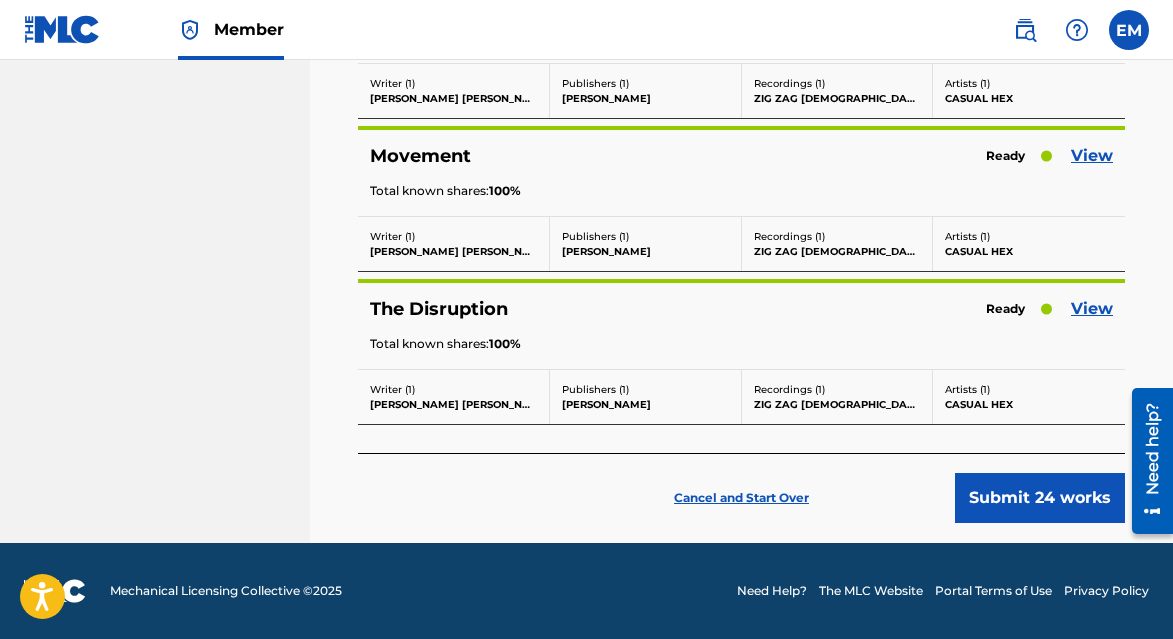 click on "Submit 24 works" at bounding box center (1040, 498) 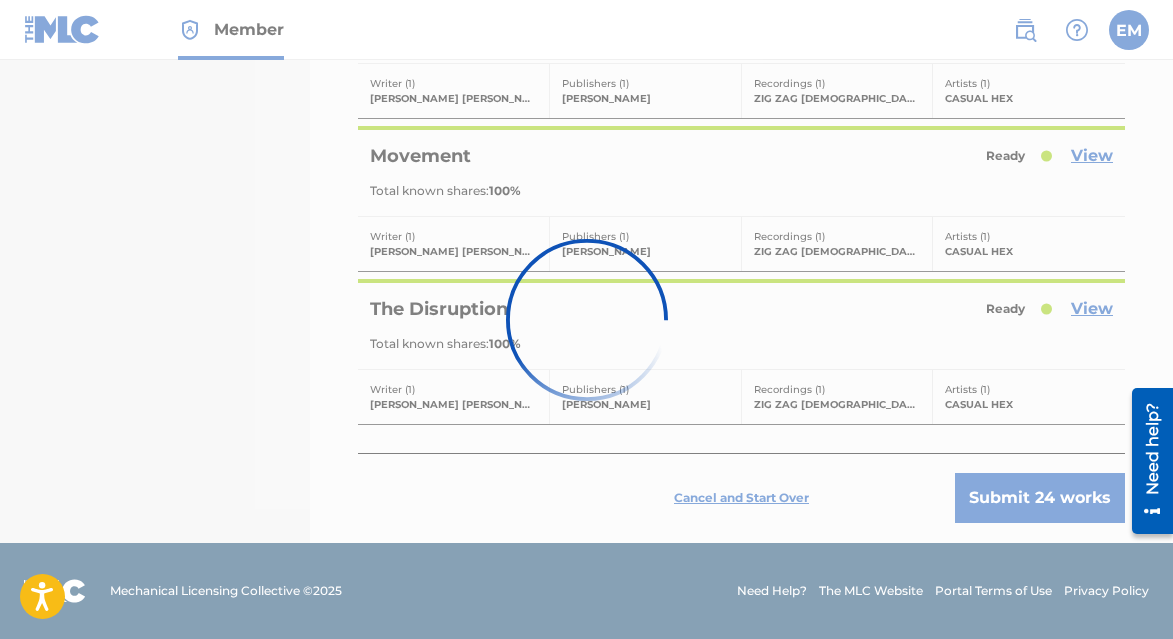 scroll, scrollTop: 0, scrollLeft: 0, axis: both 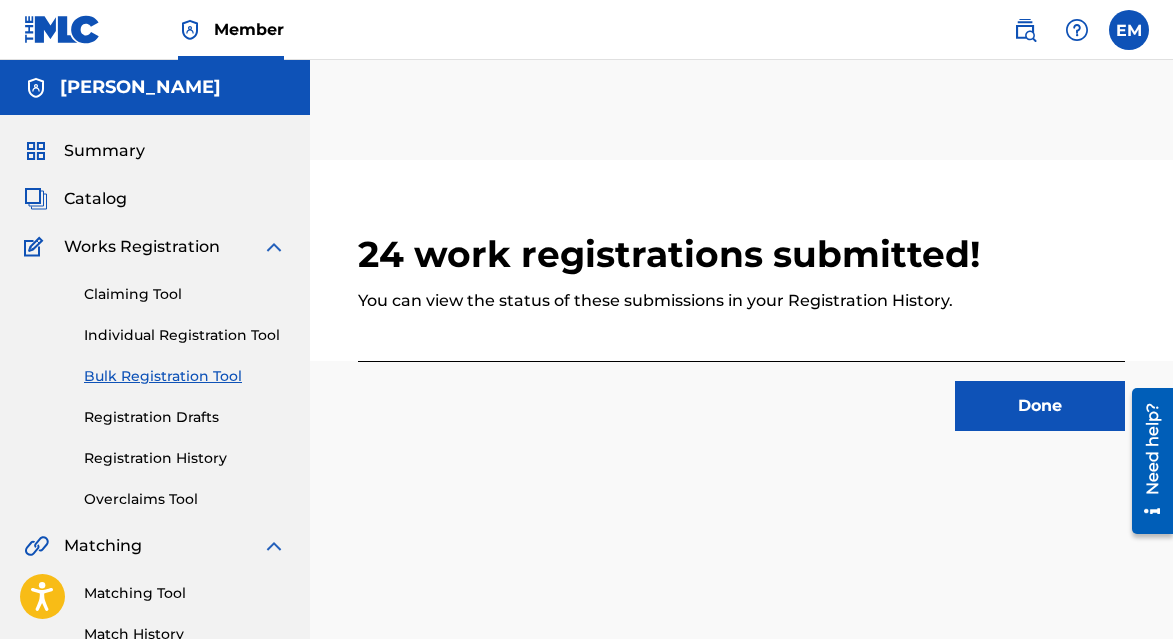 click on "Done" at bounding box center (1040, 406) 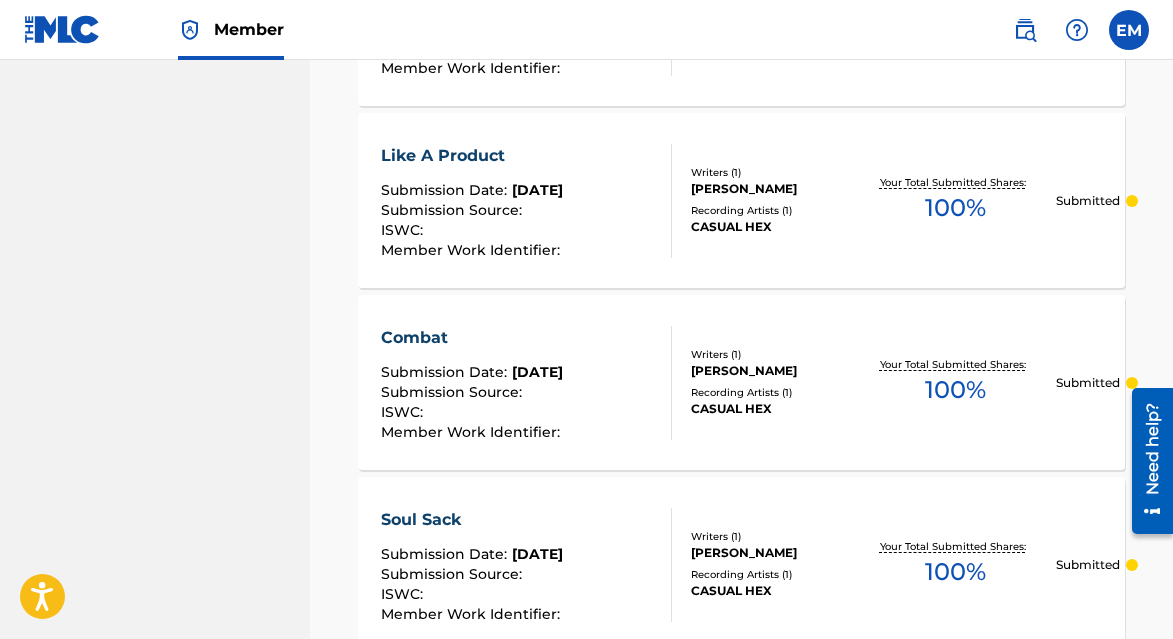 scroll, scrollTop: 2123, scrollLeft: 0, axis: vertical 